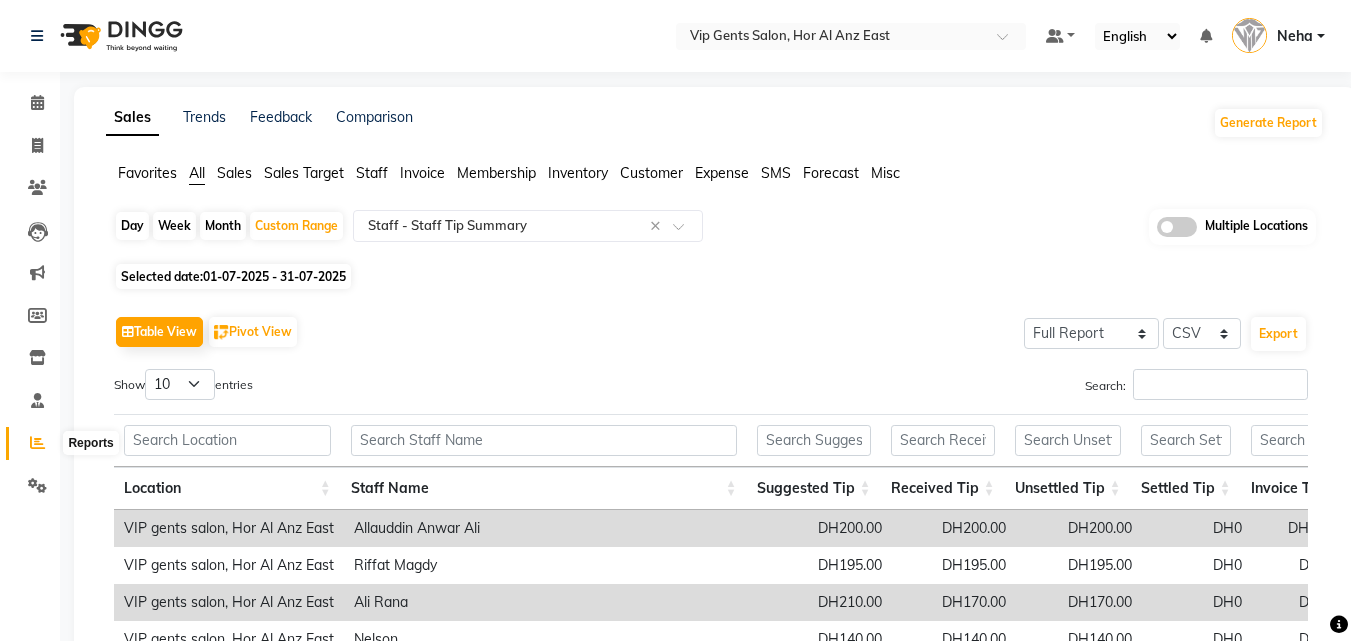 select on "full_report" 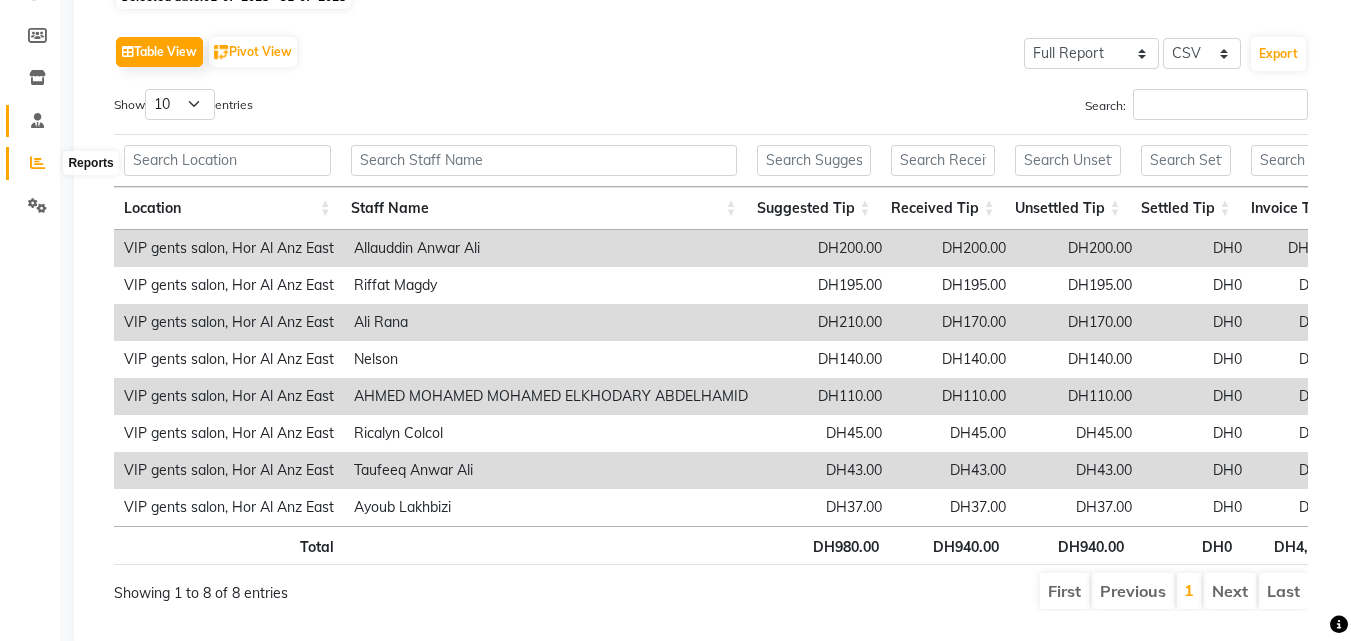 scroll, scrollTop: 0, scrollLeft: 0, axis: both 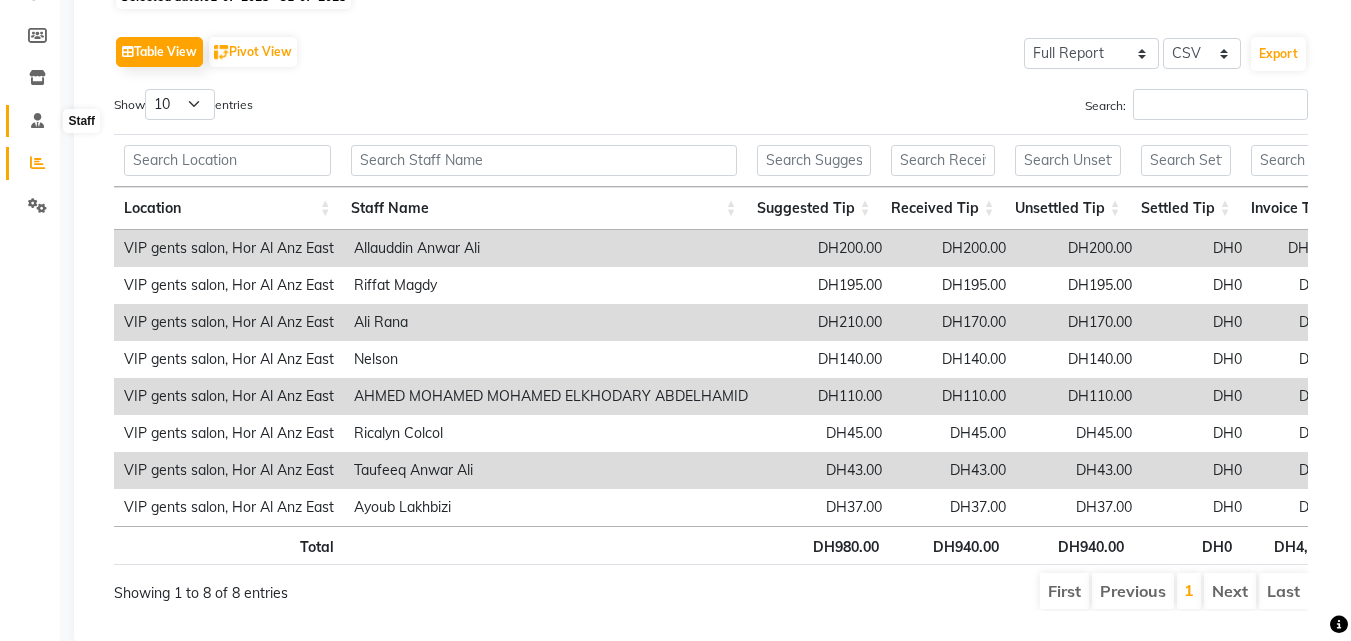 click 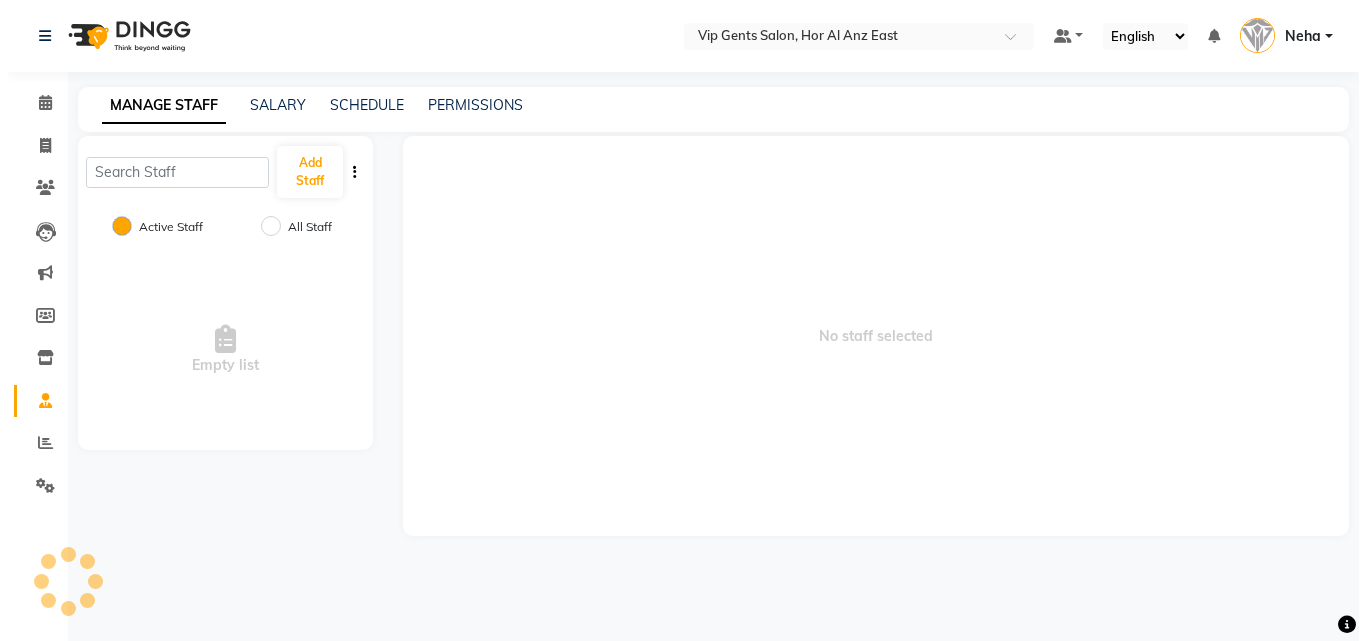 scroll, scrollTop: 0, scrollLeft: 0, axis: both 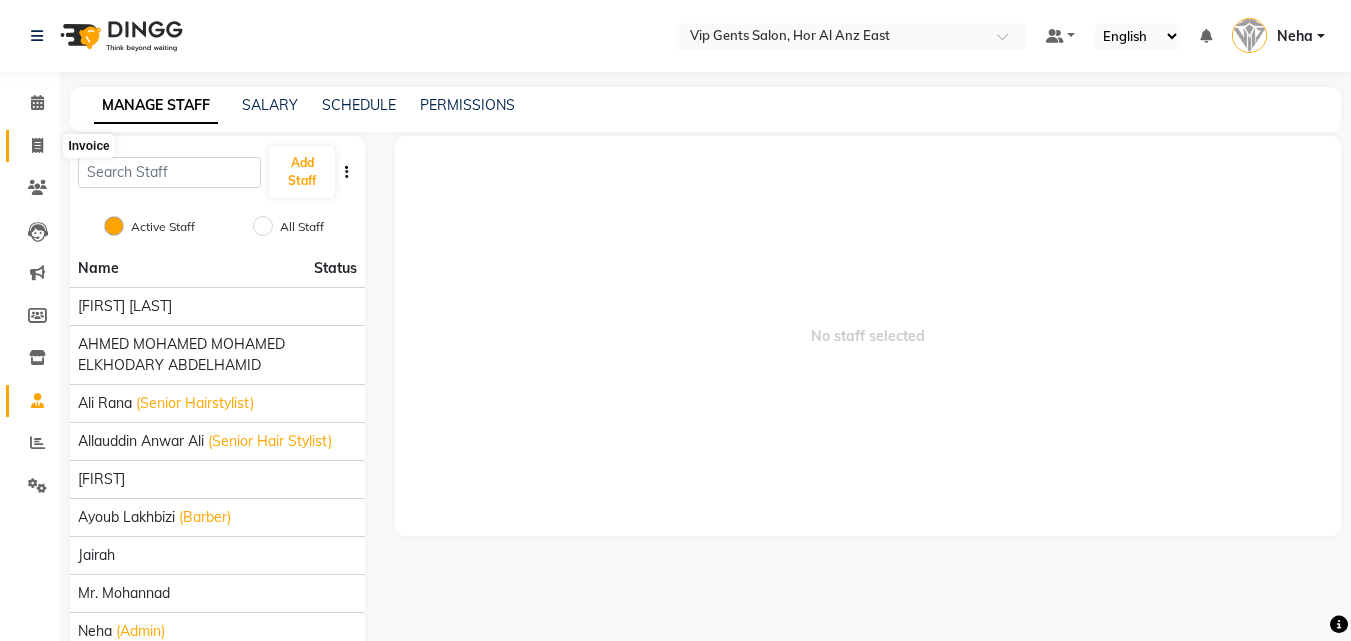 click 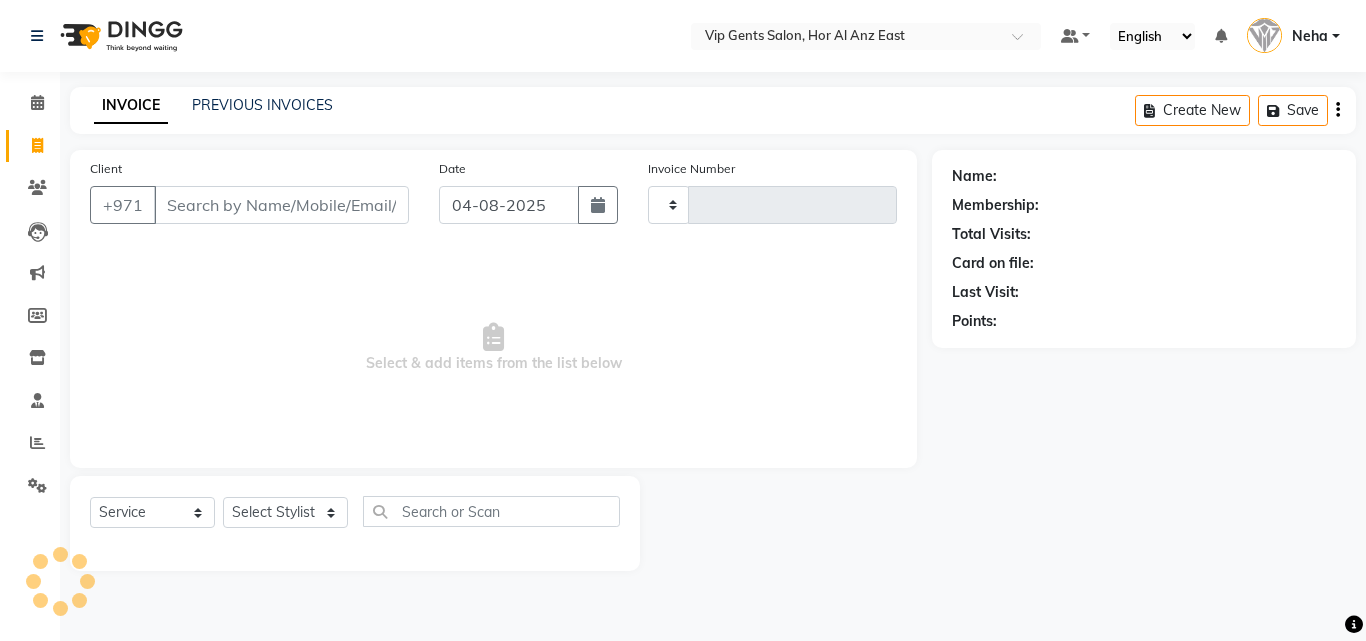type on "1124" 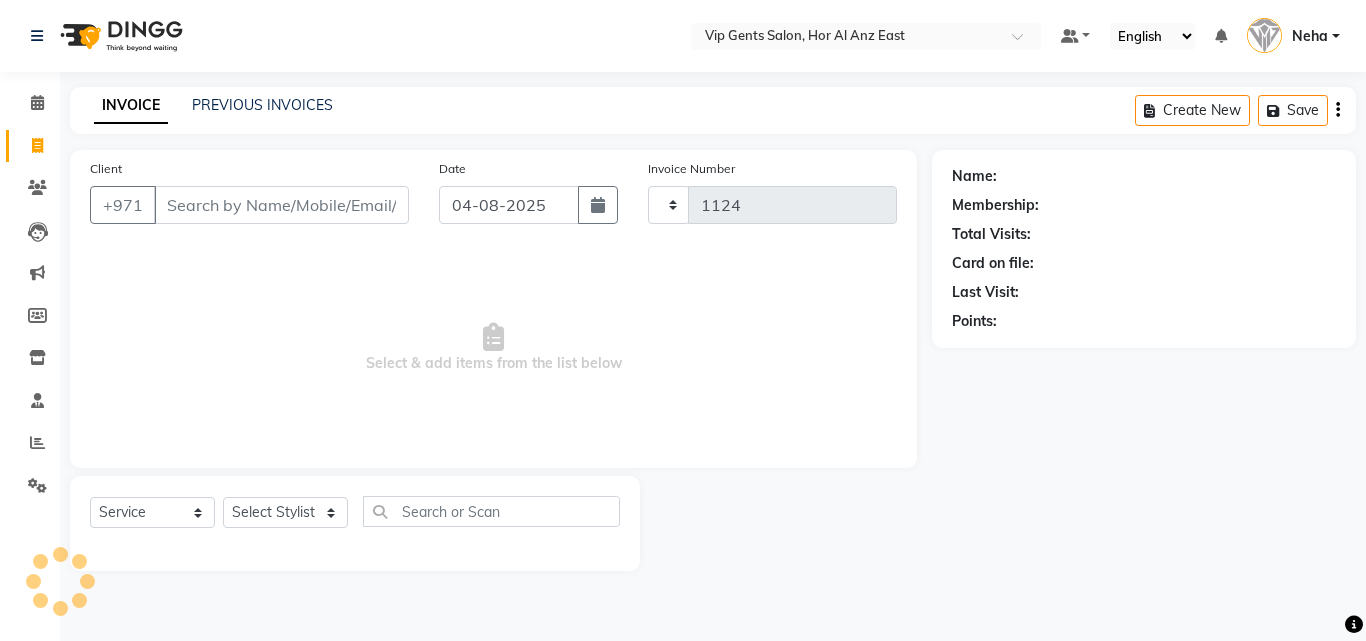 select on "8415" 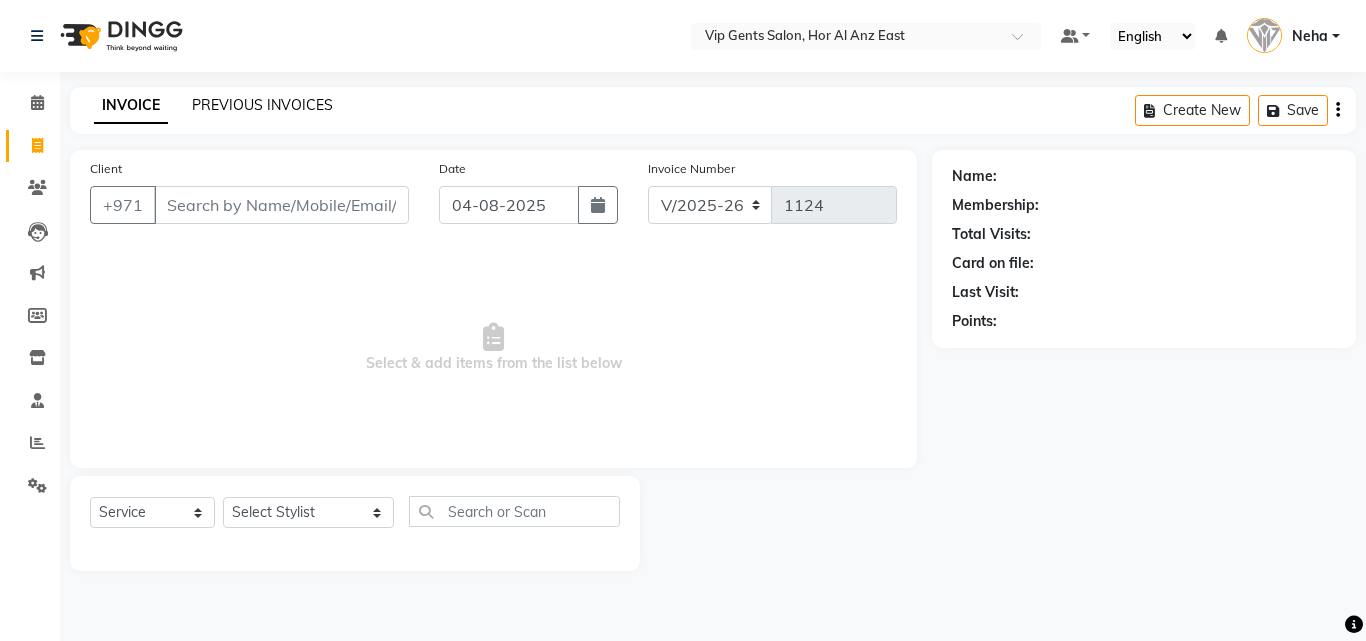 click on "PREVIOUS INVOICES" 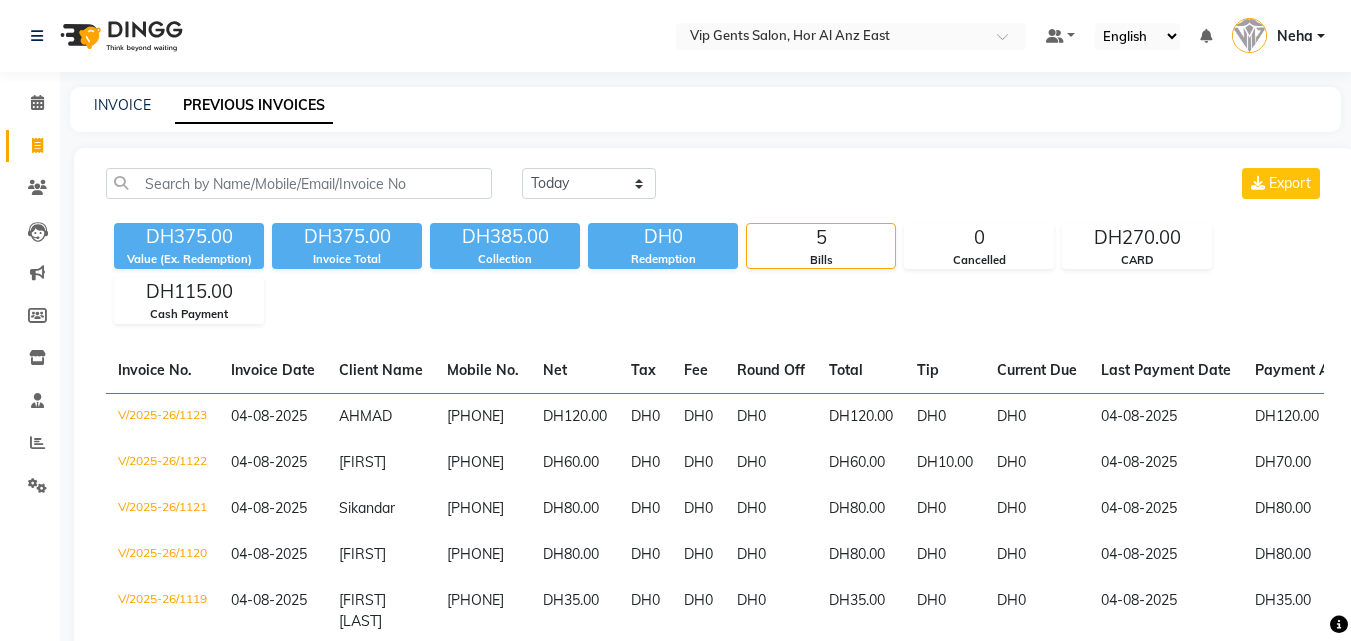 click on "Today Yesterday Custom Range Export" 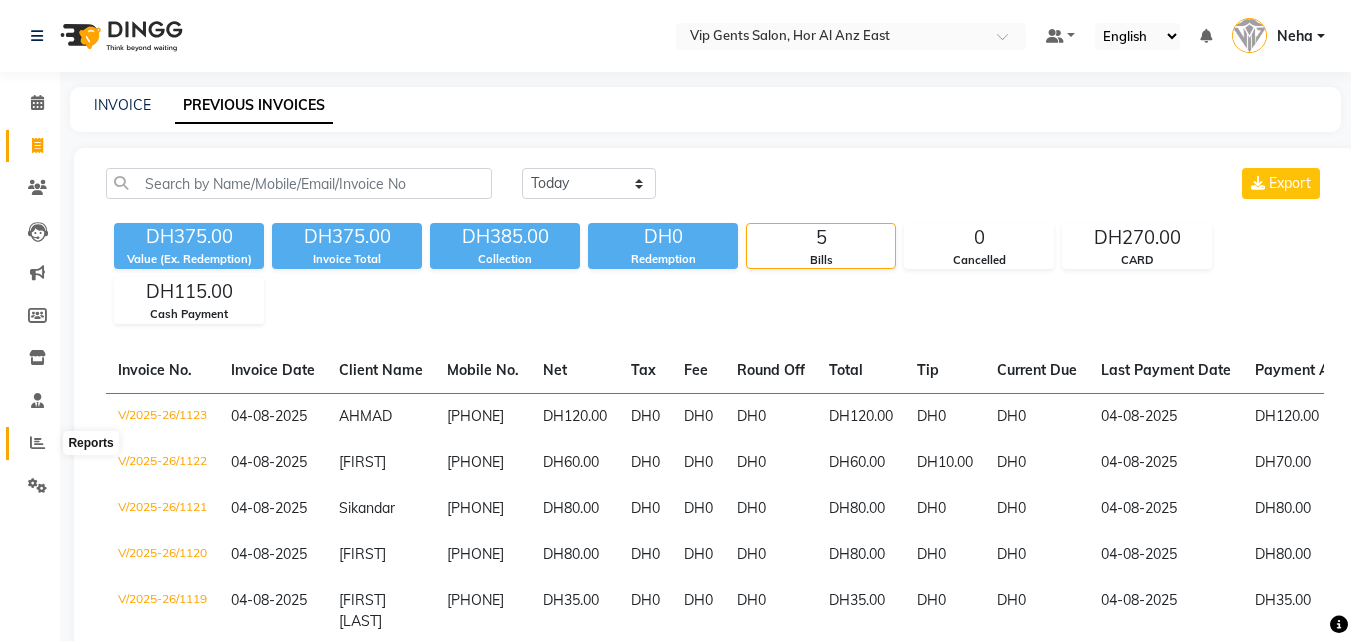 click 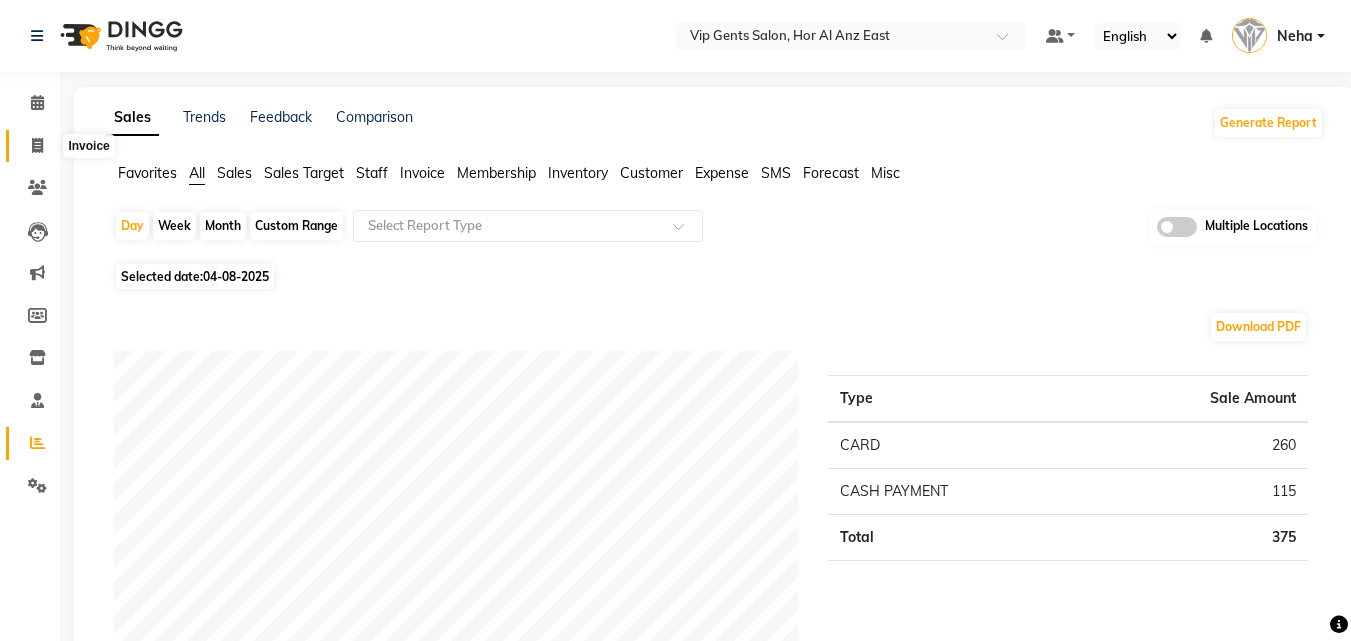 click 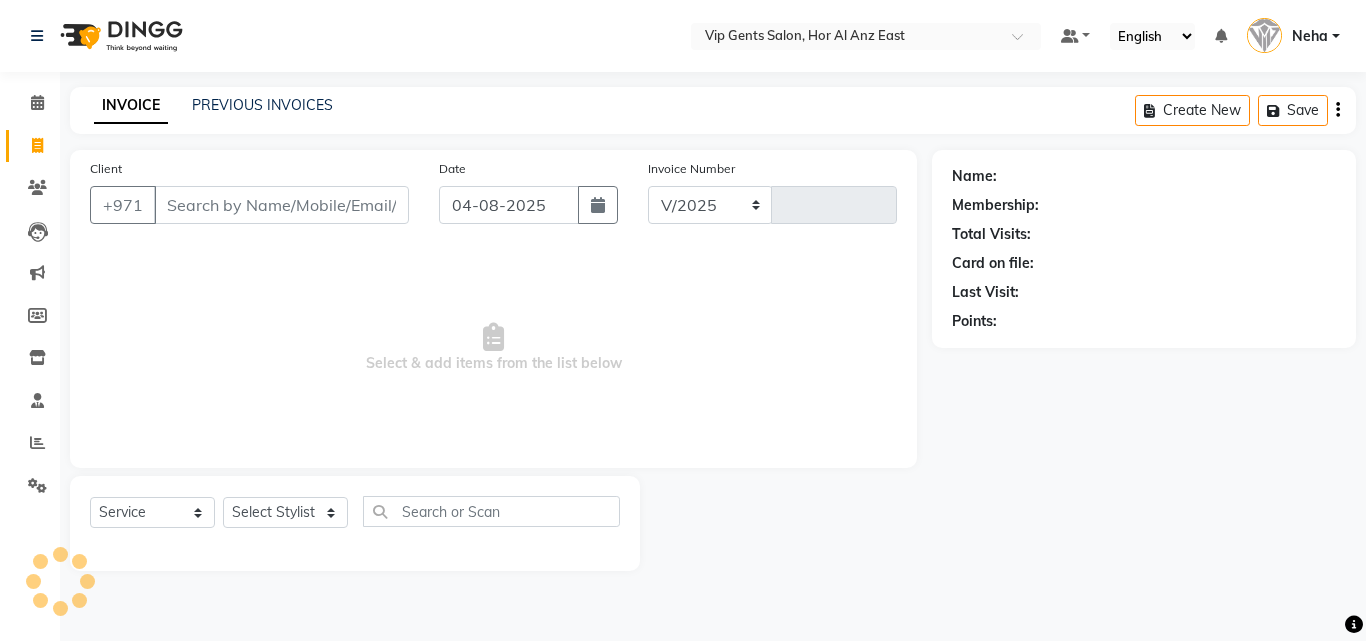 select on "8415" 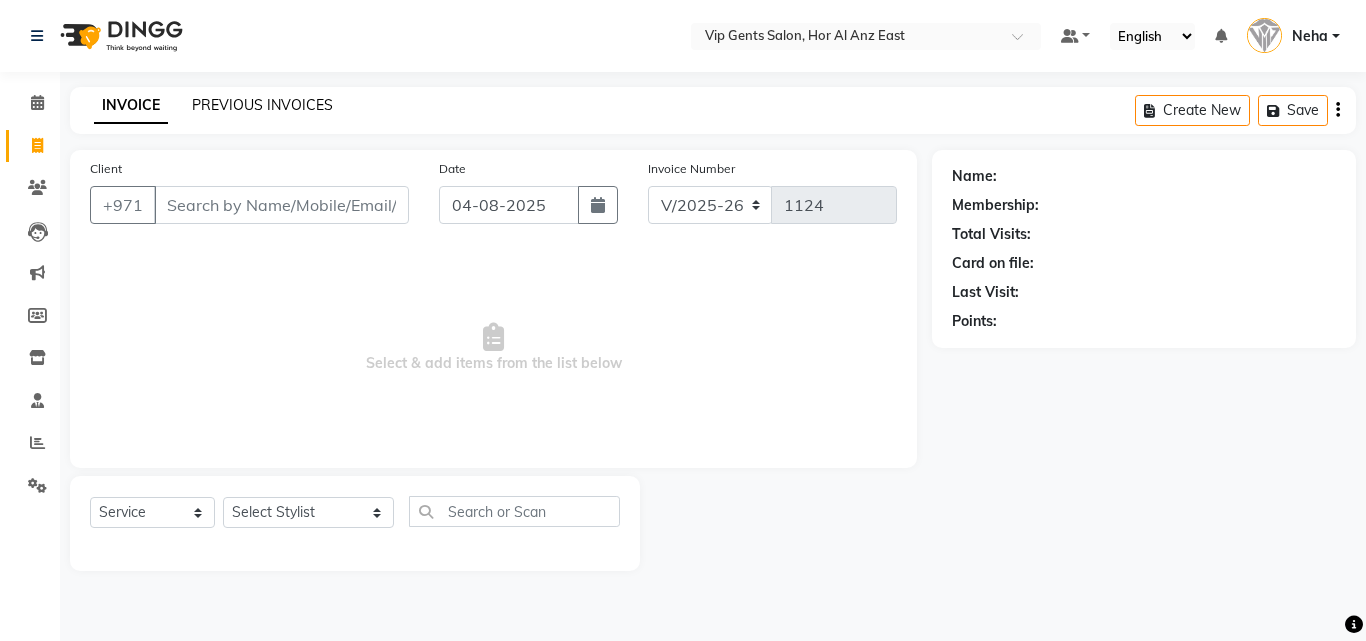 click on "PREVIOUS INVOICES" 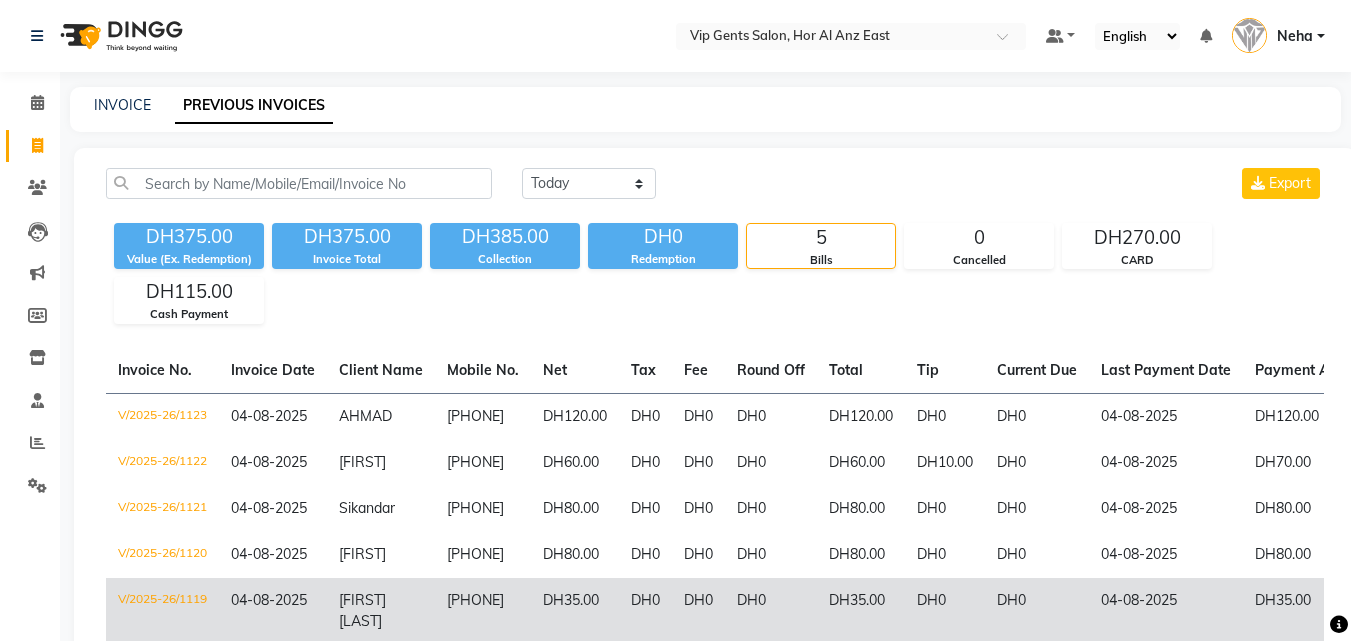 click on "V/2025-26/1119" 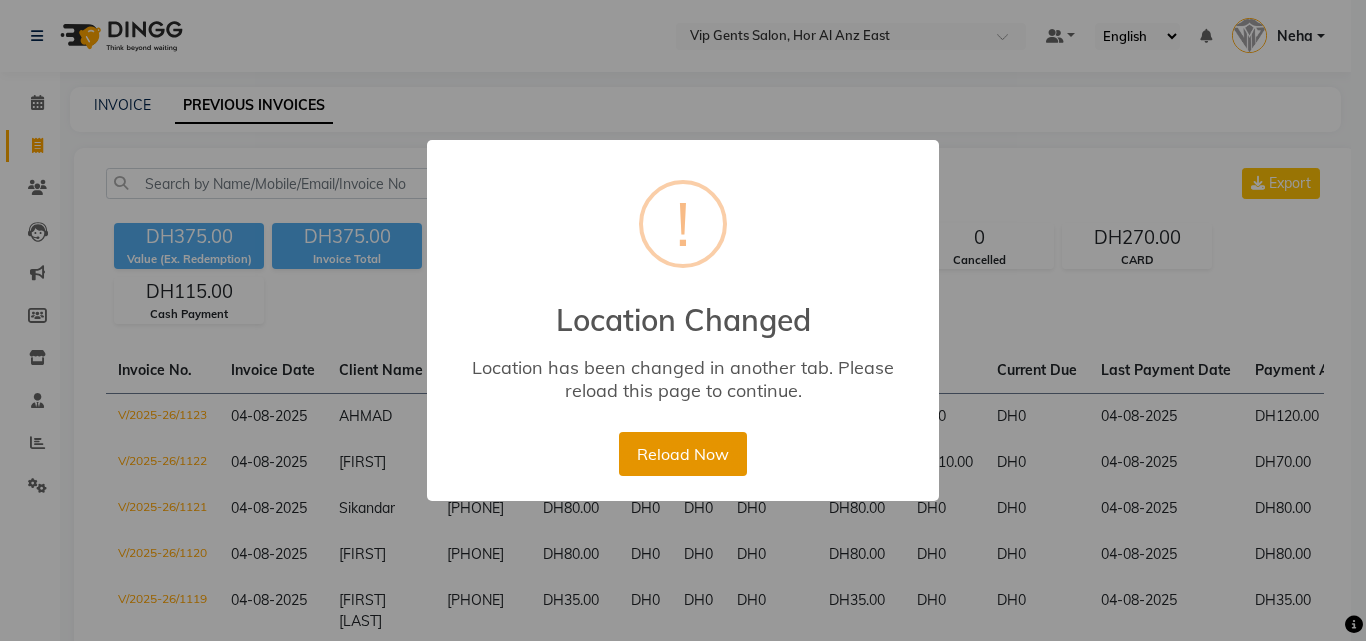 click on "Reload Now" at bounding box center [682, 454] 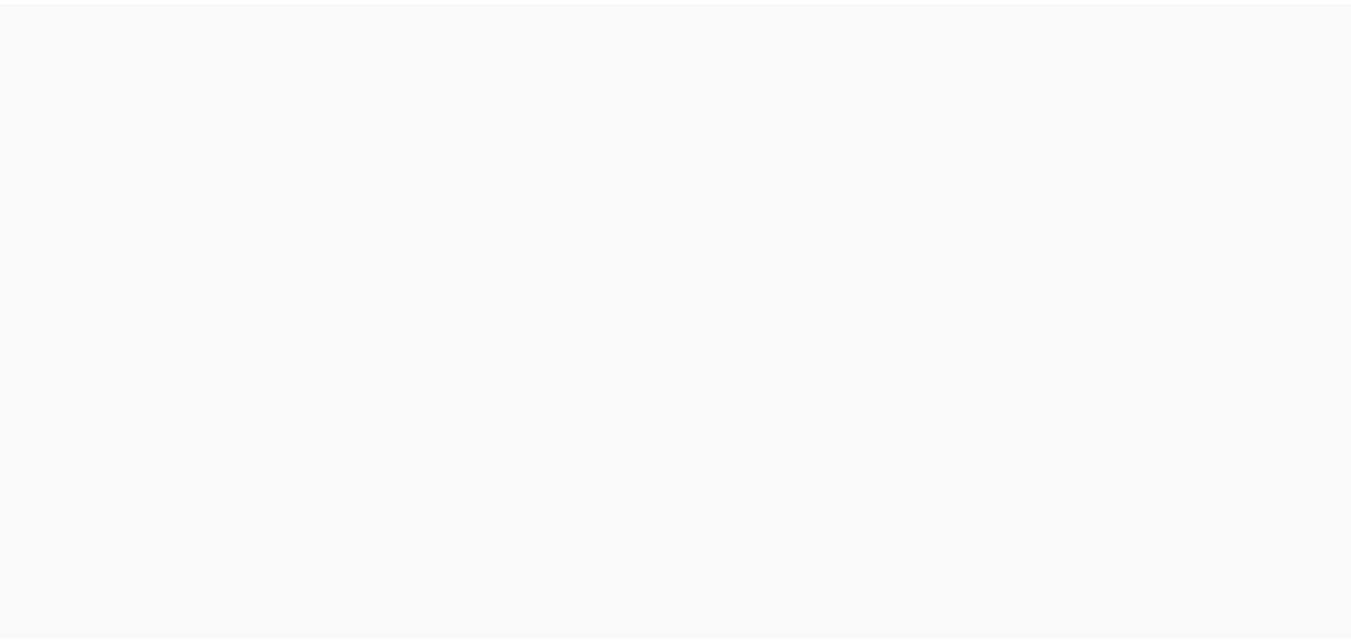 scroll, scrollTop: 0, scrollLeft: 0, axis: both 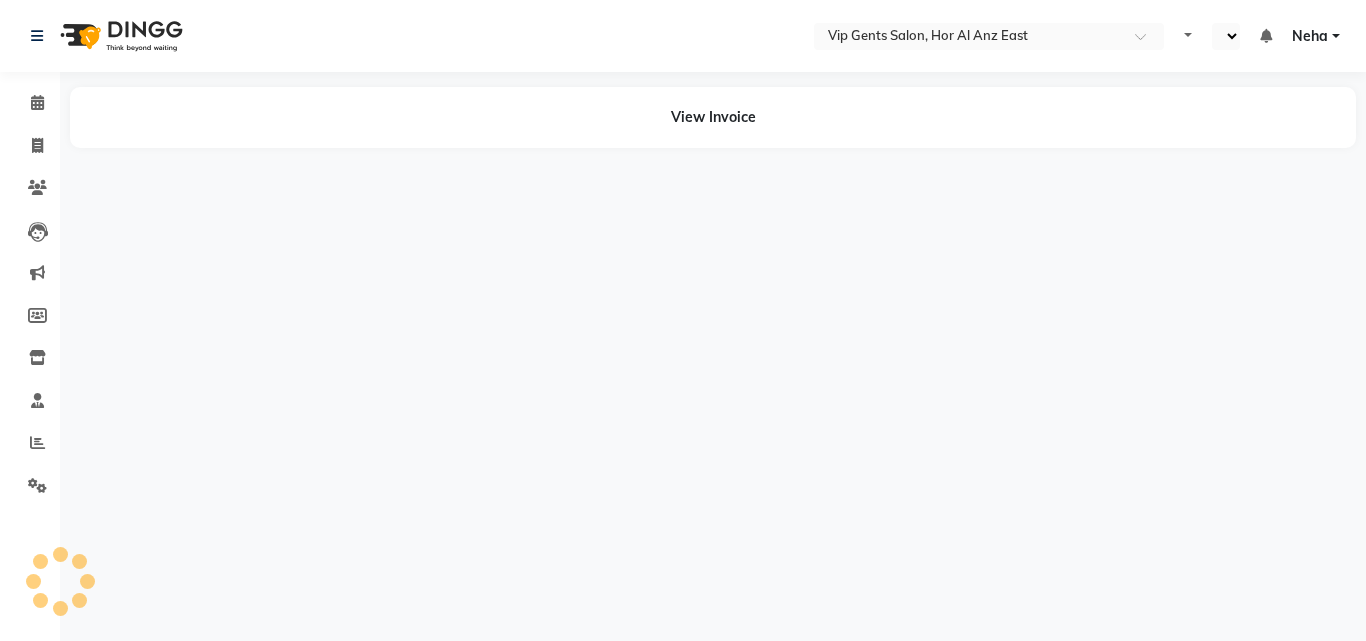 select on "en" 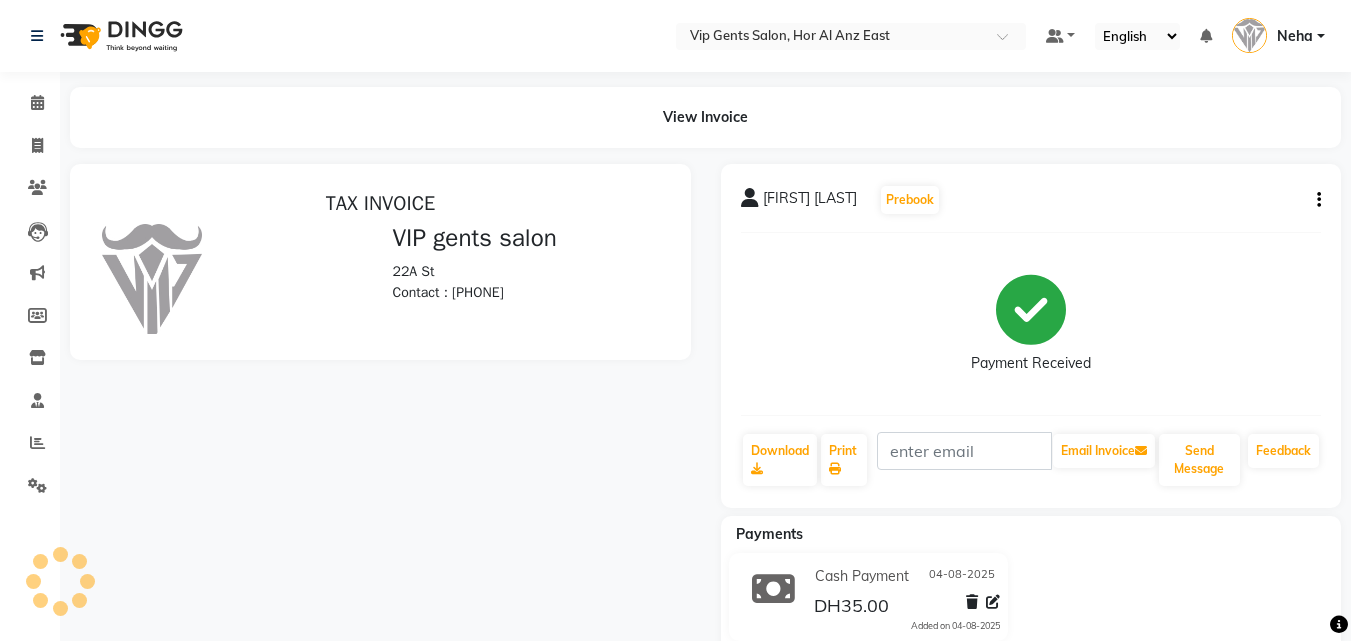 scroll, scrollTop: 0, scrollLeft: 0, axis: both 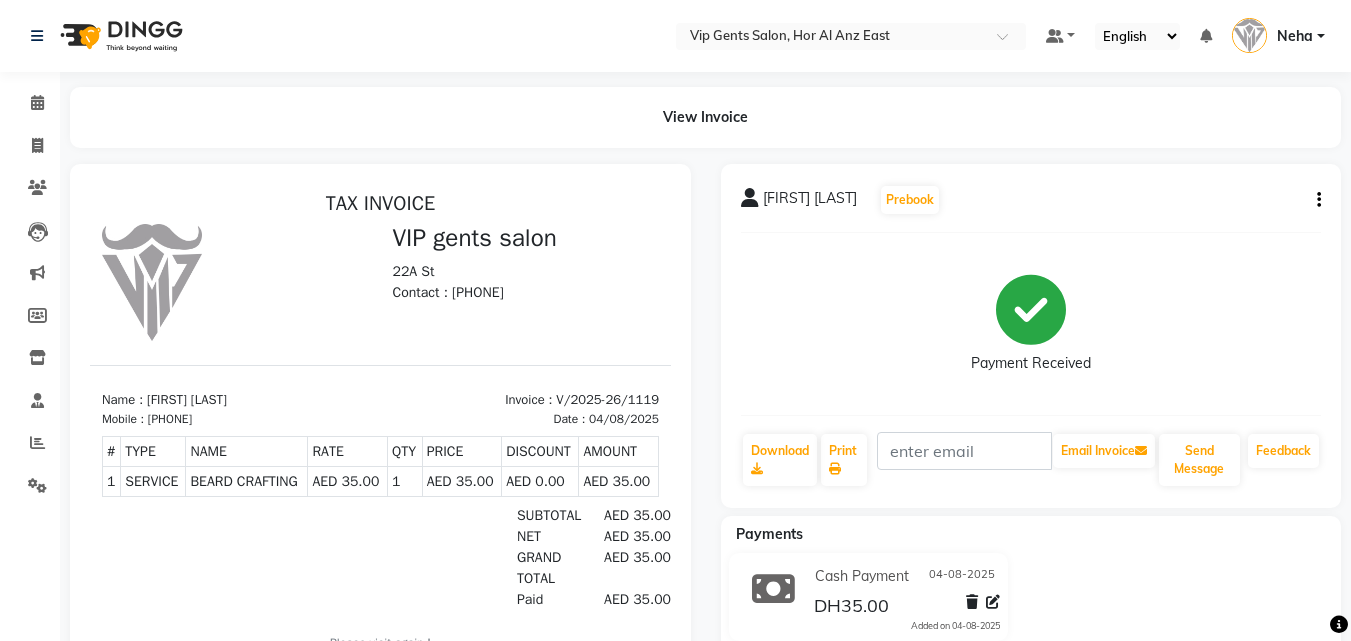click 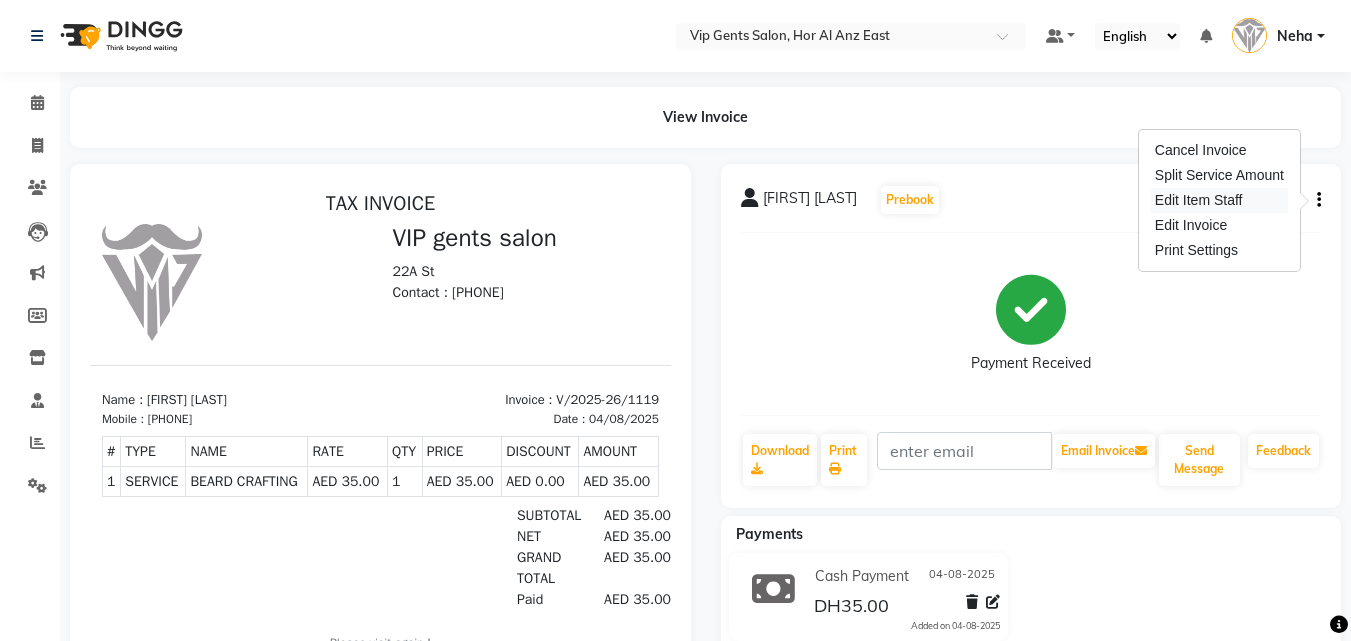 click on "Edit Item Staff" at bounding box center (1219, 200) 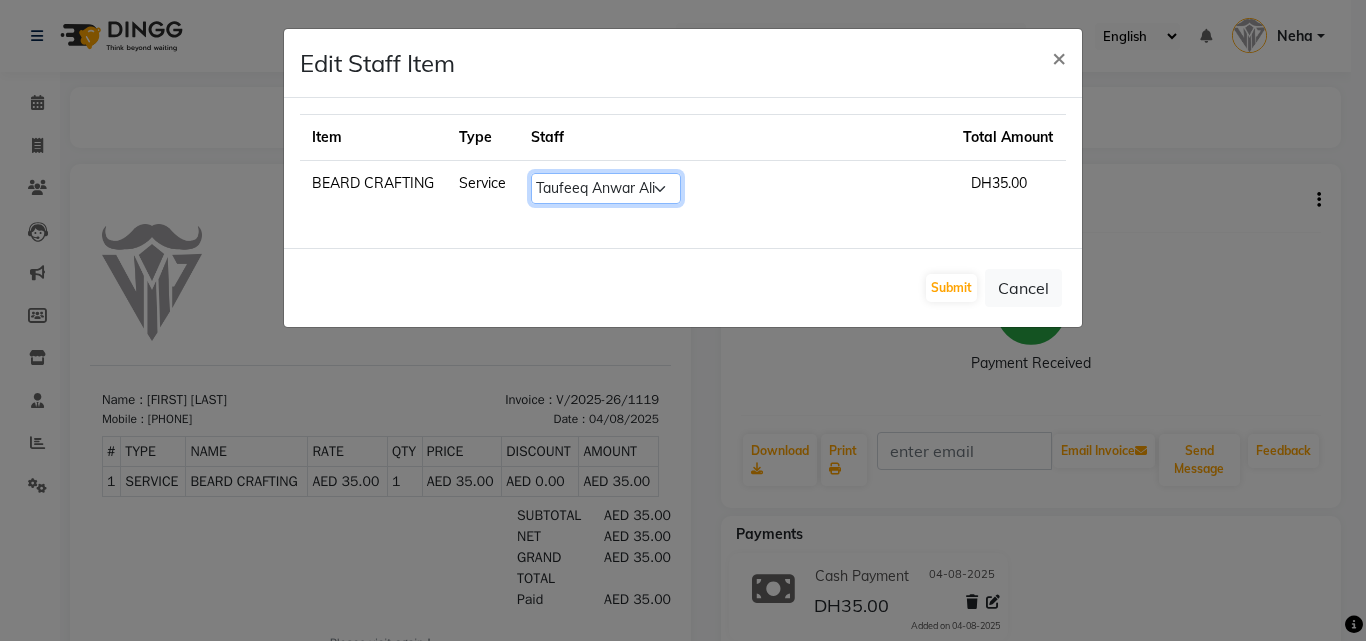 click on "Select  AHMED MOHAMED MOHAMED ELKHODARY ABDELHAMID   Ali Rana   Allauddin Anwar Ali   Ameen   Ayoub Lakhbizi   Jairah   Mr. Mohannad   Neha   Nelson   Ricalyn Colcol   Riffat Magdy   Taufeeq Anwar Ali   Tauseef  Akhilaque   Zoya Bhatti." 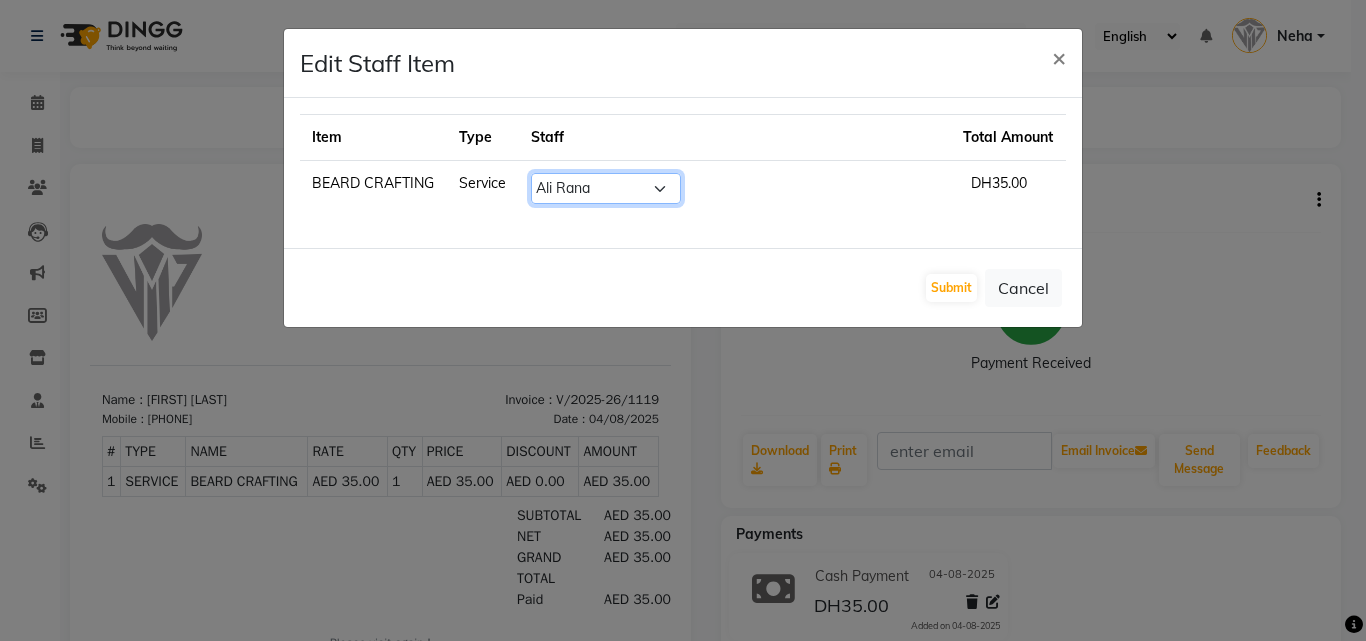 click on "Select  AHMED MOHAMED MOHAMED ELKHODARY ABDELHAMID   Ali Rana   Allauddin Anwar Ali   Ameen   Ayoub Lakhbizi   Jairah   Mr. Mohannad   Neha   Nelson   Ricalyn Colcol   Riffat Magdy   Taufeeq Anwar Ali   Tauseef  Akhilaque   Zoya Bhatti." 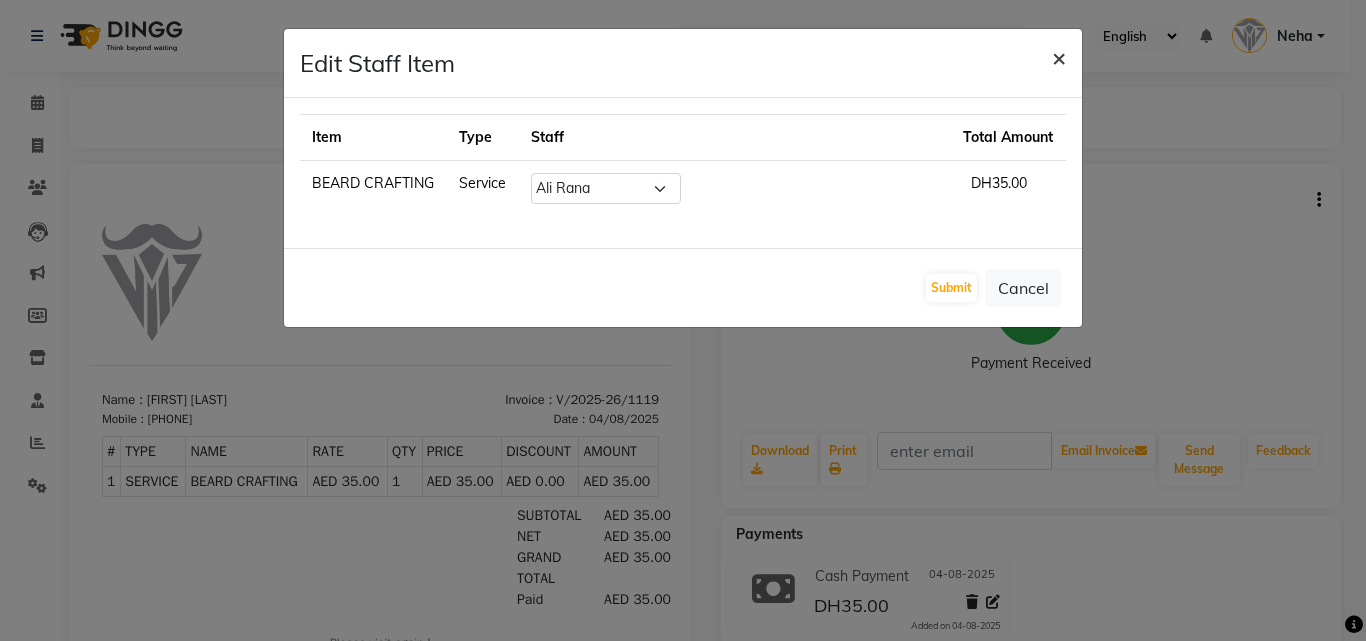 click on "×" 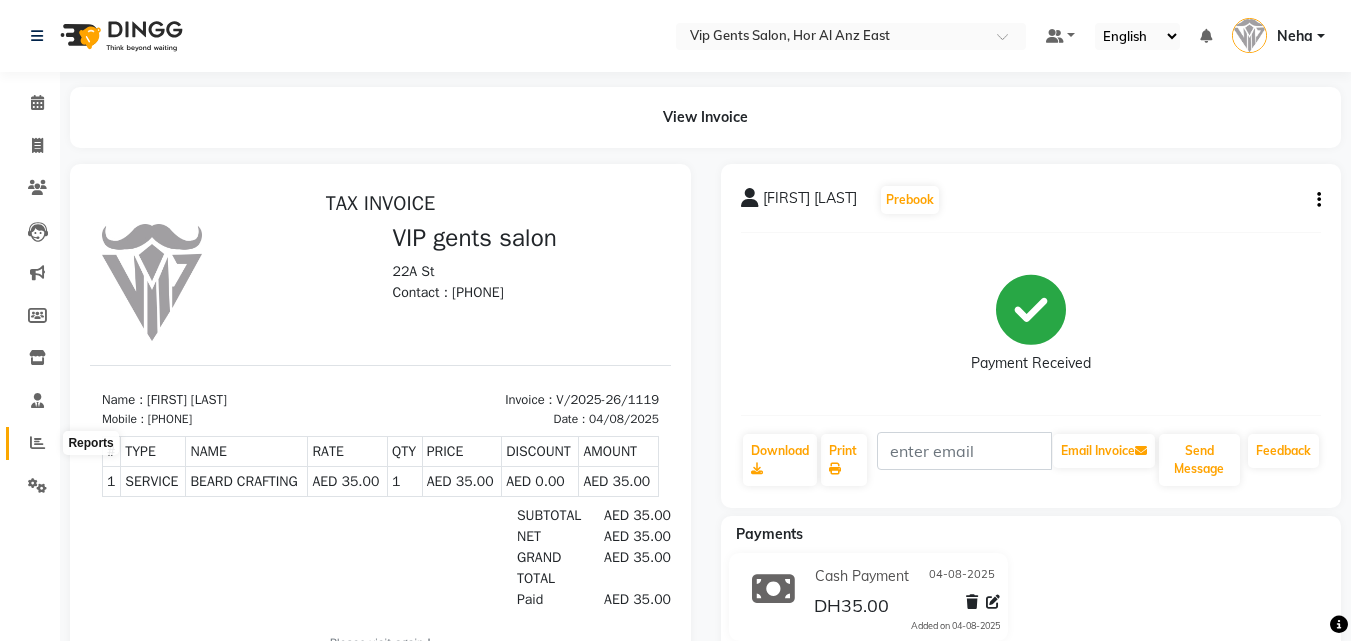 click 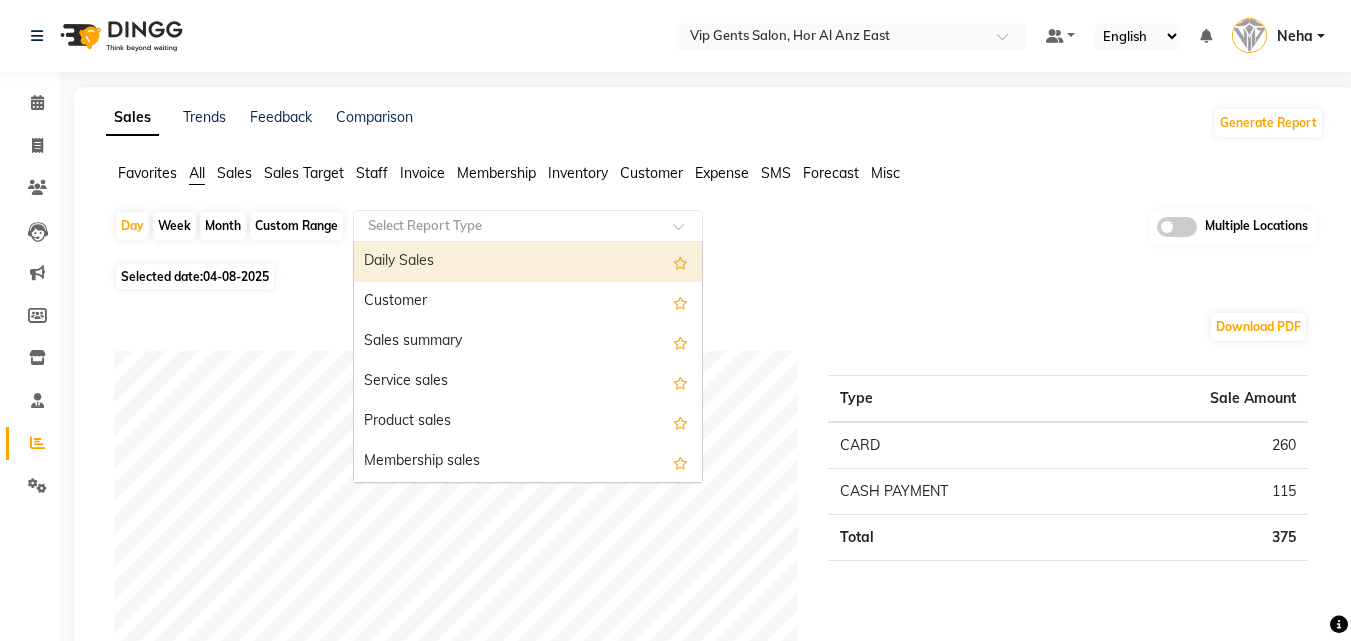 click 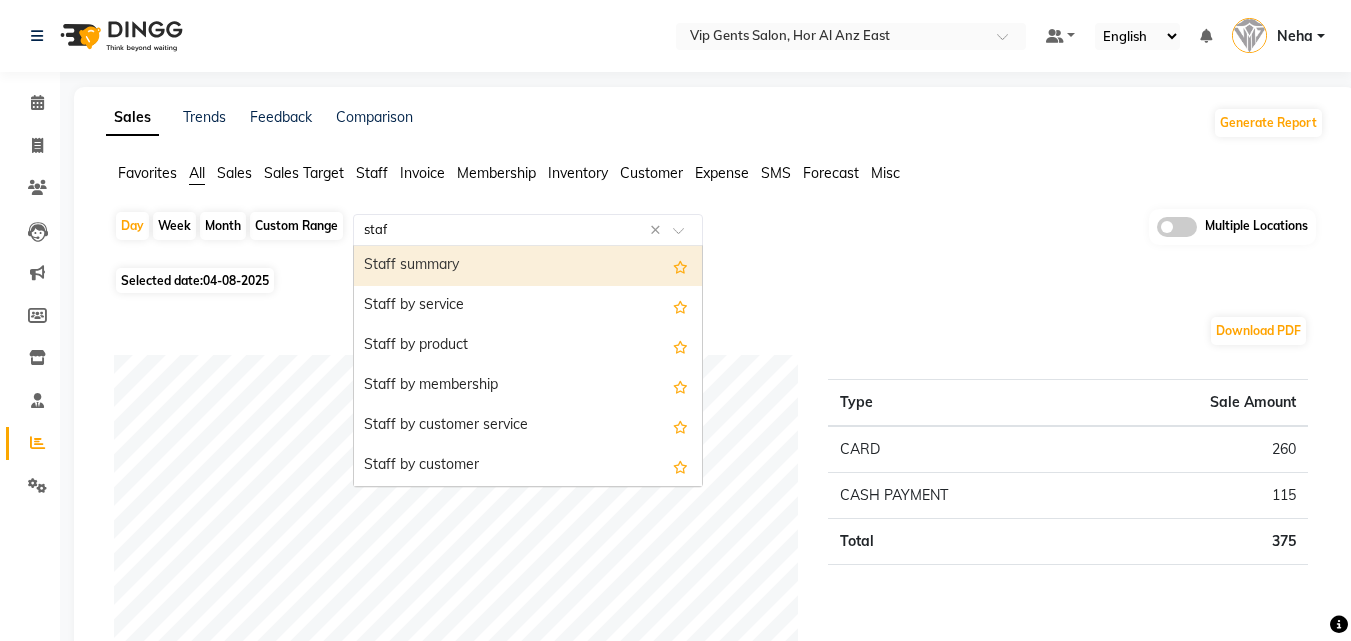 type on "staff" 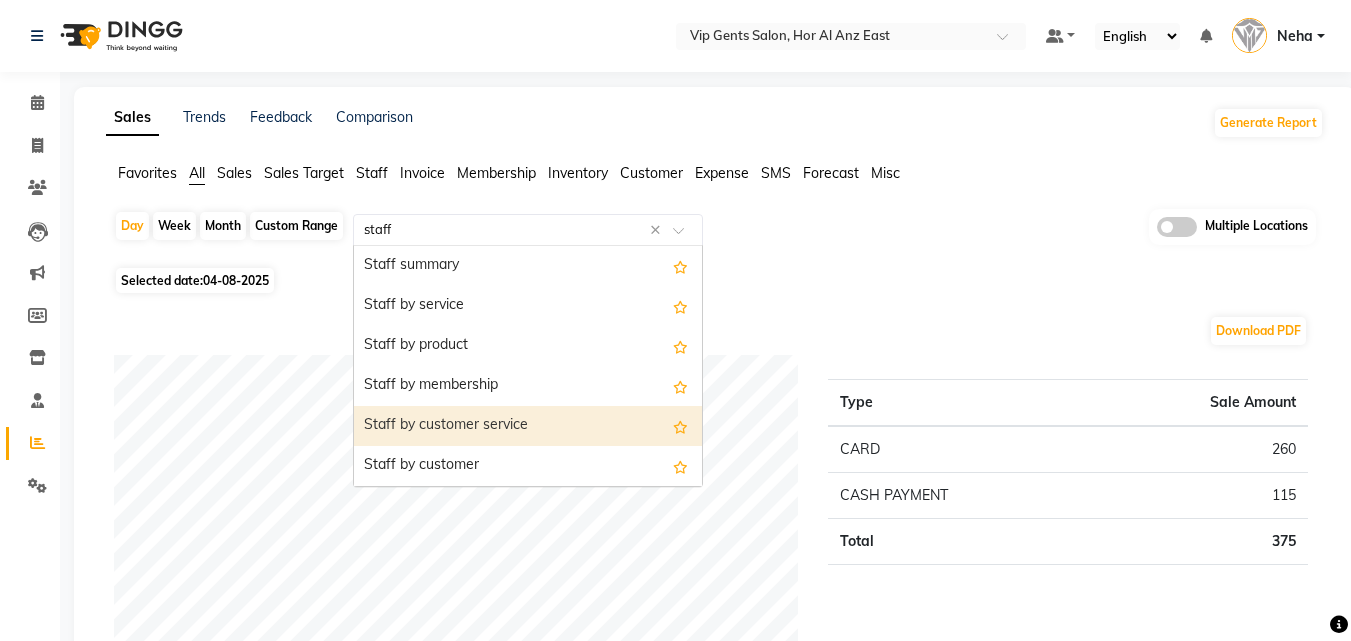 click on "Staff by customer service" at bounding box center (528, 426) 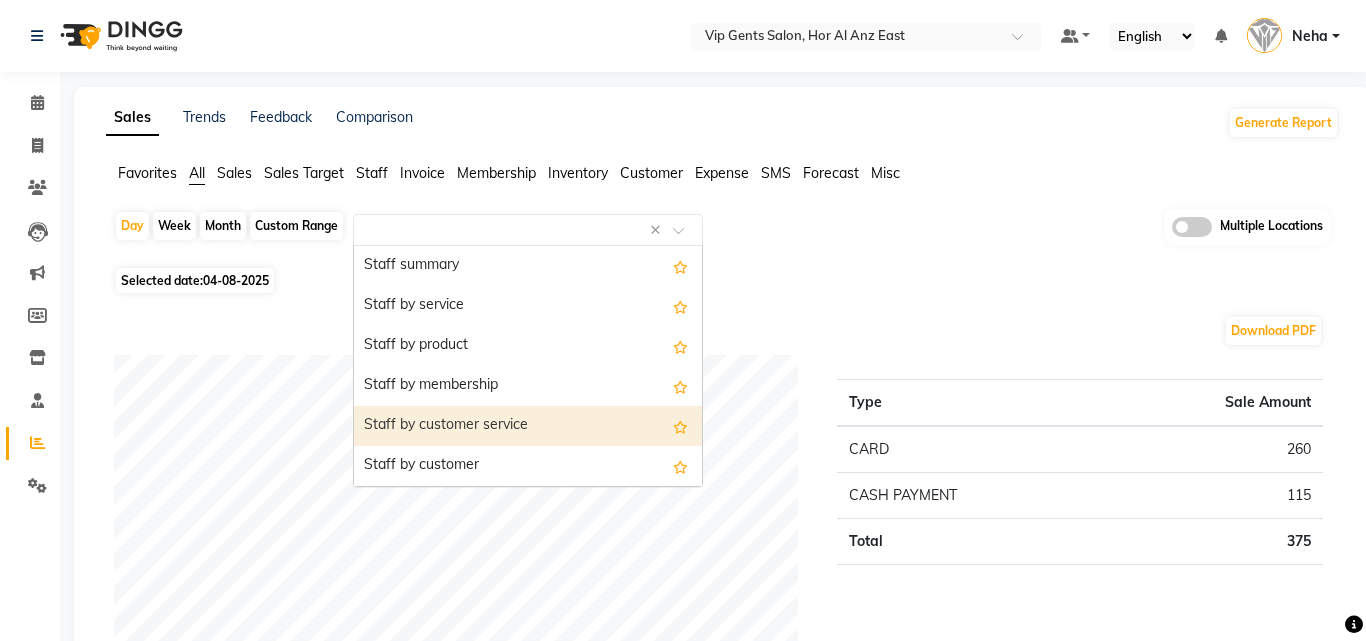 select on "full_report" 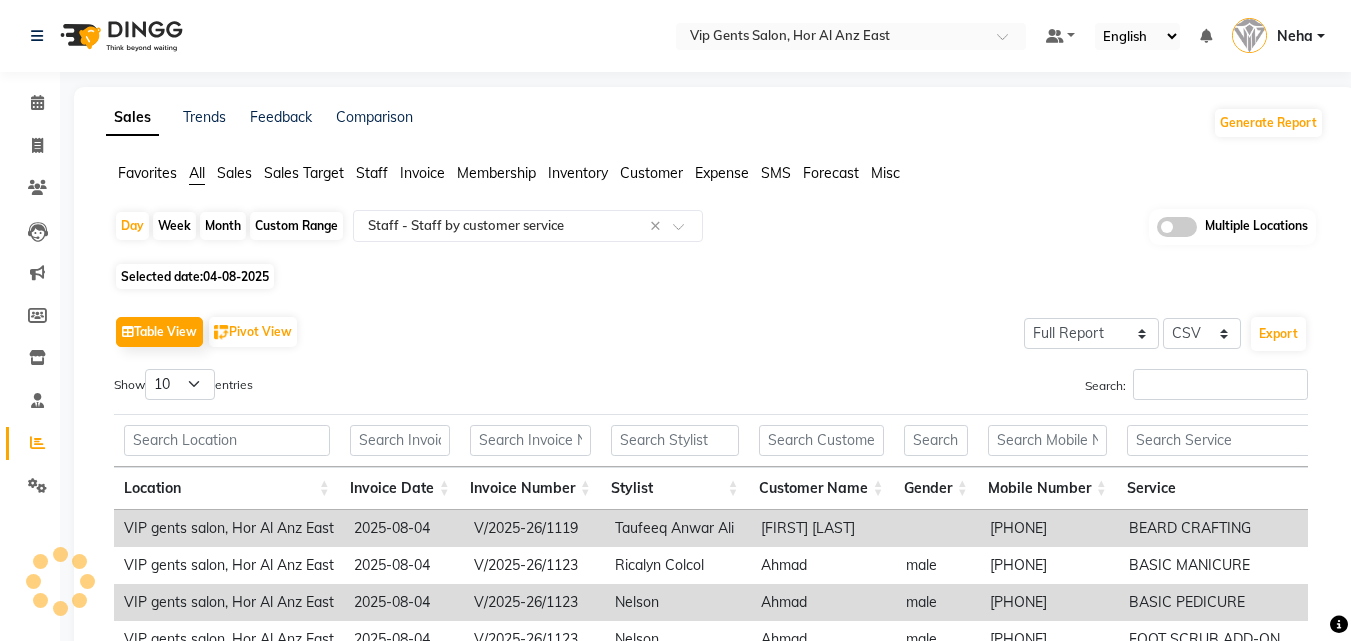 click on "Table View   Pivot View  Select Full Report Filtered Report Select CSV PDF  Export" 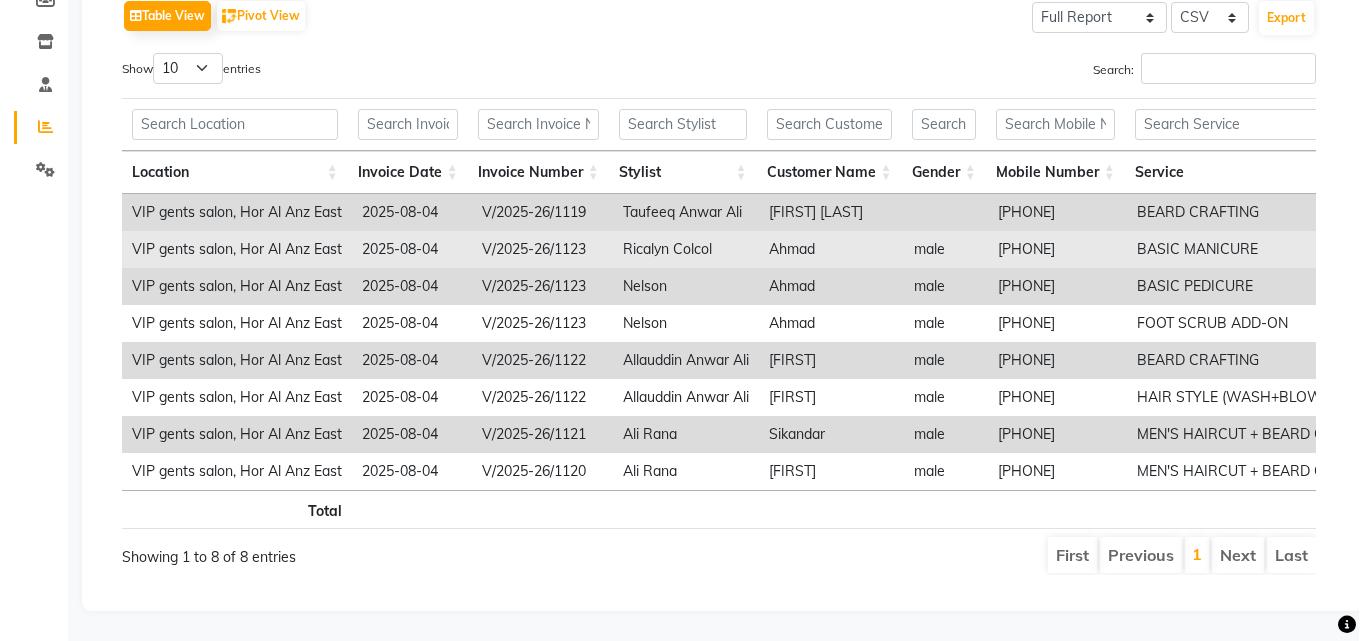 scroll, scrollTop: 346, scrollLeft: 0, axis: vertical 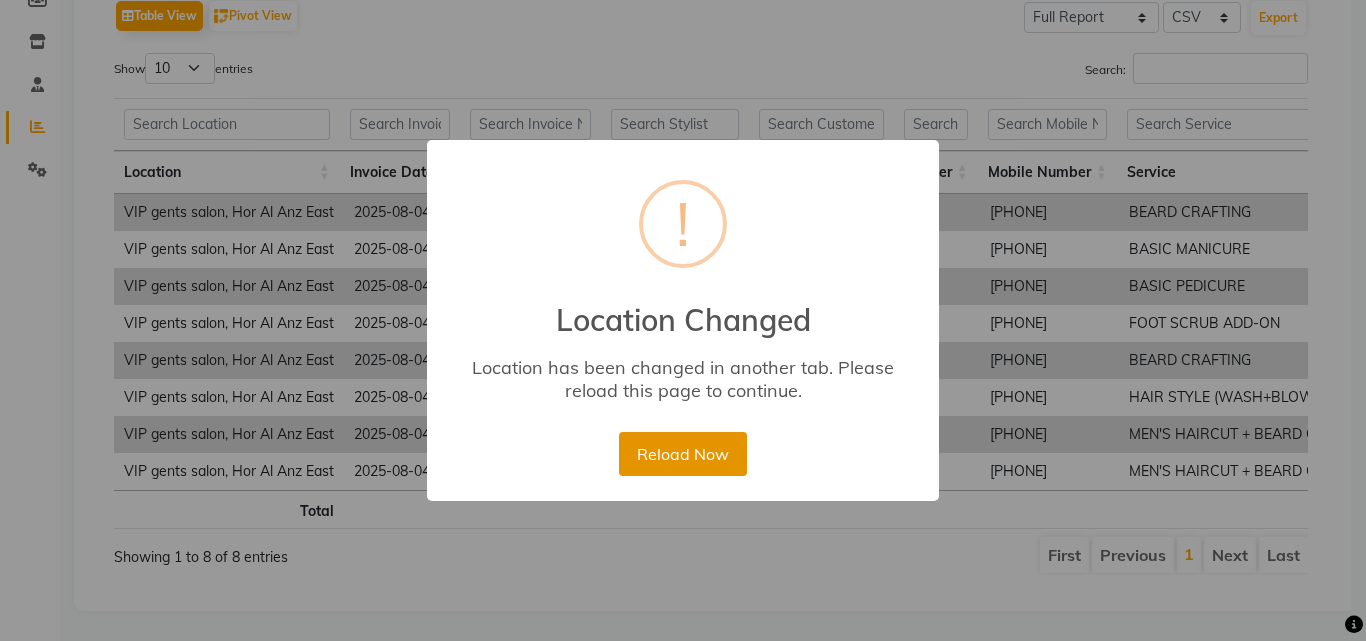 click on "Reload Now" at bounding box center (682, 454) 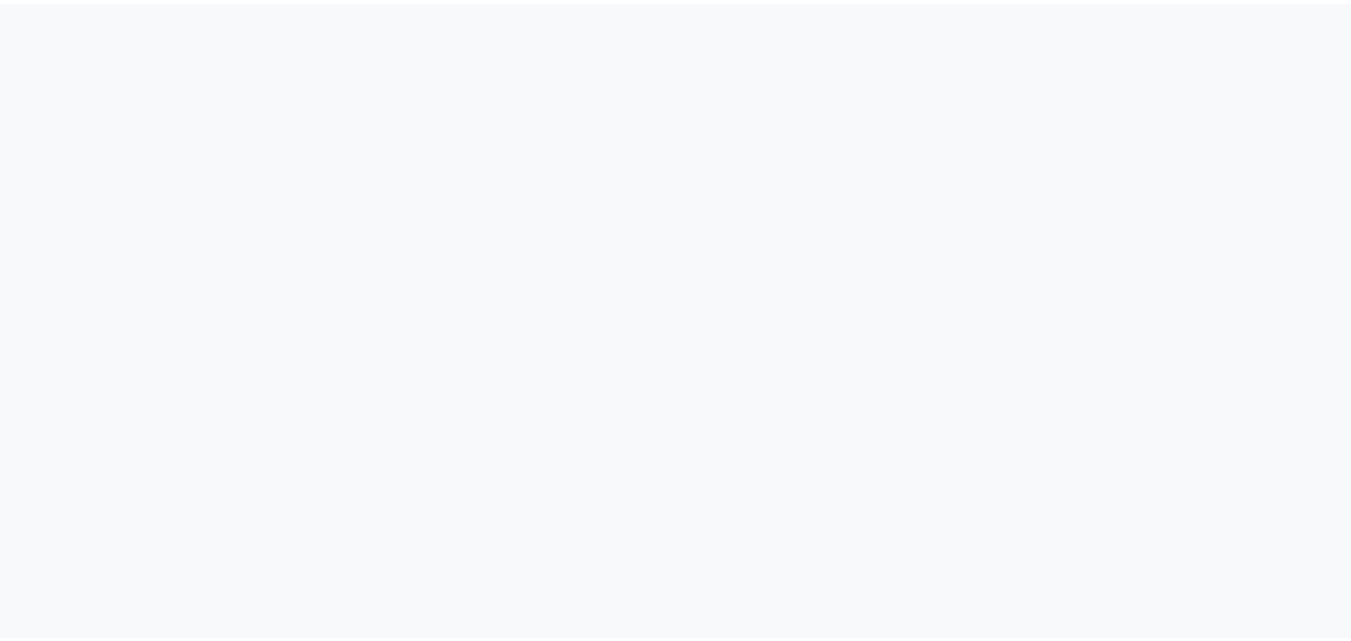scroll, scrollTop: 0, scrollLeft: 0, axis: both 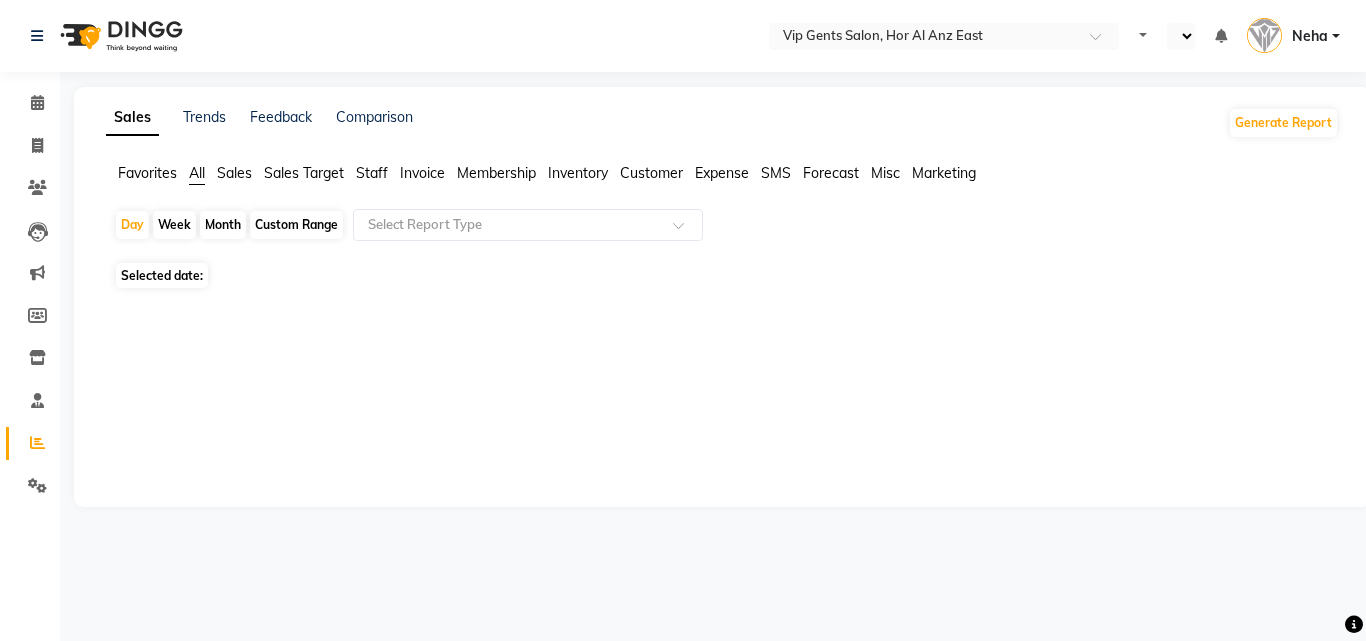 select on "en" 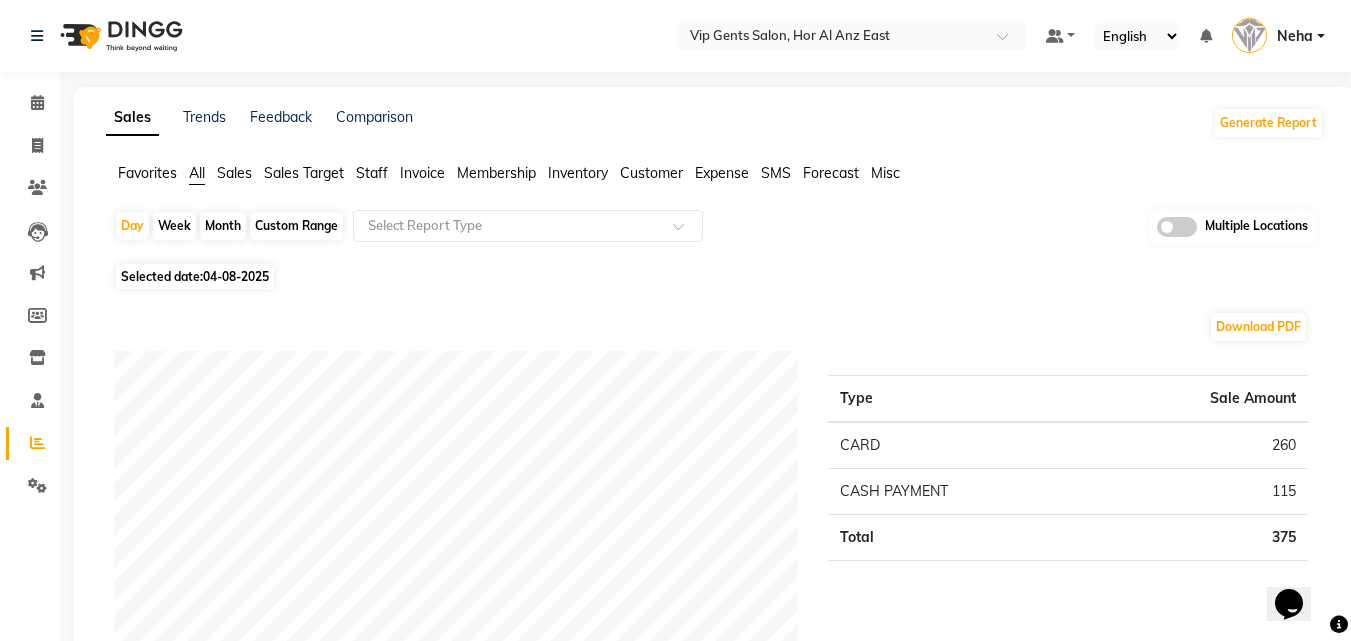 scroll, scrollTop: 0, scrollLeft: 0, axis: both 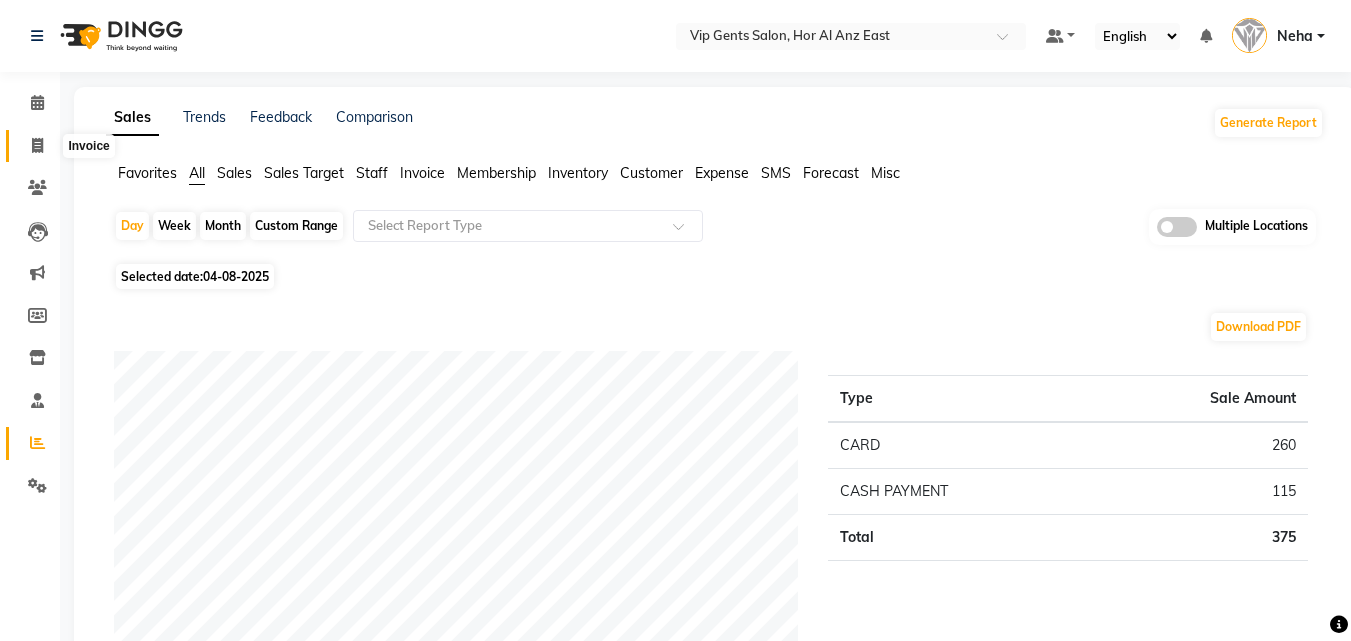 click 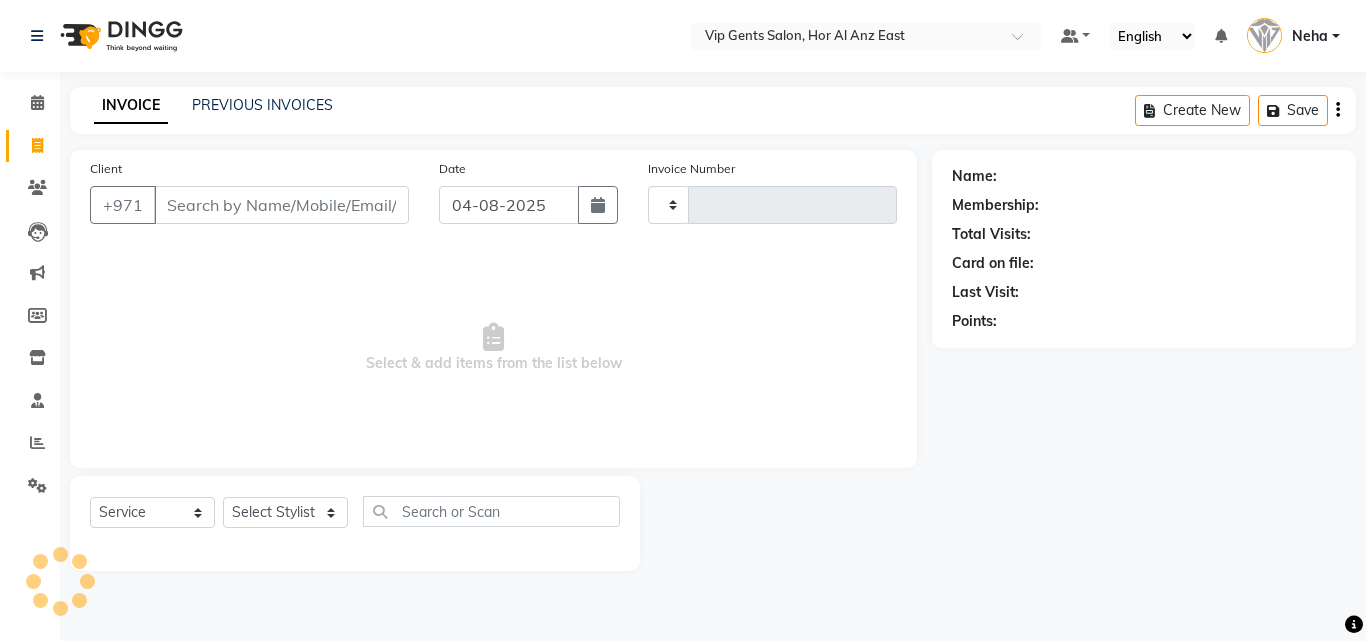 type on "1124" 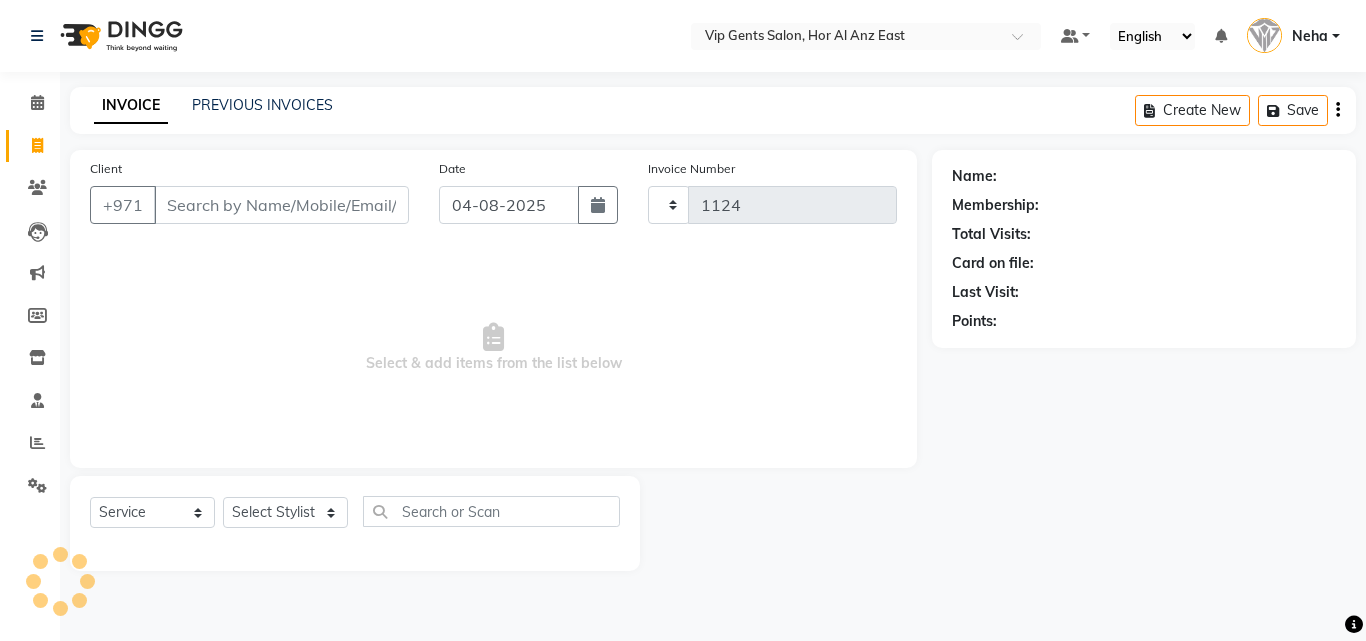 select on "8415" 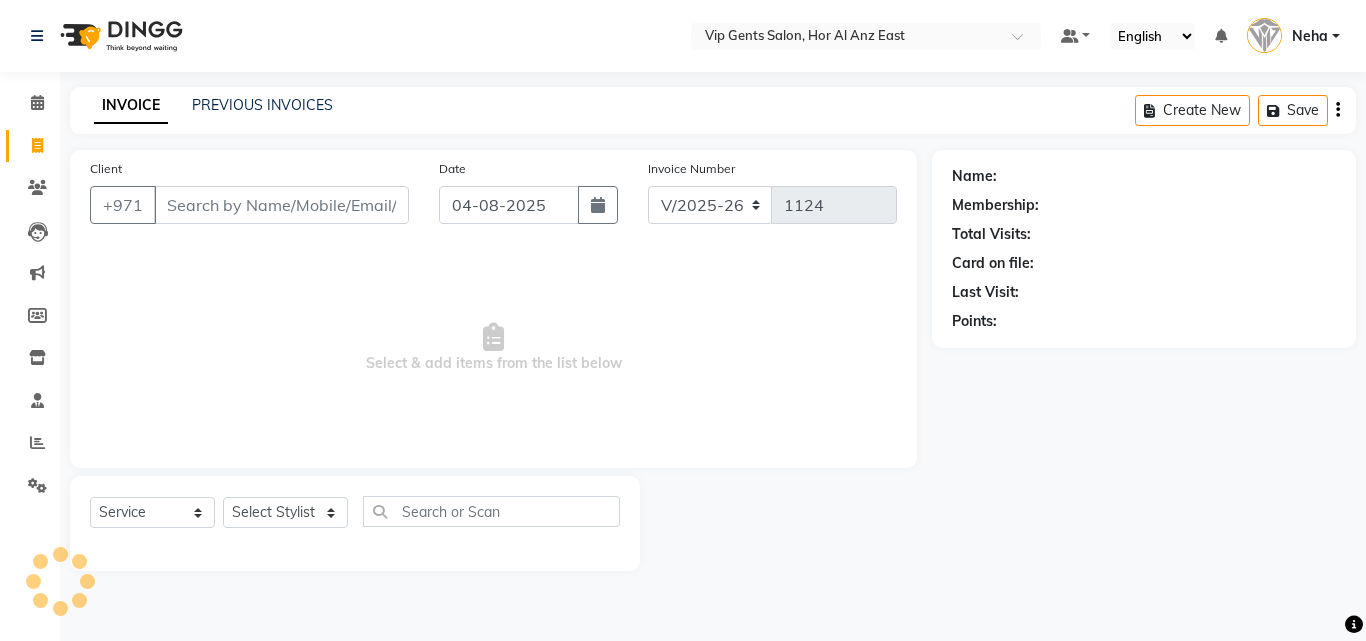 click on "Client" at bounding box center [281, 205] 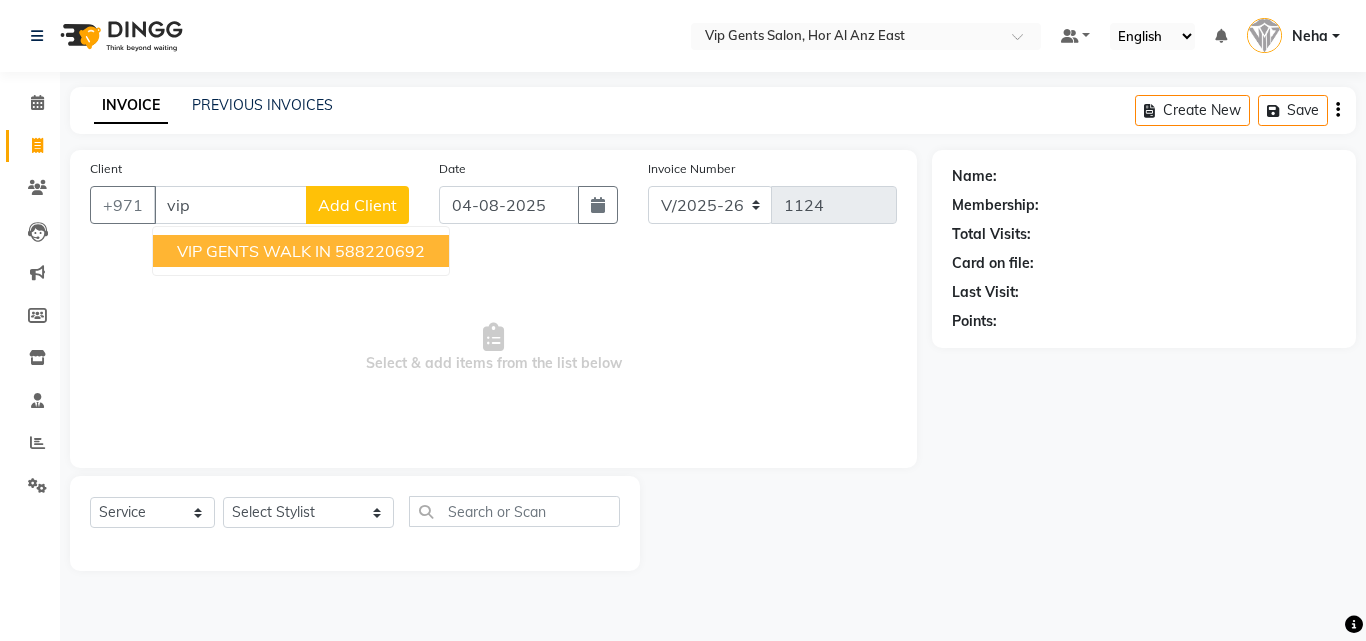 click on "VIP GENTS WALK IN" at bounding box center (254, 251) 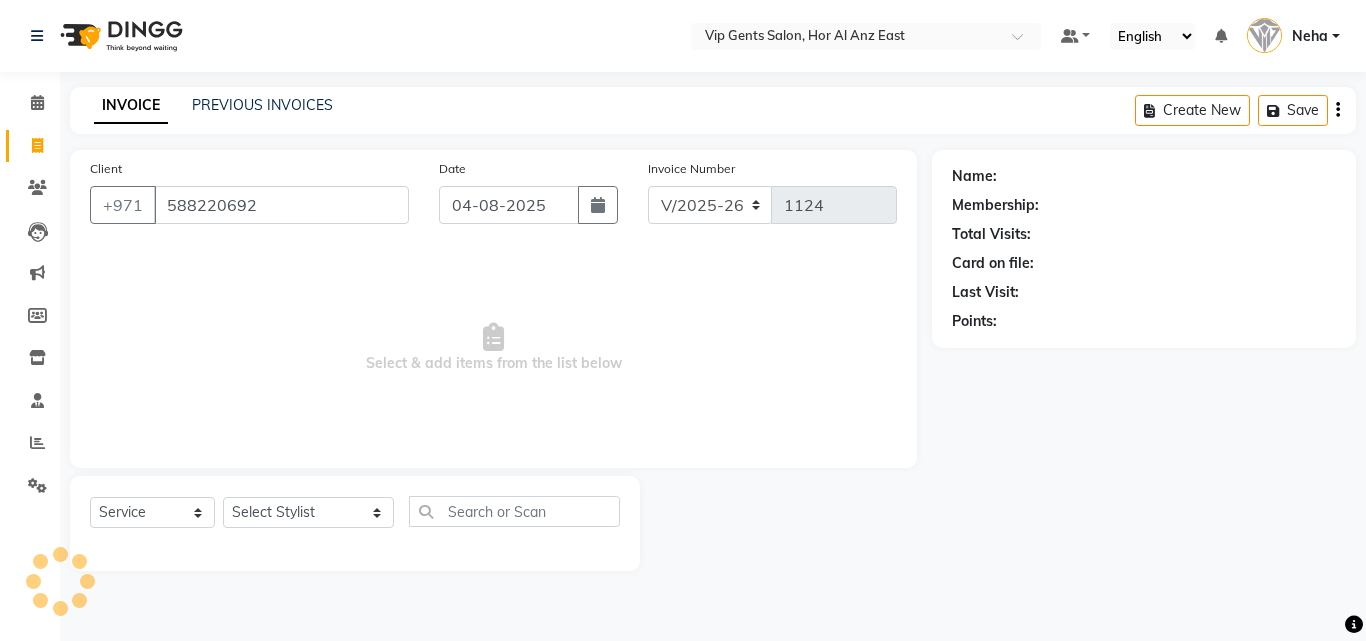 type on "588220692" 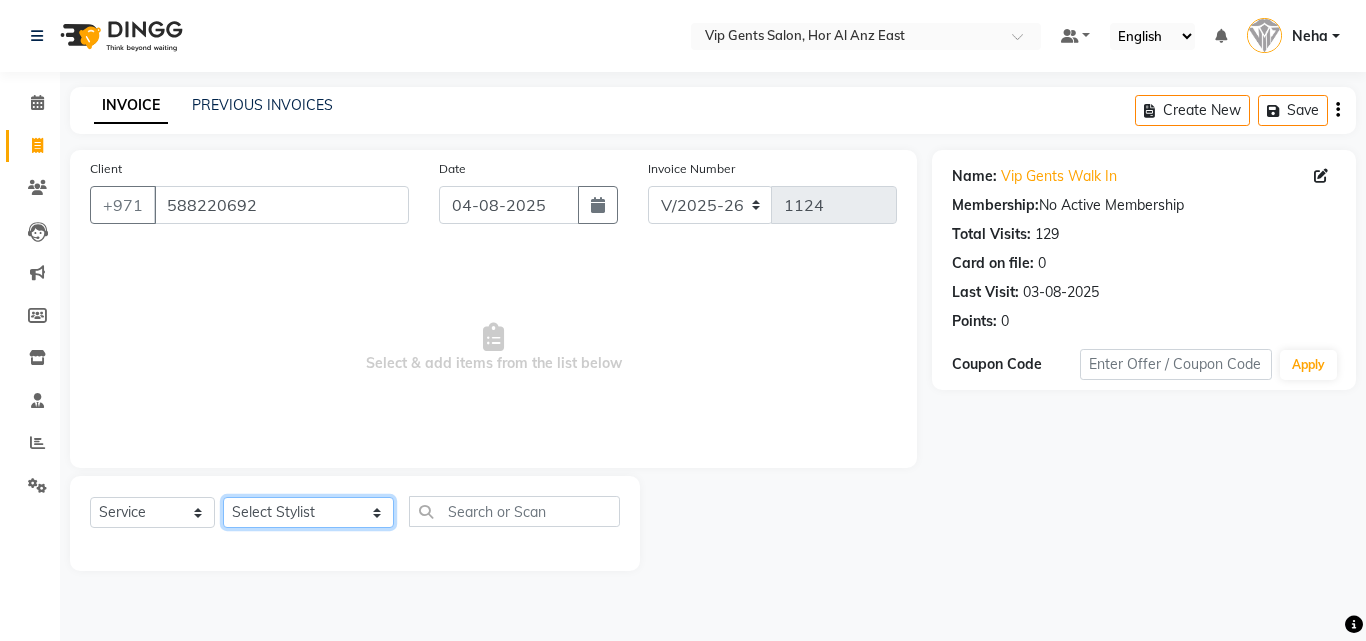 click on "Select Stylist AHMED MOHAMED MOHAMED ELKHODARY ABDELHAMID Ali Rana Allauddin Anwar Ali Ameen Ayoub Lakhbizi Jairah Mr. Mohannad Neha Nelson Ricalyn Colcol Riffat Magdy Taufeeq Anwar Ali Tauseef  Akhilaque Zoya Bhatti." 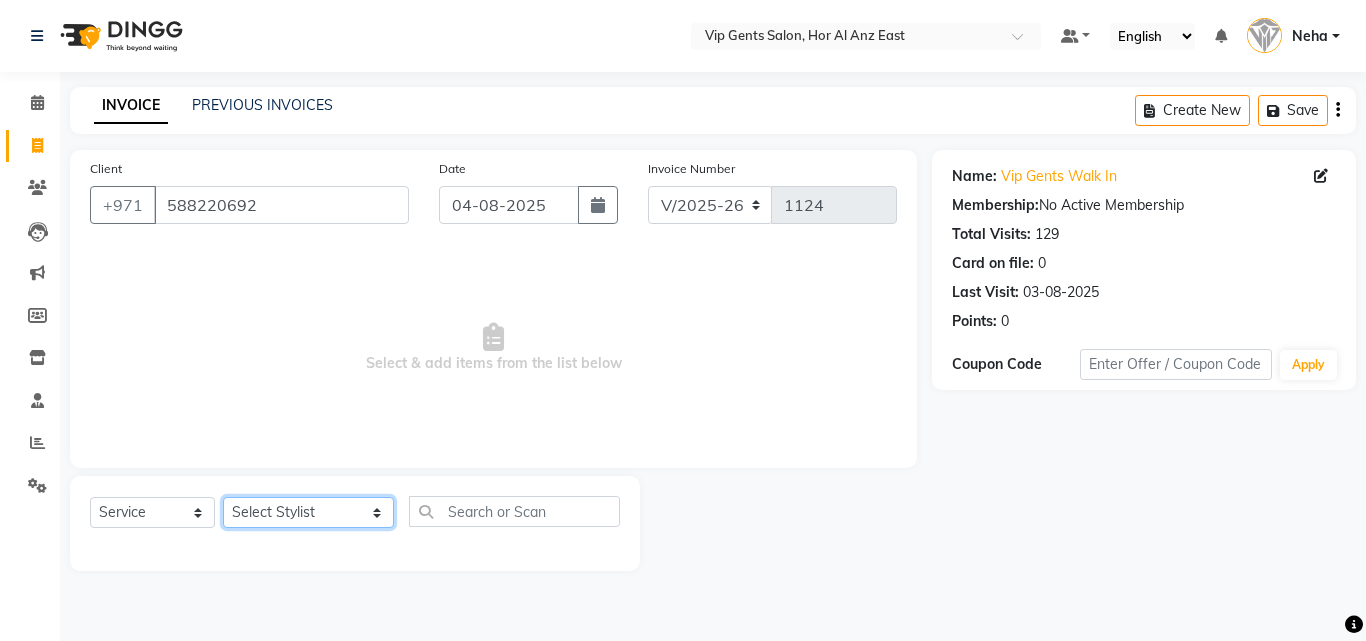 select on "81343" 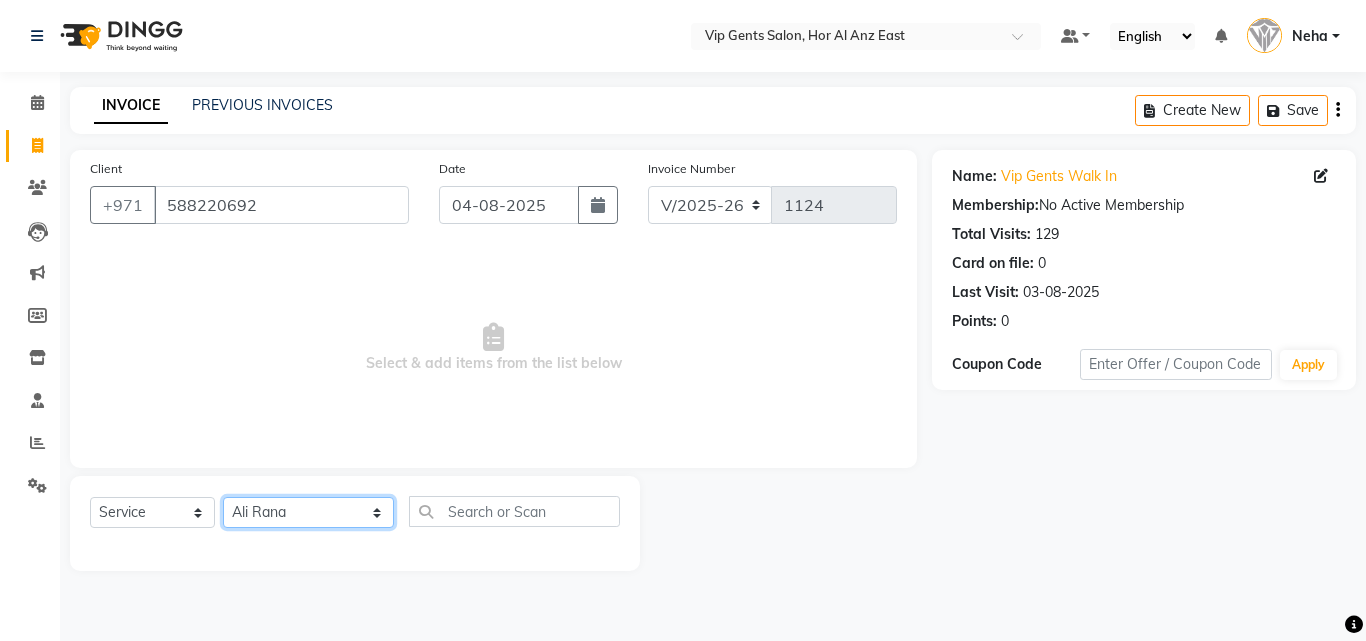 click on "Select Stylist AHMED MOHAMED MOHAMED ELKHODARY ABDELHAMID Ali Rana Allauddin Anwar Ali Ameen Ayoub Lakhbizi Jairah Mr. Mohannad Neha Nelson Ricalyn Colcol Riffat Magdy Taufeeq Anwar Ali Tauseef  Akhilaque Zoya Bhatti." 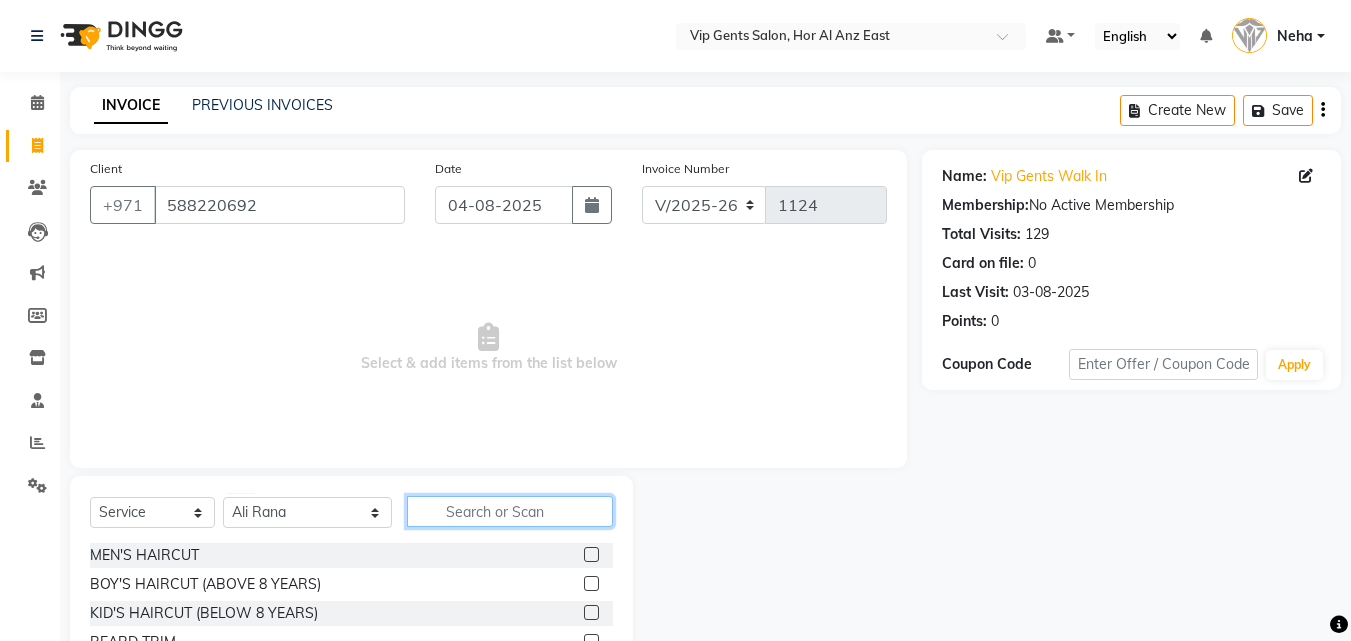 click 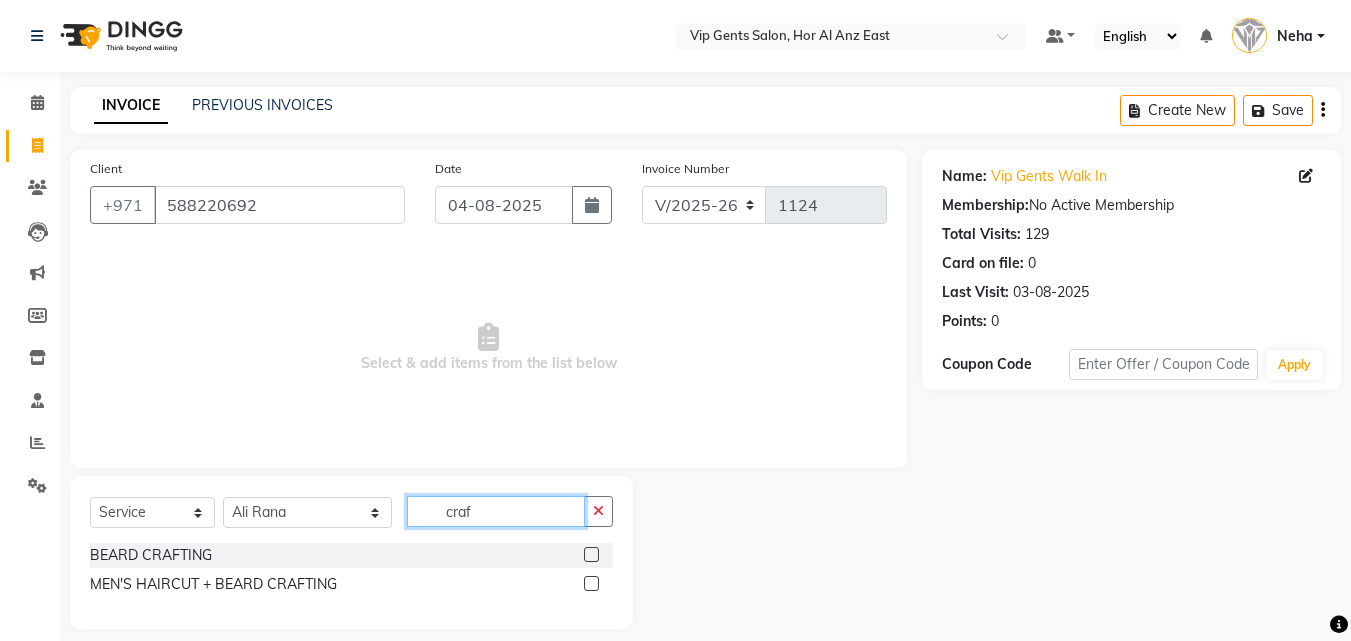 type on "craf" 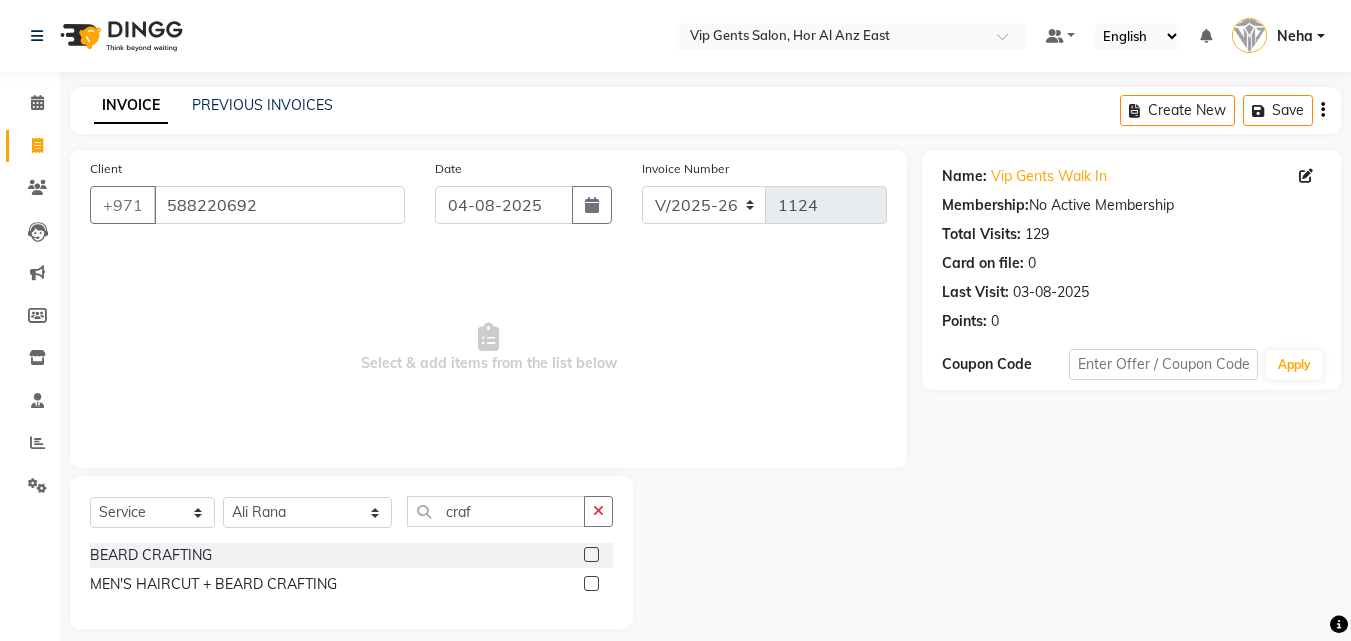 click 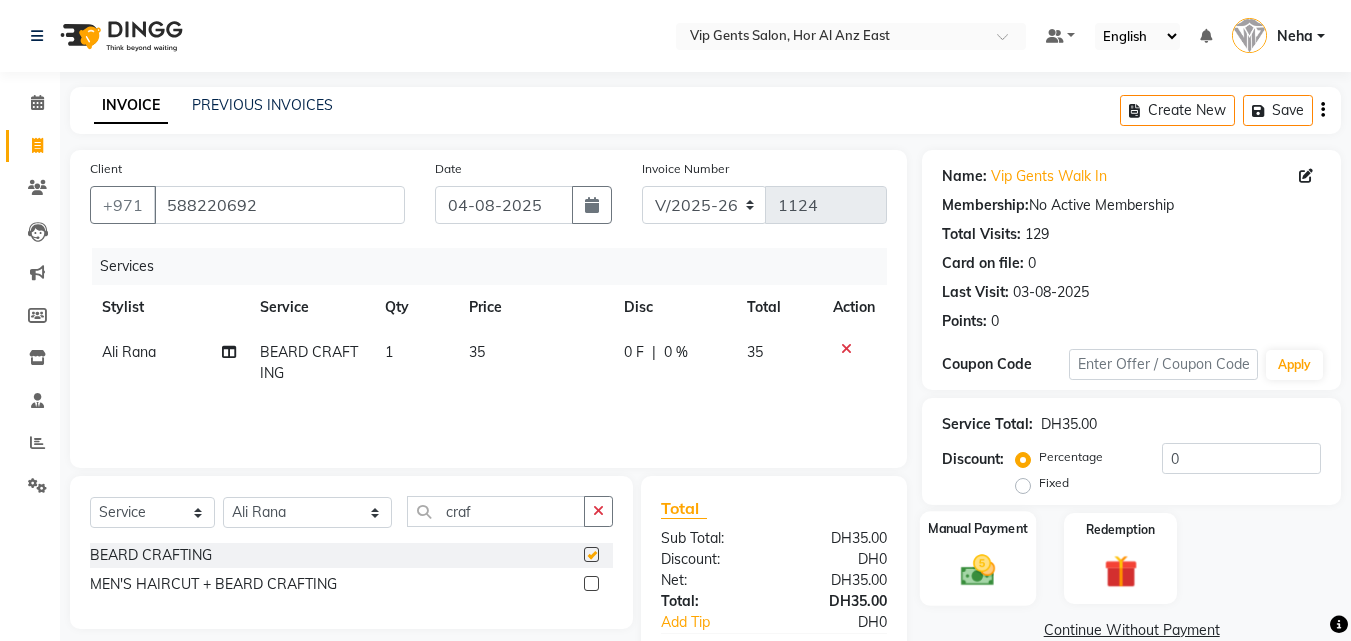checkbox on "false" 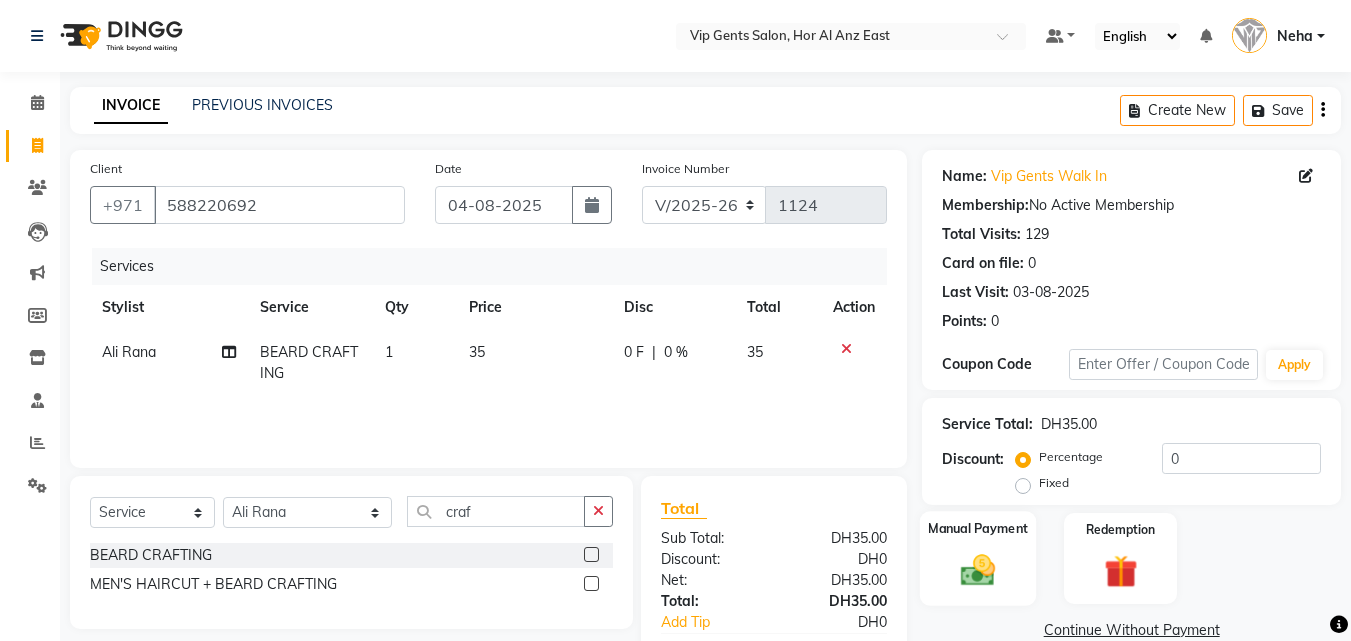 click 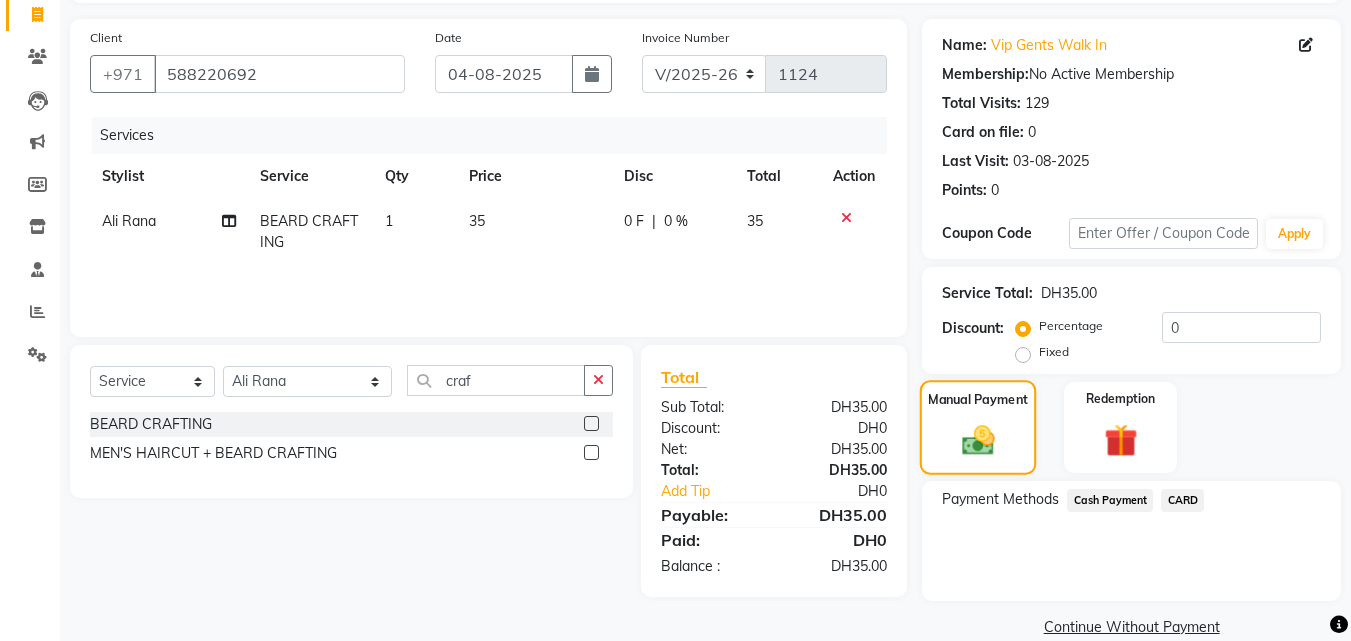 scroll, scrollTop: 160, scrollLeft: 0, axis: vertical 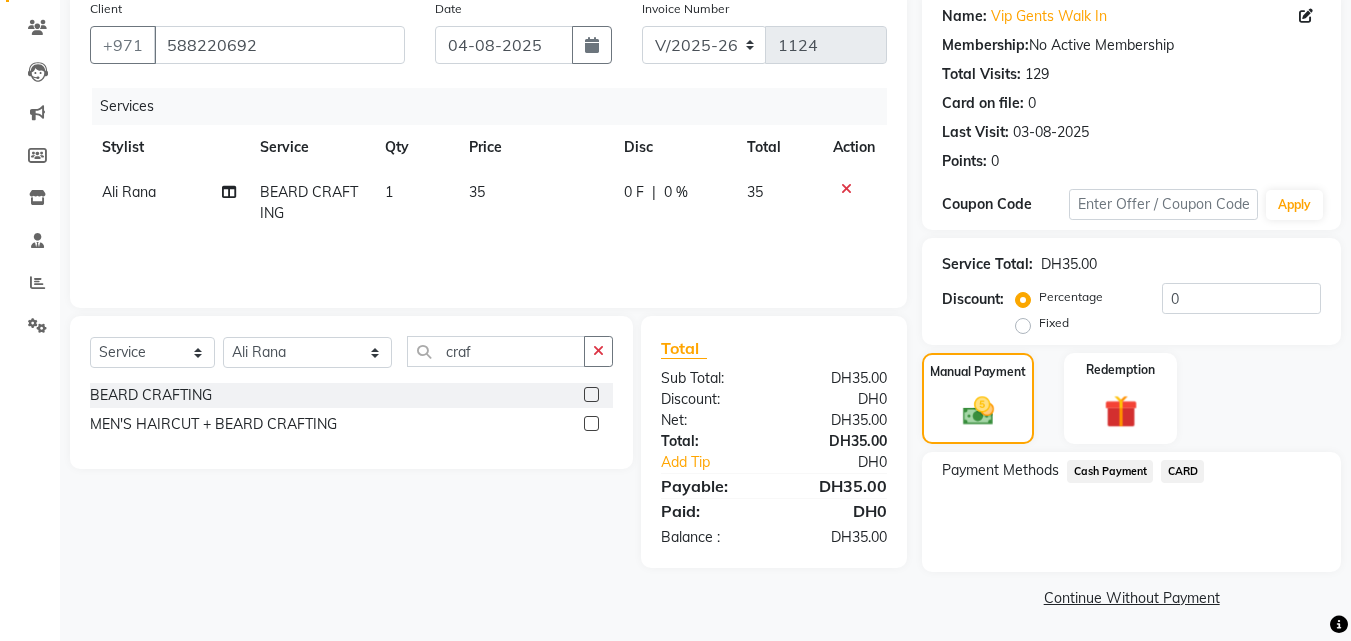 click on "CARD" 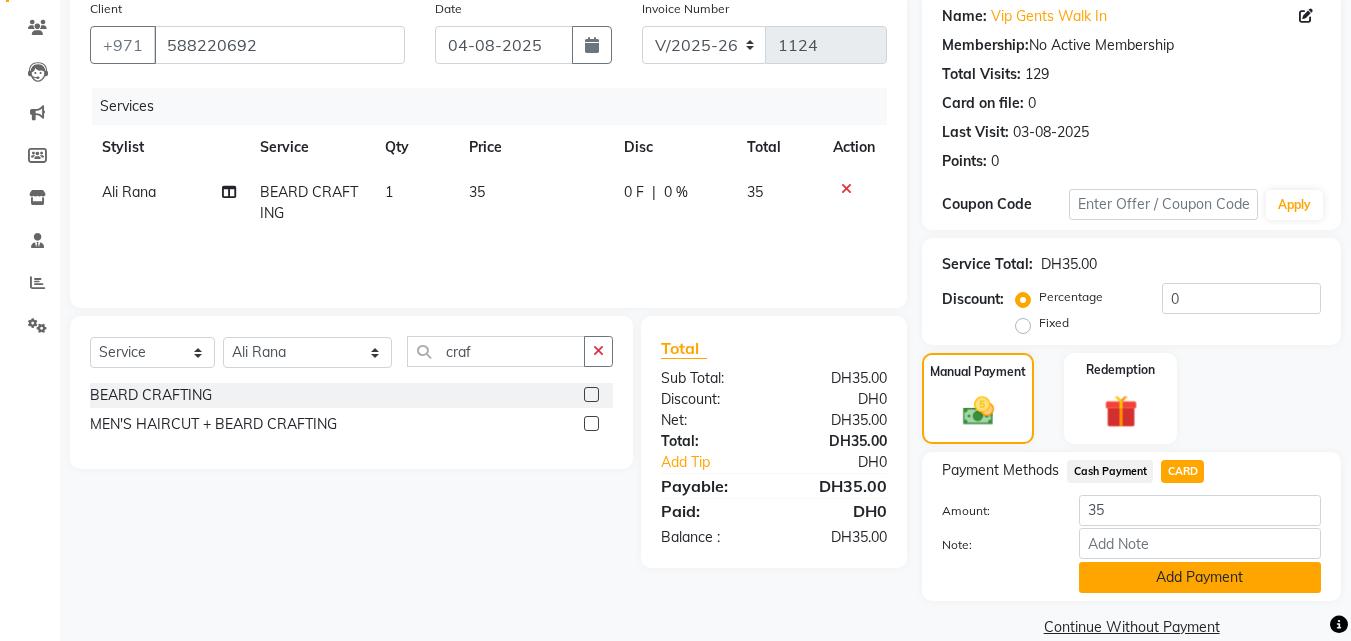 click on "Add Payment" 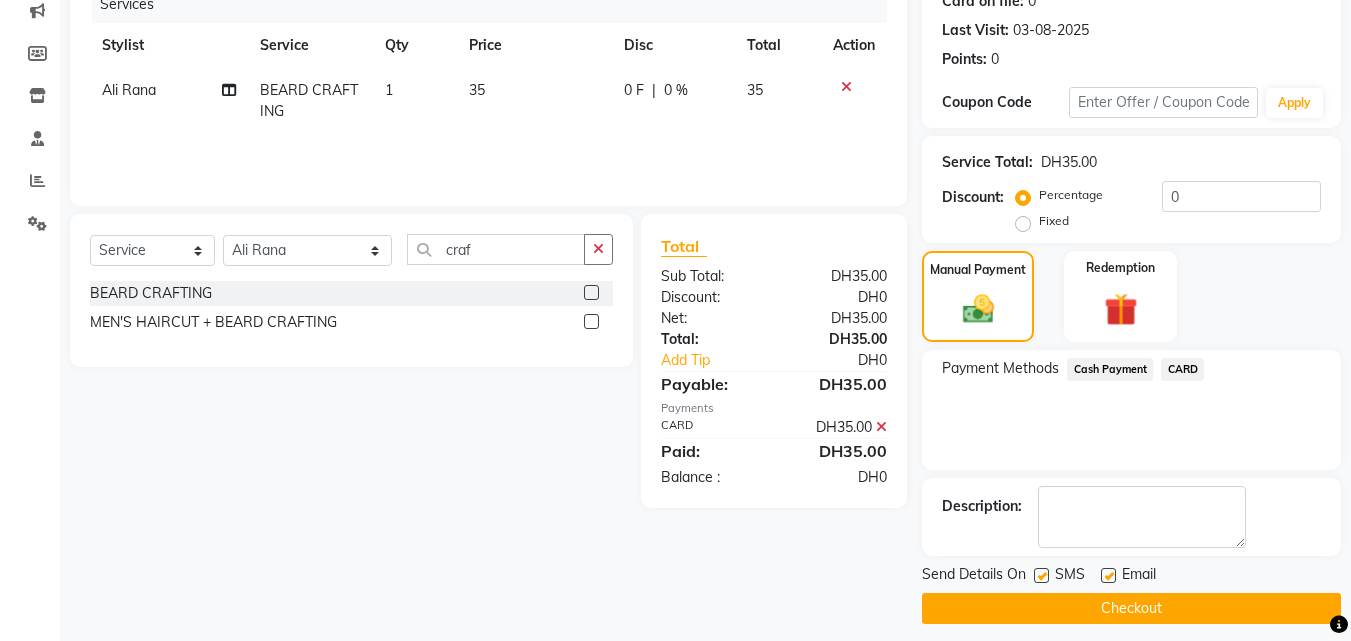 scroll, scrollTop: 275, scrollLeft: 0, axis: vertical 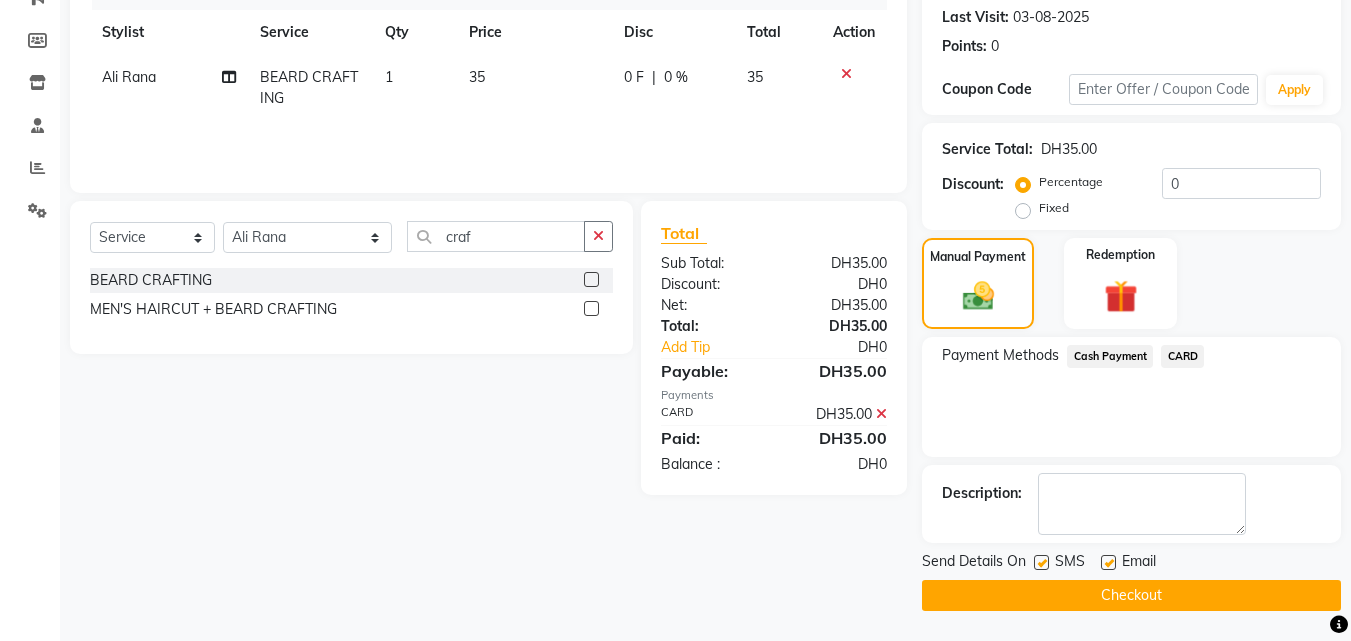 click on "Checkout" 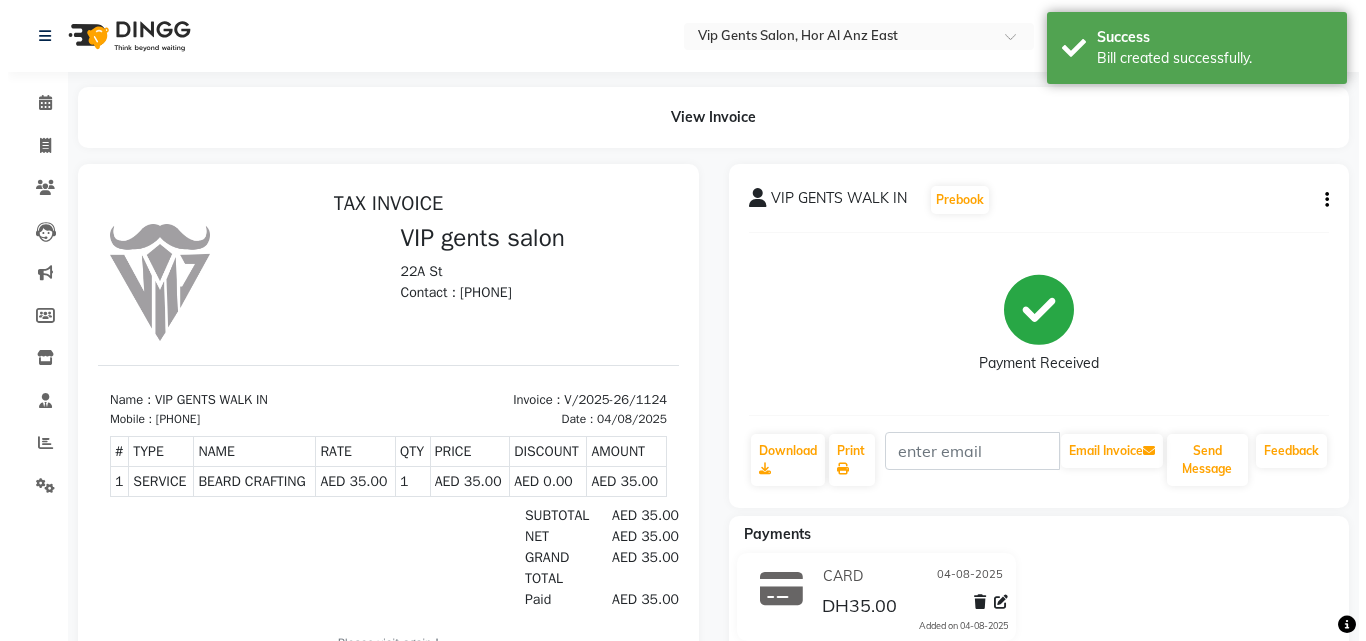 scroll, scrollTop: 0, scrollLeft: 0, axis: both 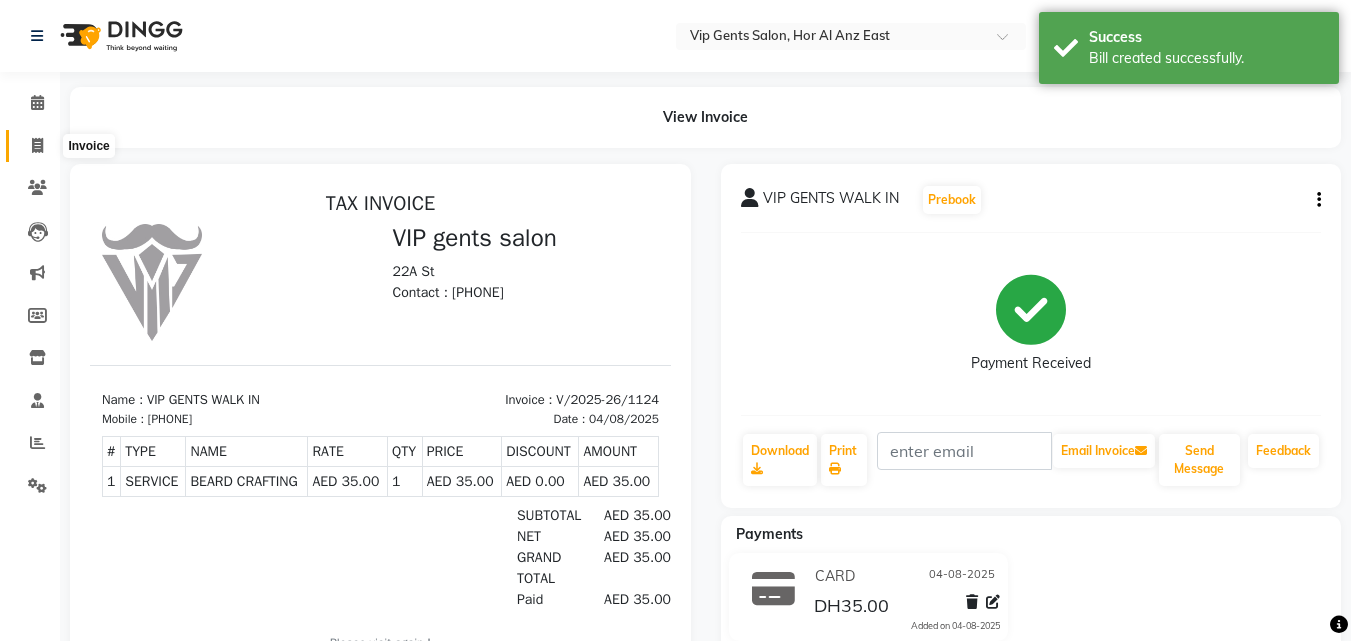 click 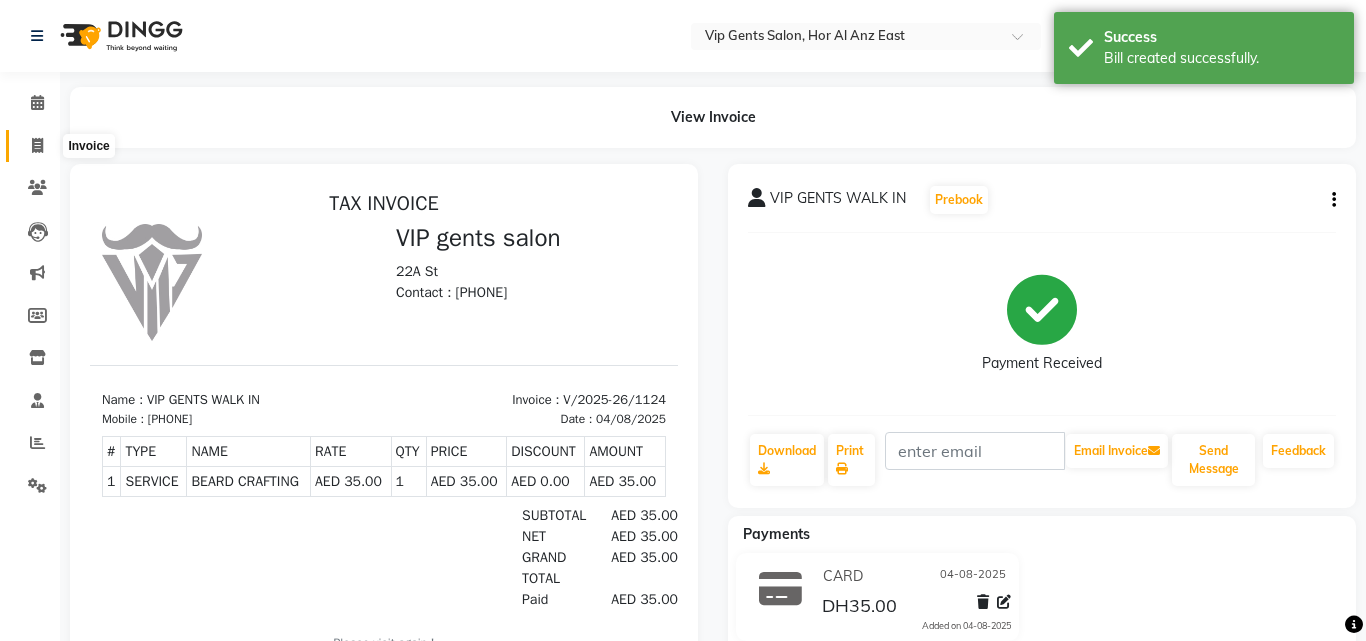 select on "service" 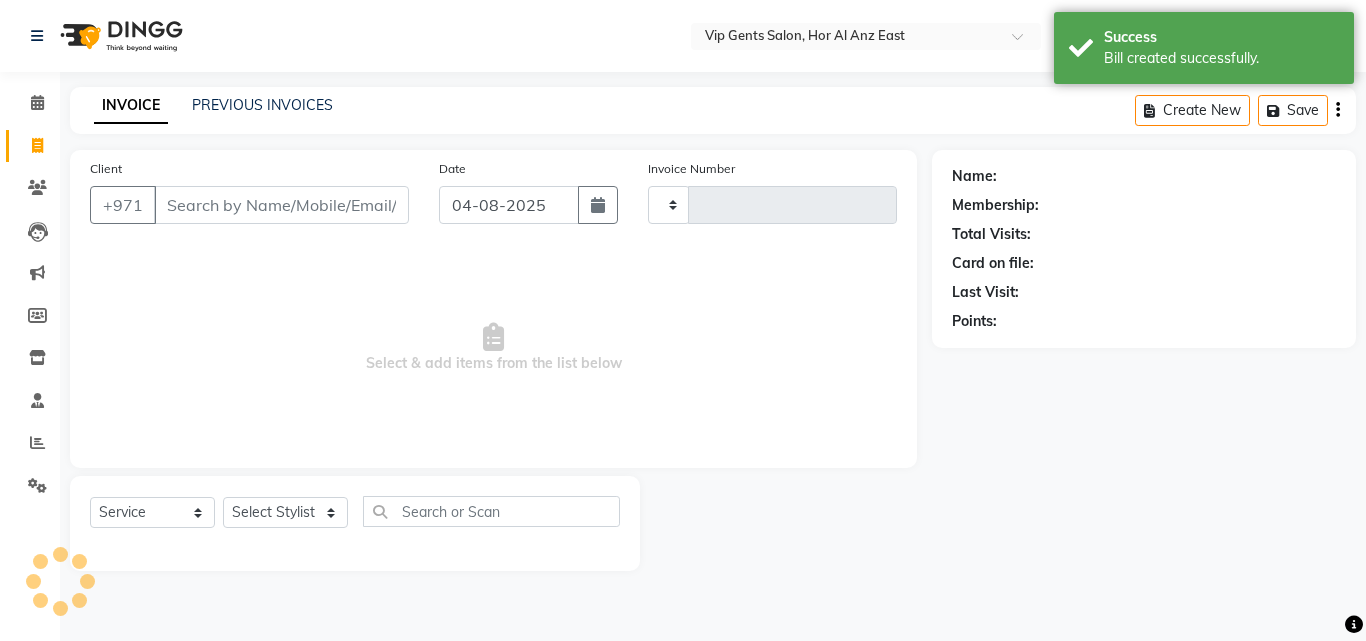type on "1125" 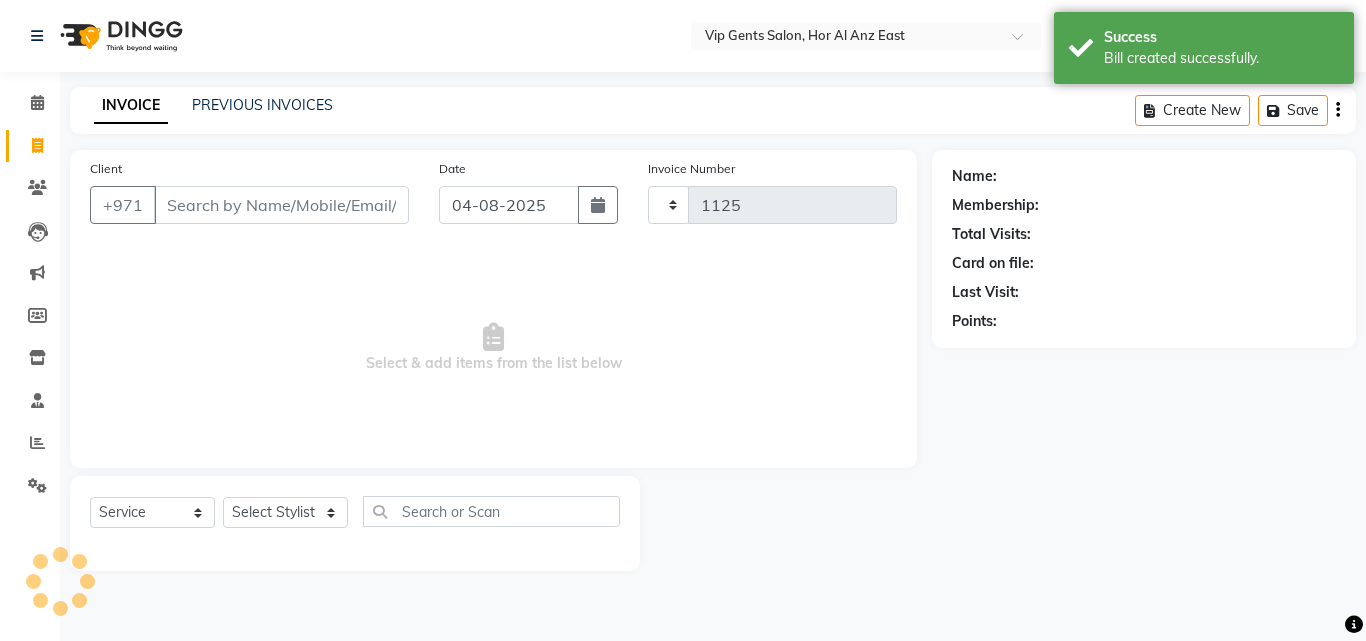 select on "8415" 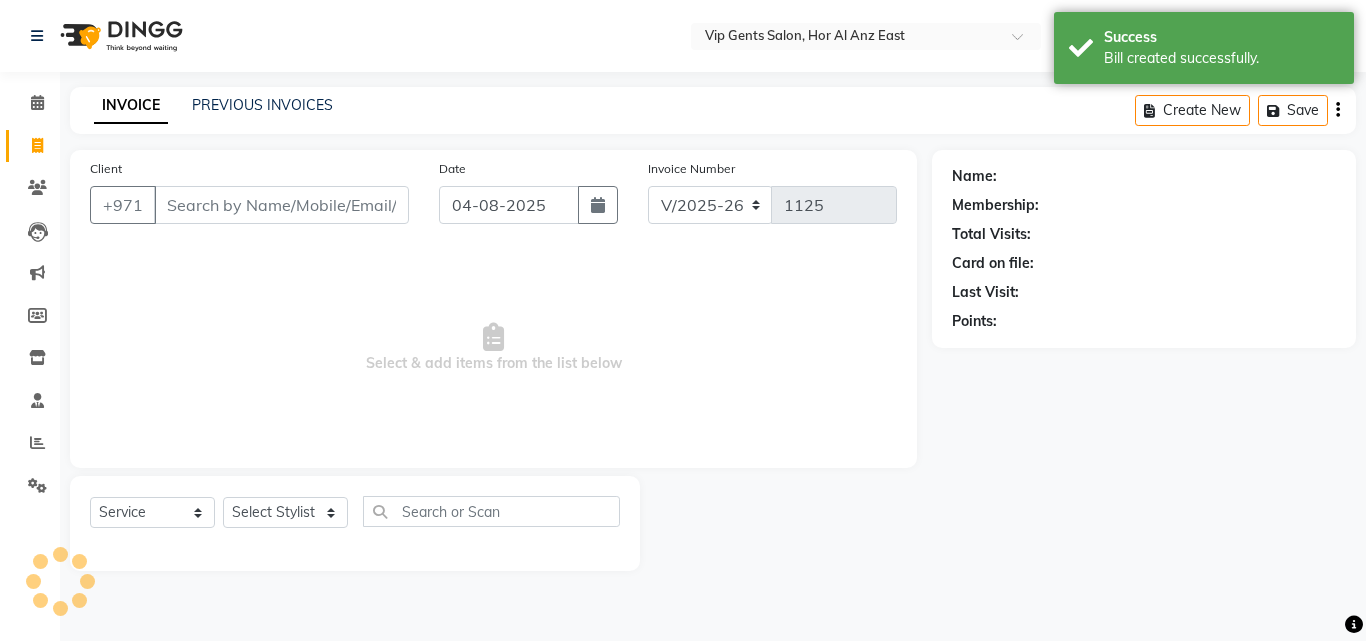 click on "Client" at bounding box center [281, 205] 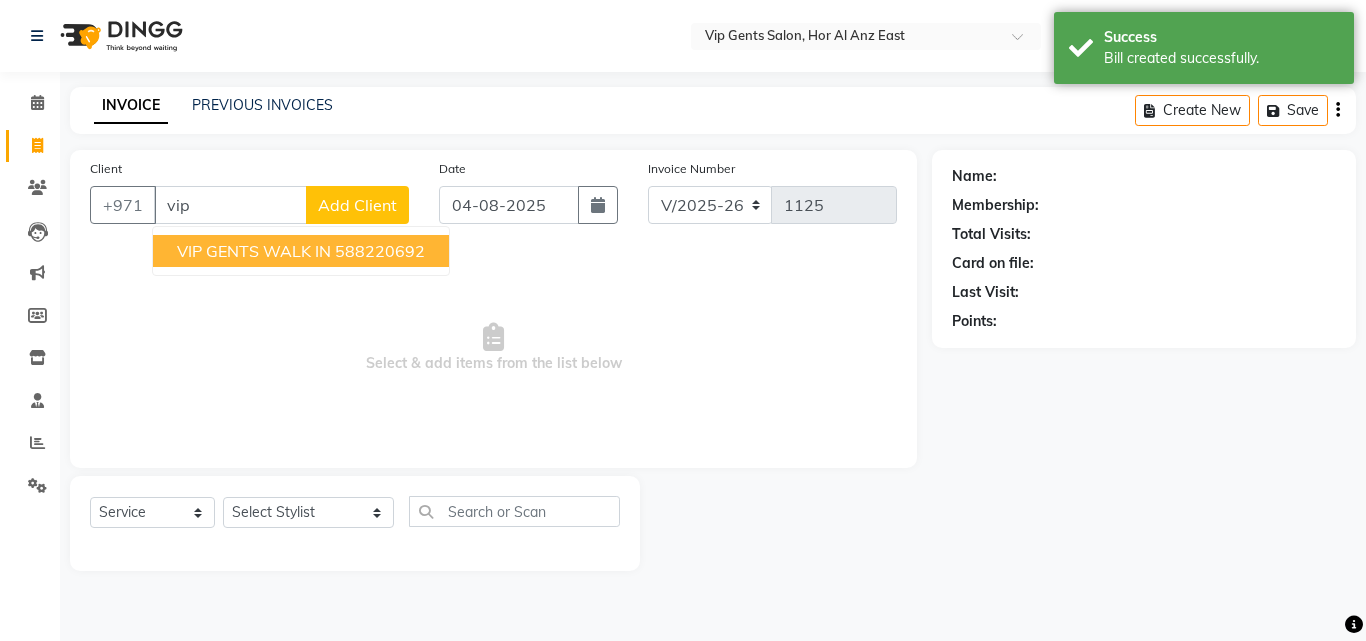click on "VIP GENTS WALK IN" at bounding box center [254, 251] 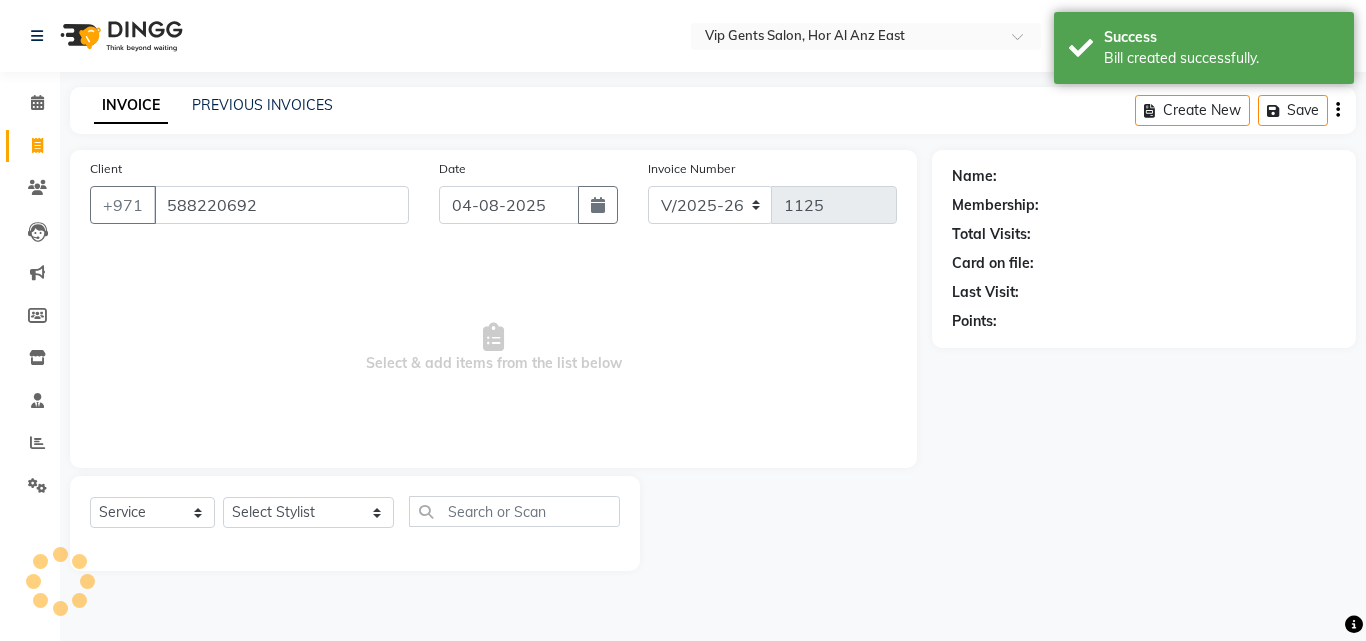 type on "588220692" 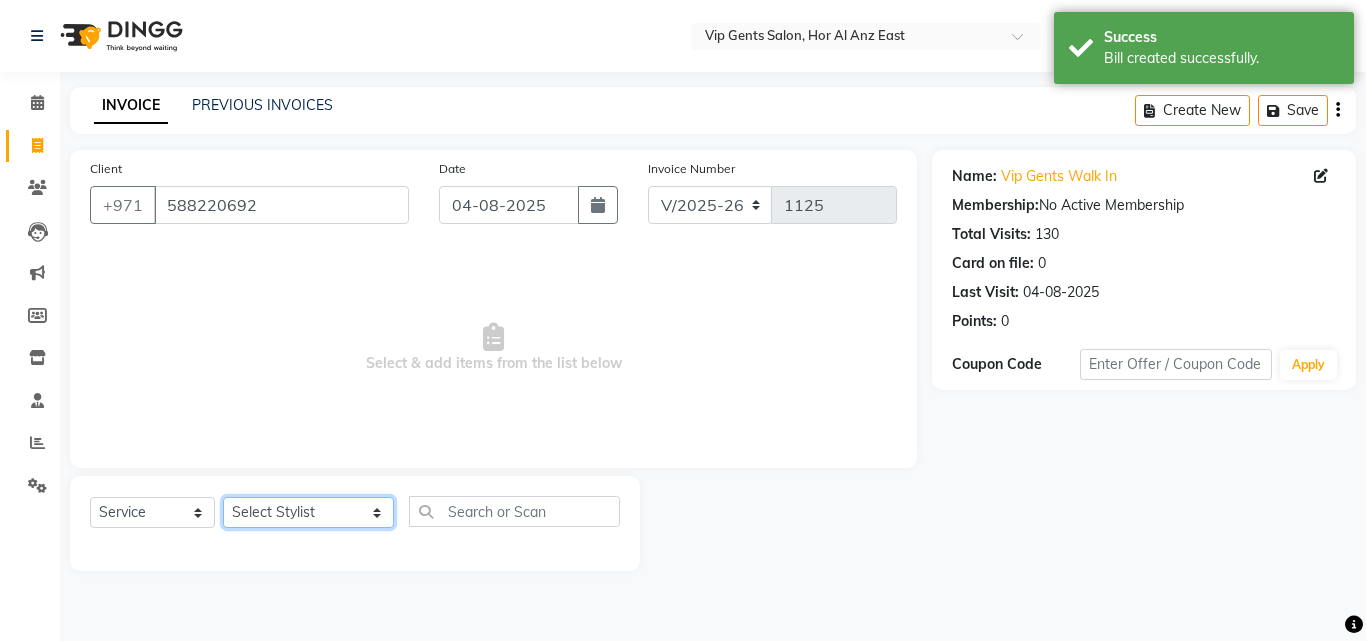 click on "Select Stylist AHMED MOHAMED MOHAMED ELKHODARY ABDELHAMID Ali Rana Allauddin Anwar Ali Ameen Ayoub Lakhbizi Jairah Mr. Mohannad Neha Nelson Ricalyn Colcol Riffat Magdy Taufeeq Anwar Ali Tauseef  Akhilaque Zoya Bhatti." 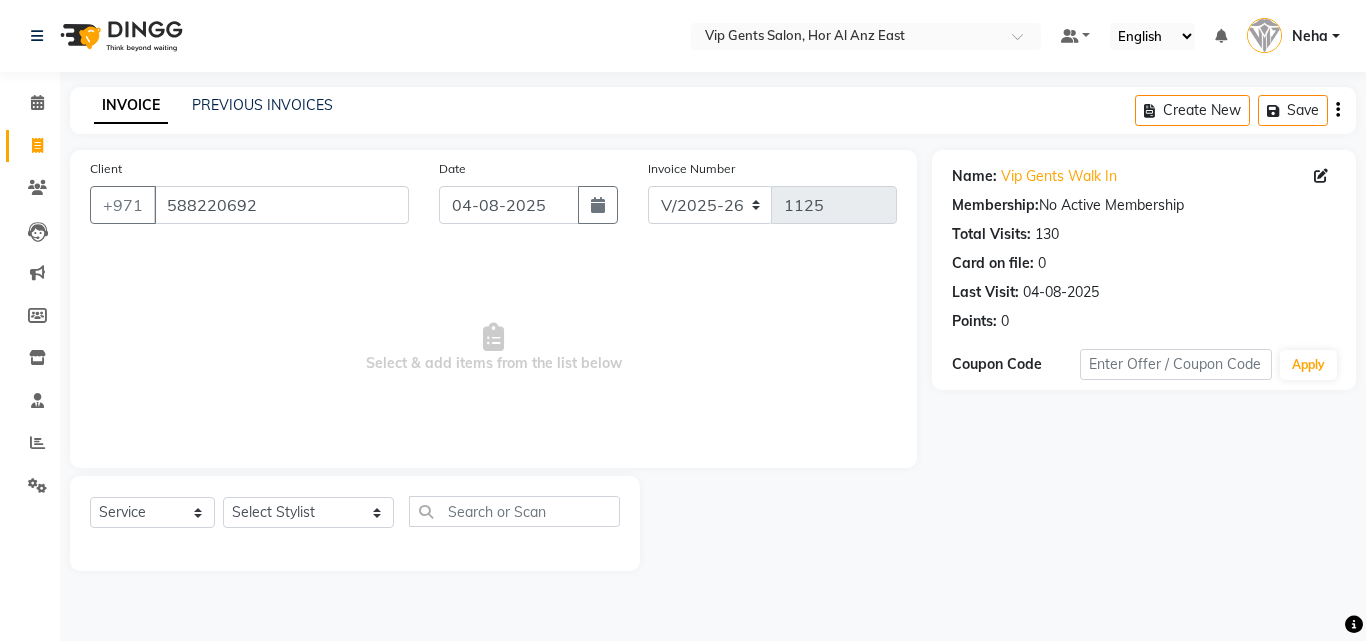 click on "Client +971 588220692 Date 04-08-2025 Invoice Number V/2025 V/2025-26 1125  Select & add items from the list below" 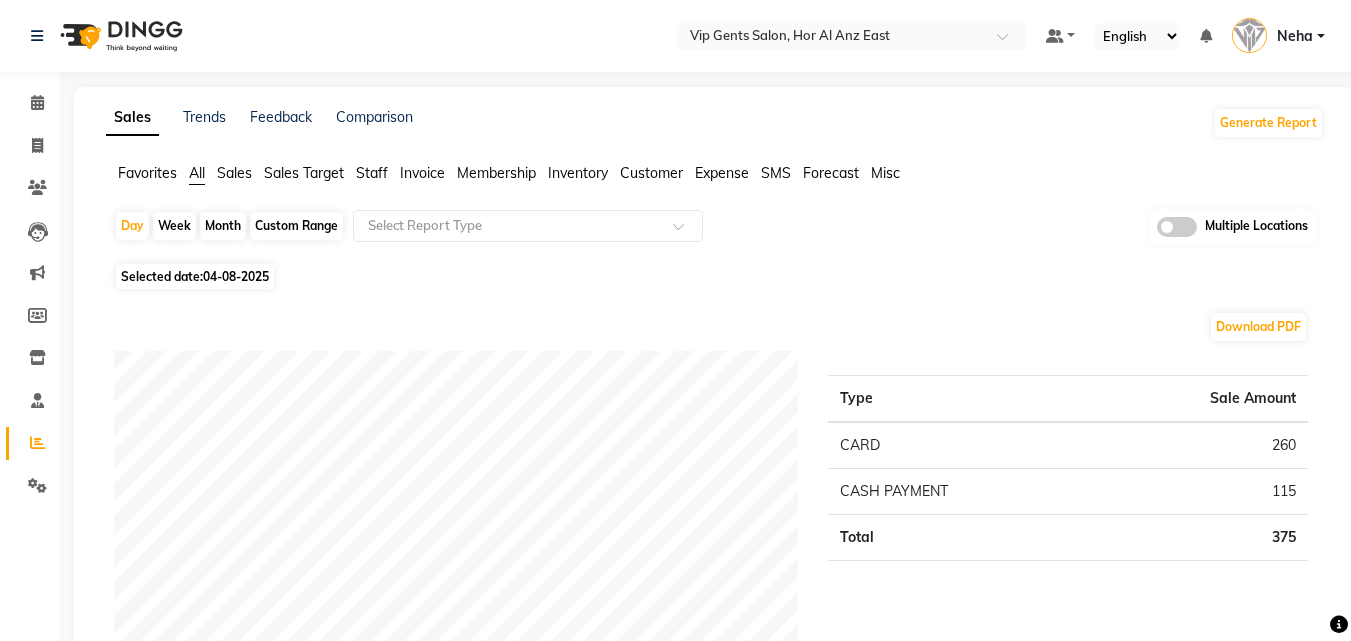 scroll, scrollTop: 0, scrollLeft: 0, axis: both 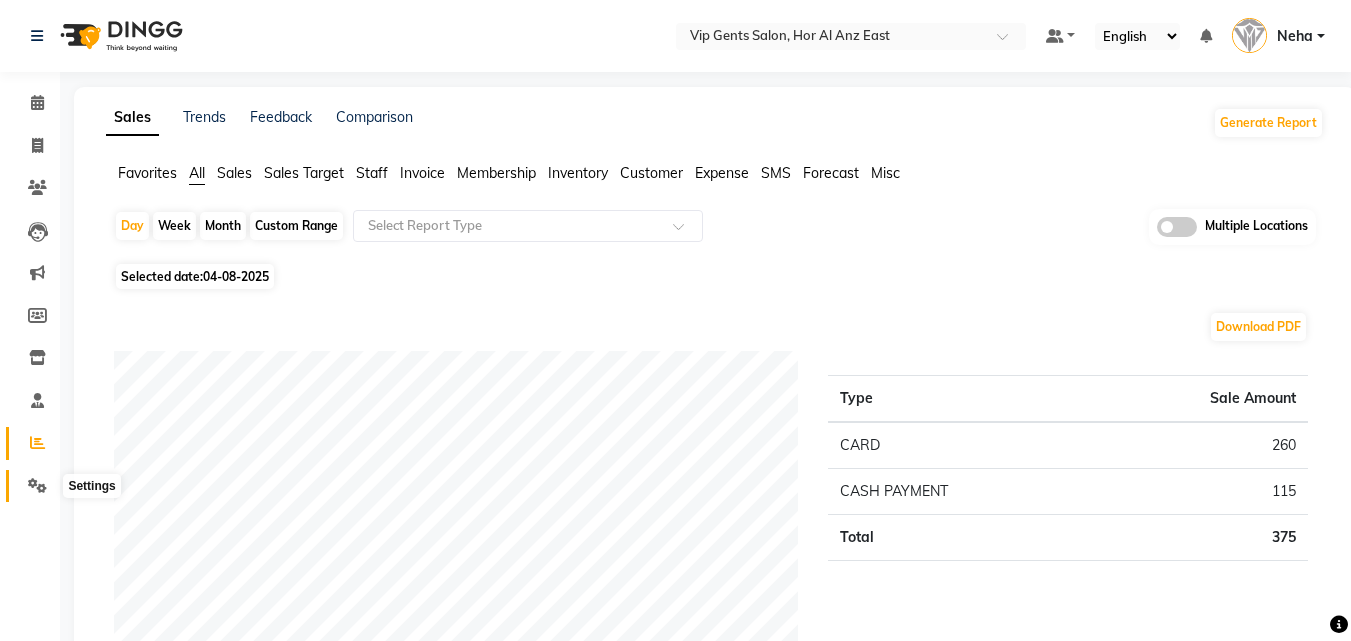 click 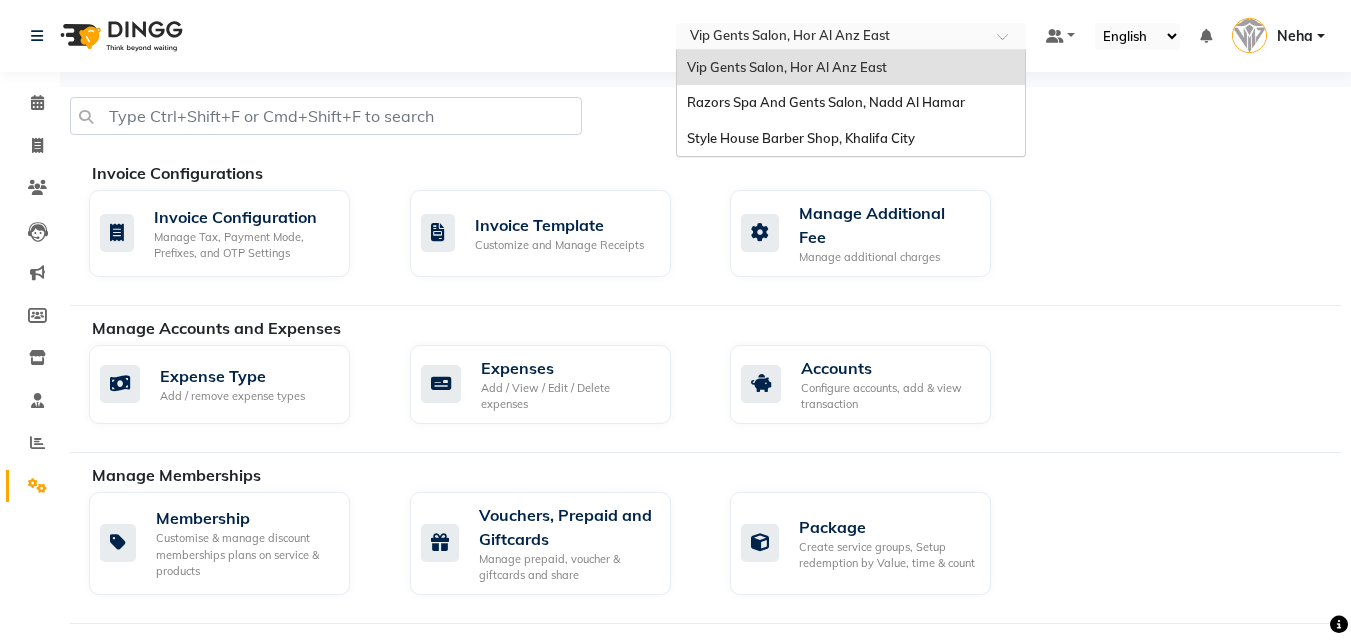 click at bounding box center (831, 38) 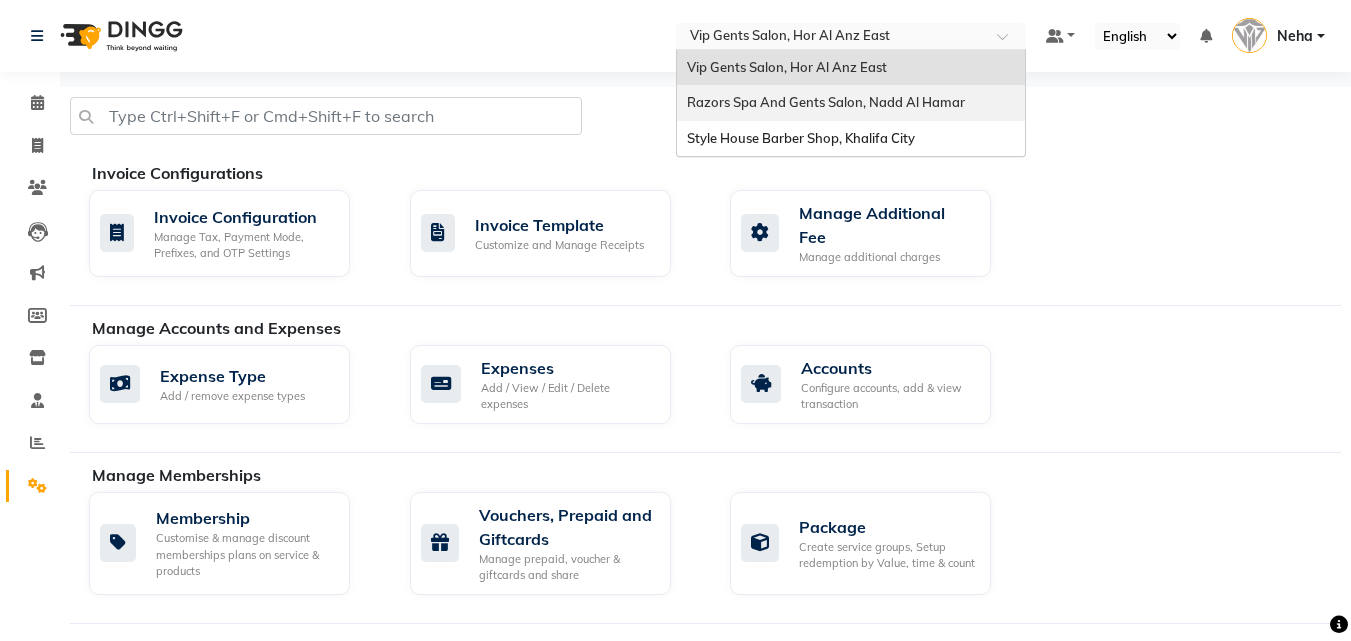 click on "Razors Spa And Gents Salon, Nadd Al Hamar" at bounding box center (851, 103) 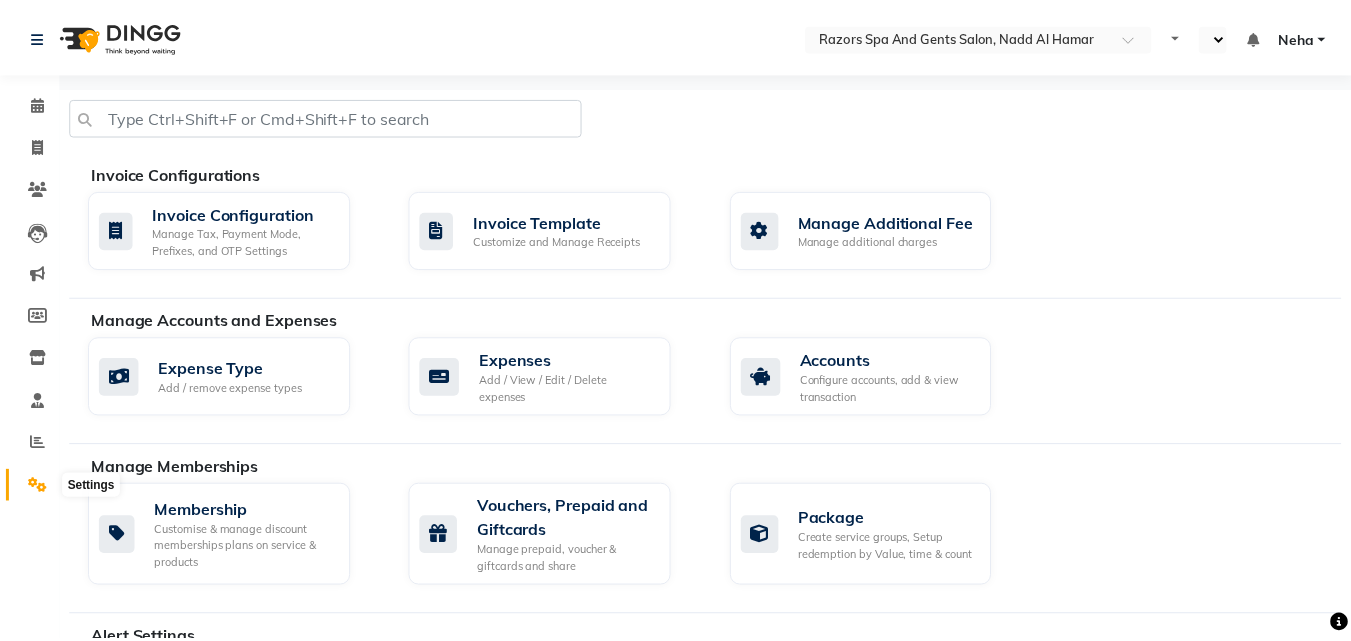 scroll, scrollTop: 0, scrollLeft: 0, axis: both 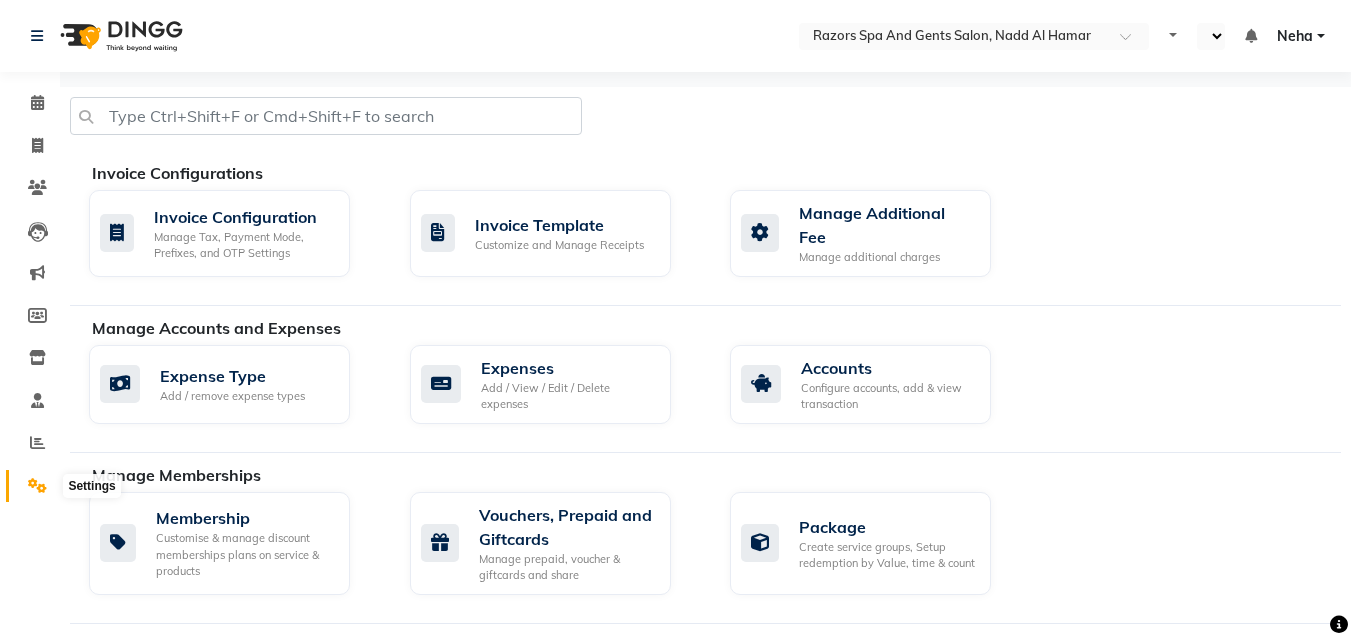 select on "en" 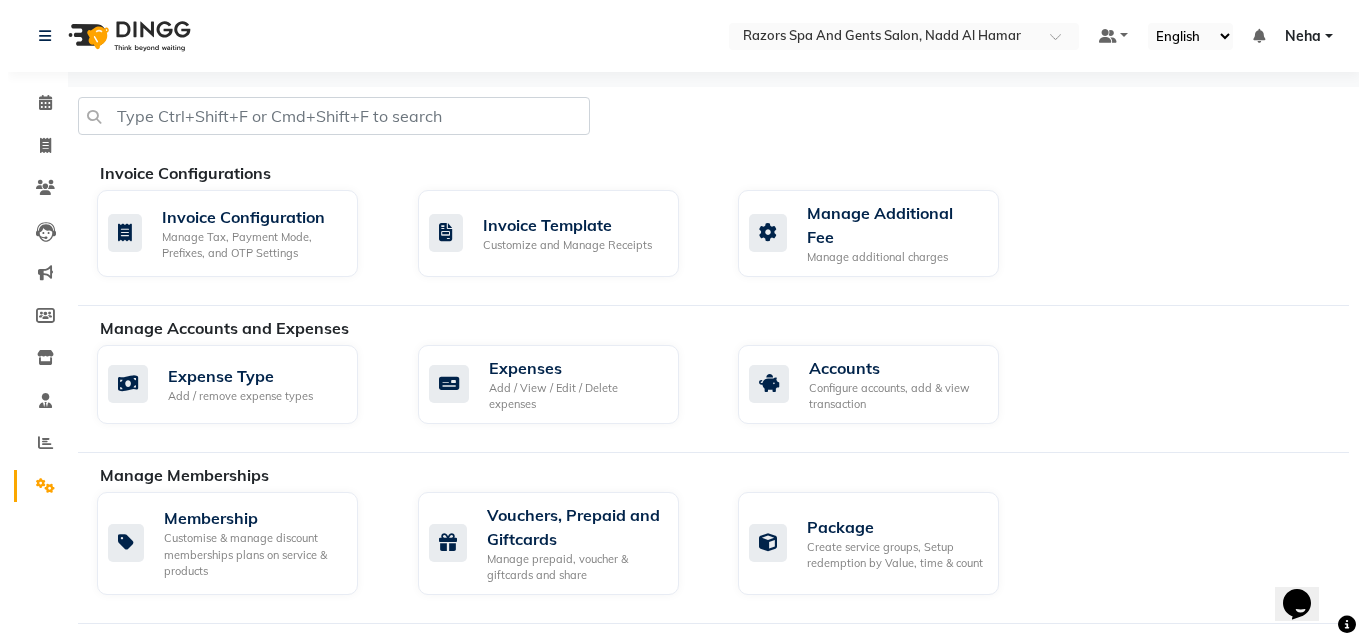 scroll, scrollTop: 0, scrollLeft: 0, axis: both 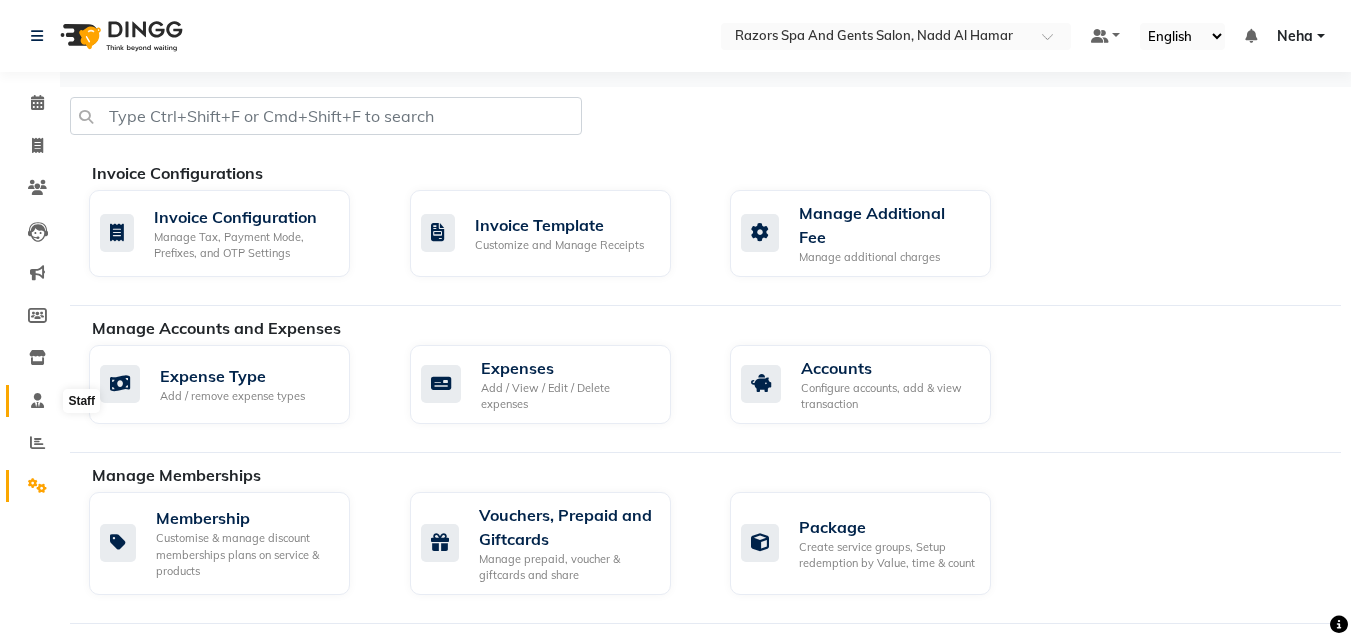 click 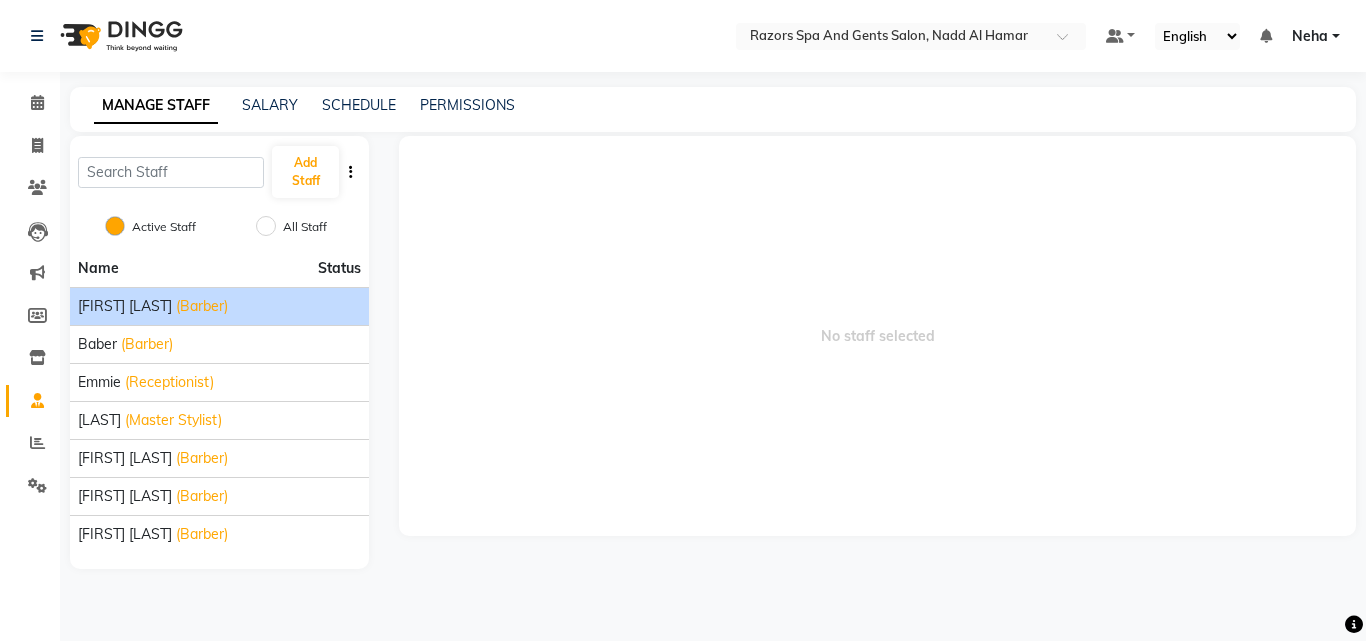 click on "[FIRST] [LAST]" 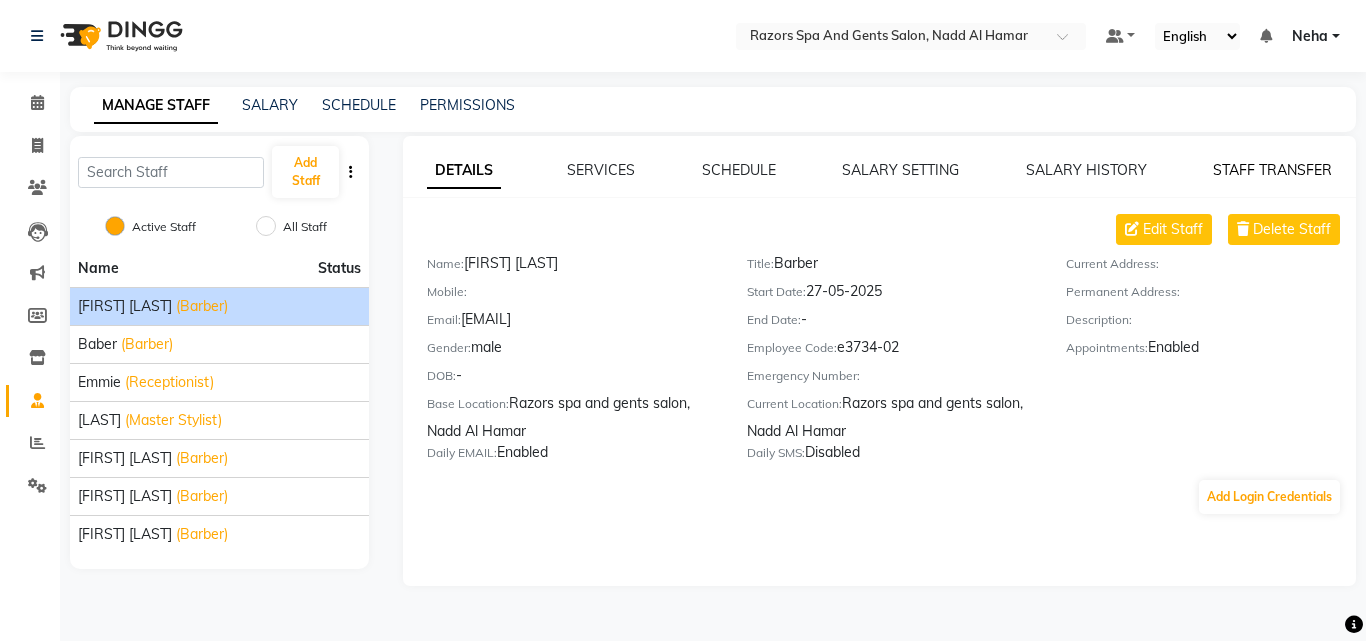 click on "STAFF TRANSFER" 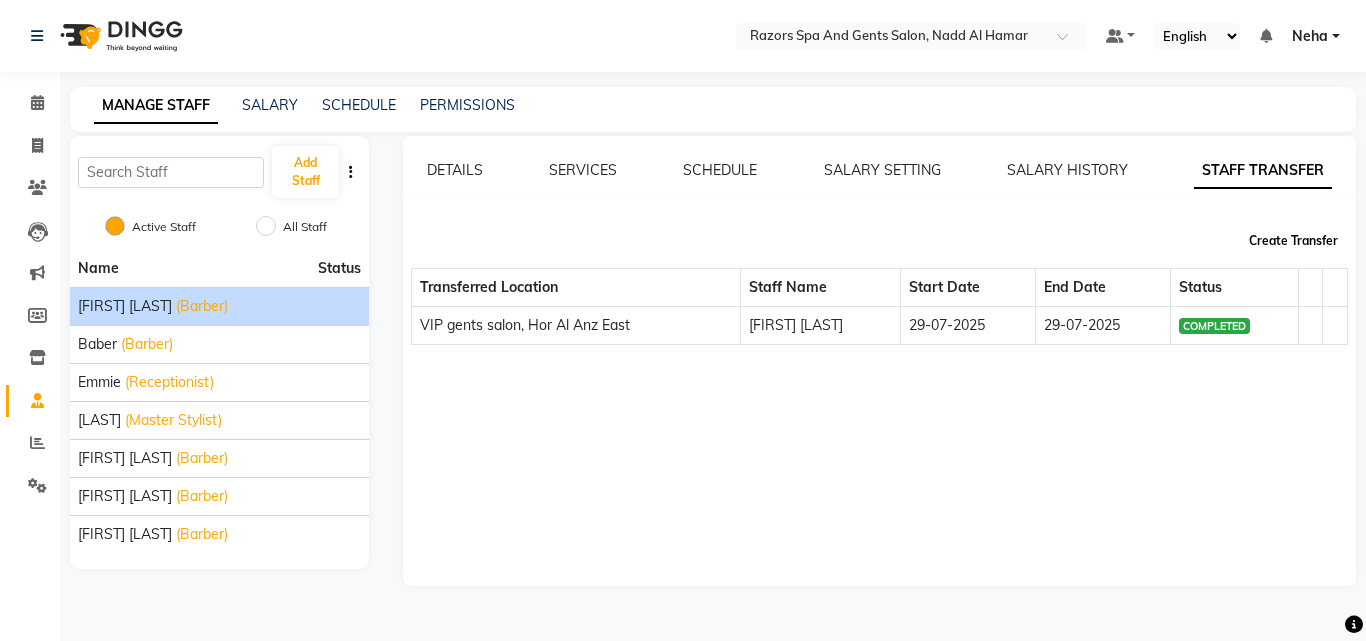 click on "Create Transfer" 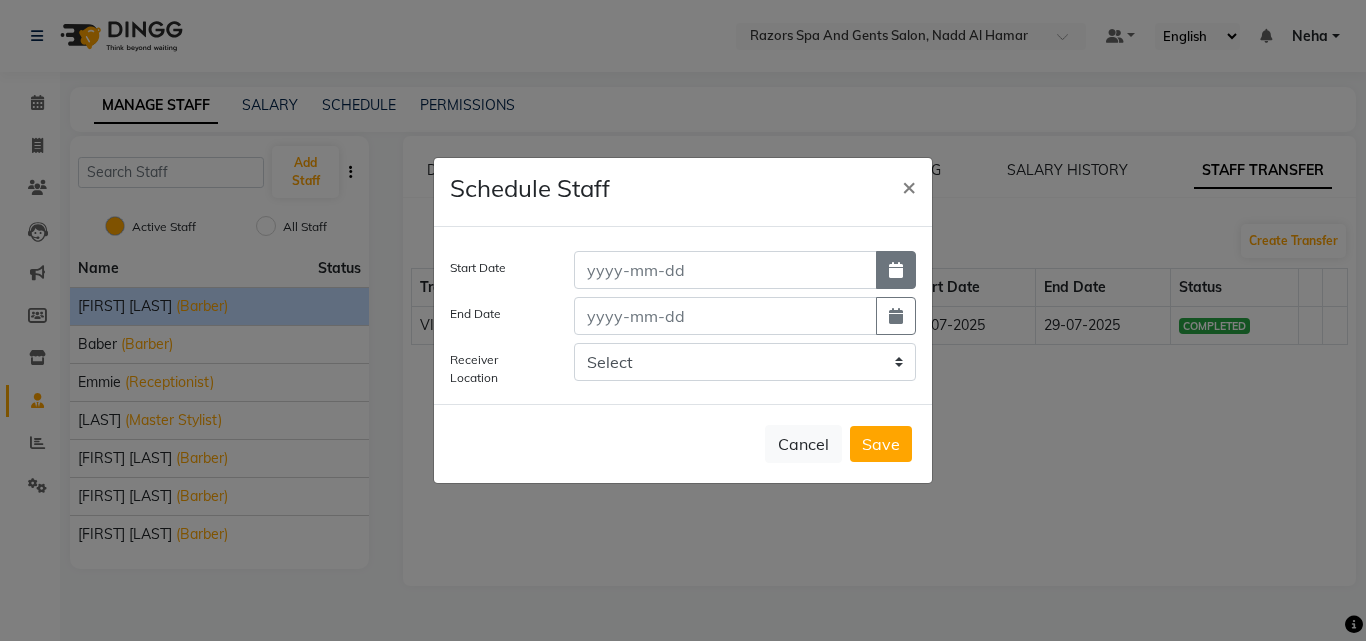 click 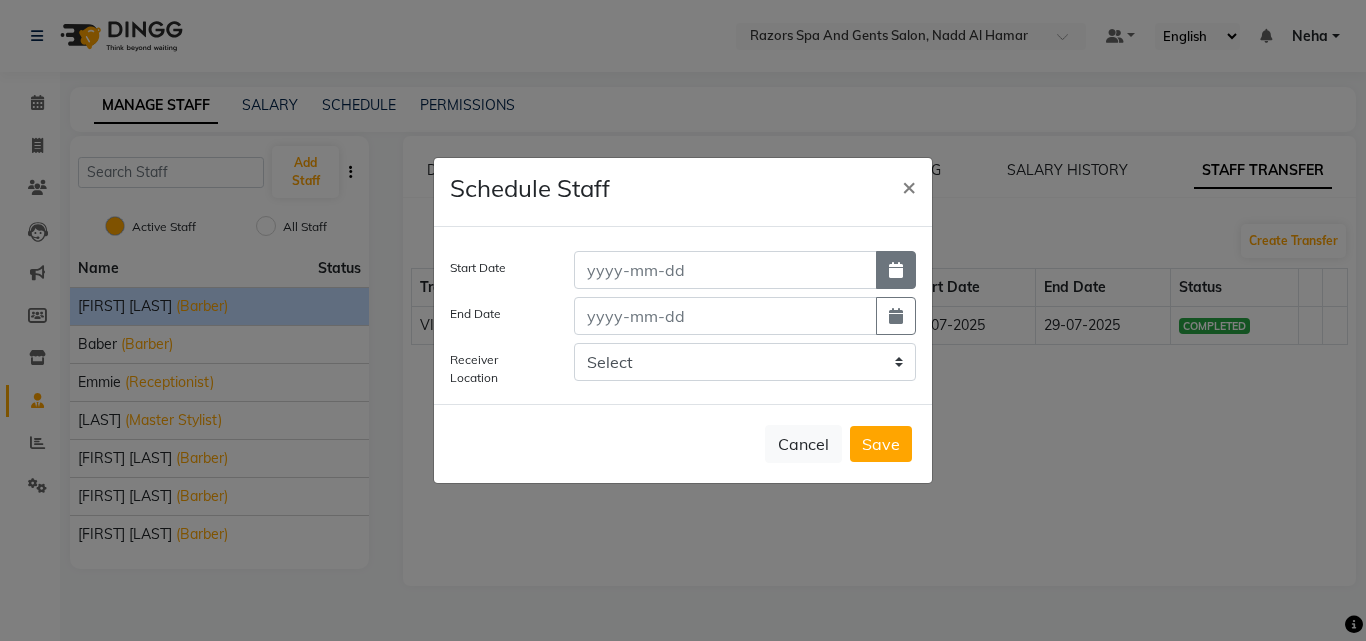 select on "8" 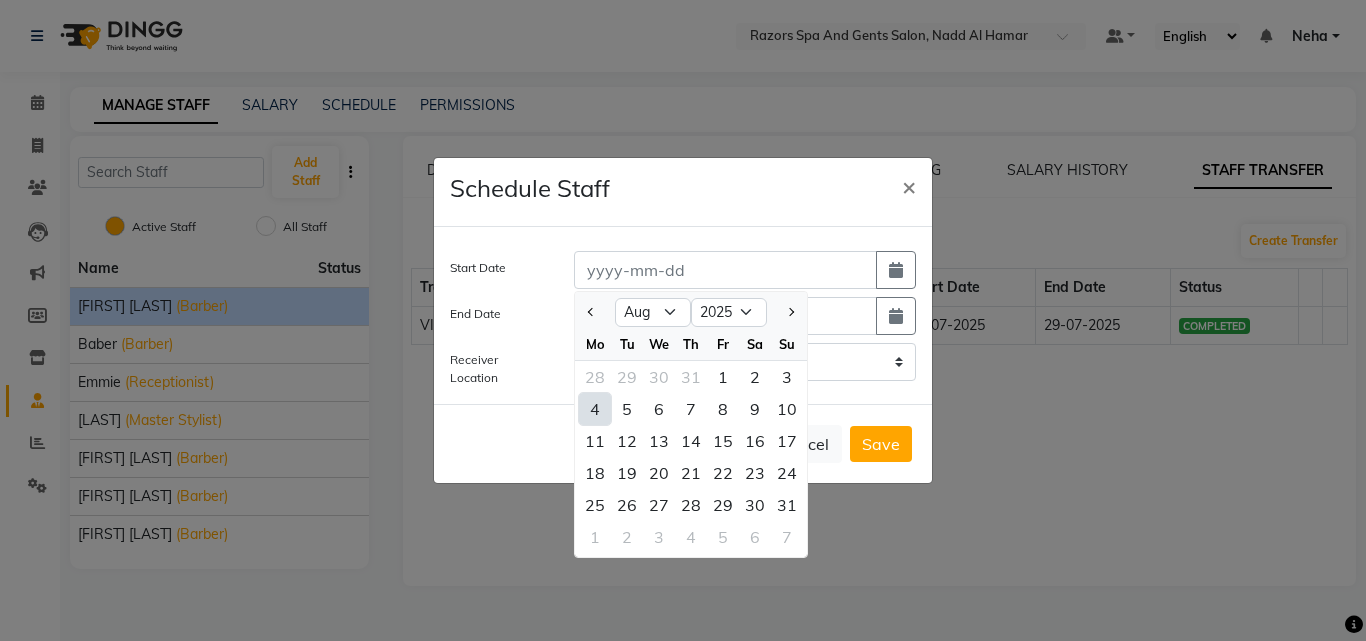 click on "4" 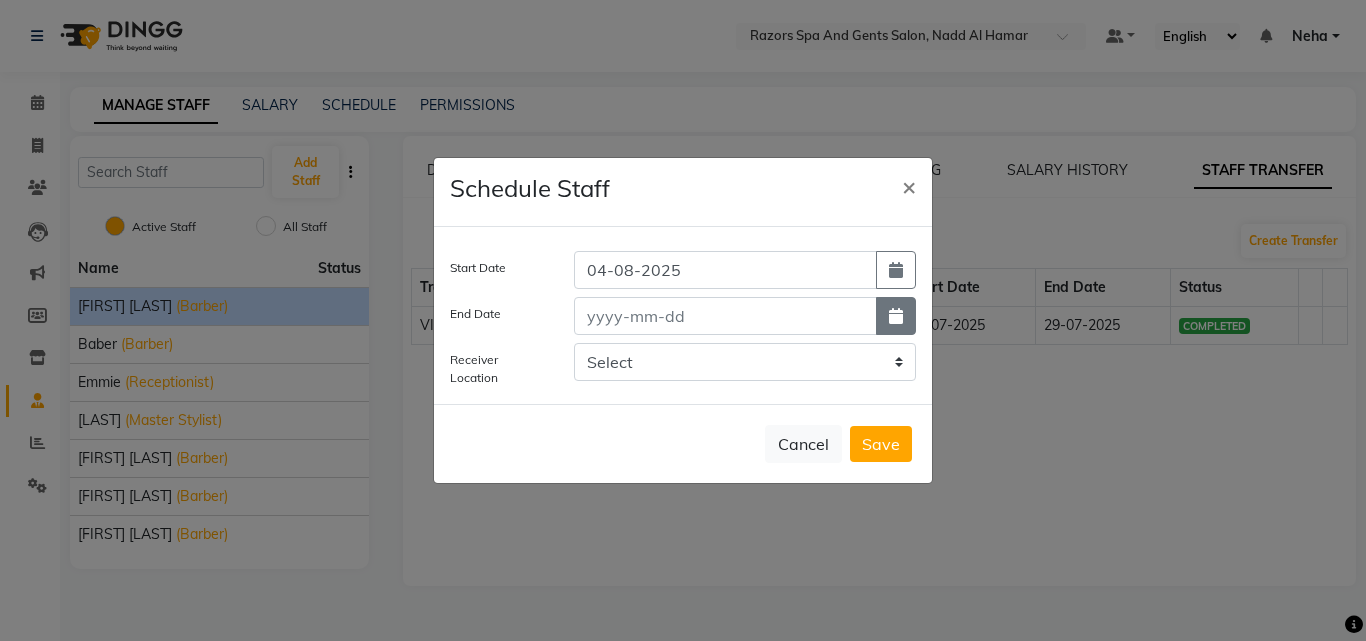 click 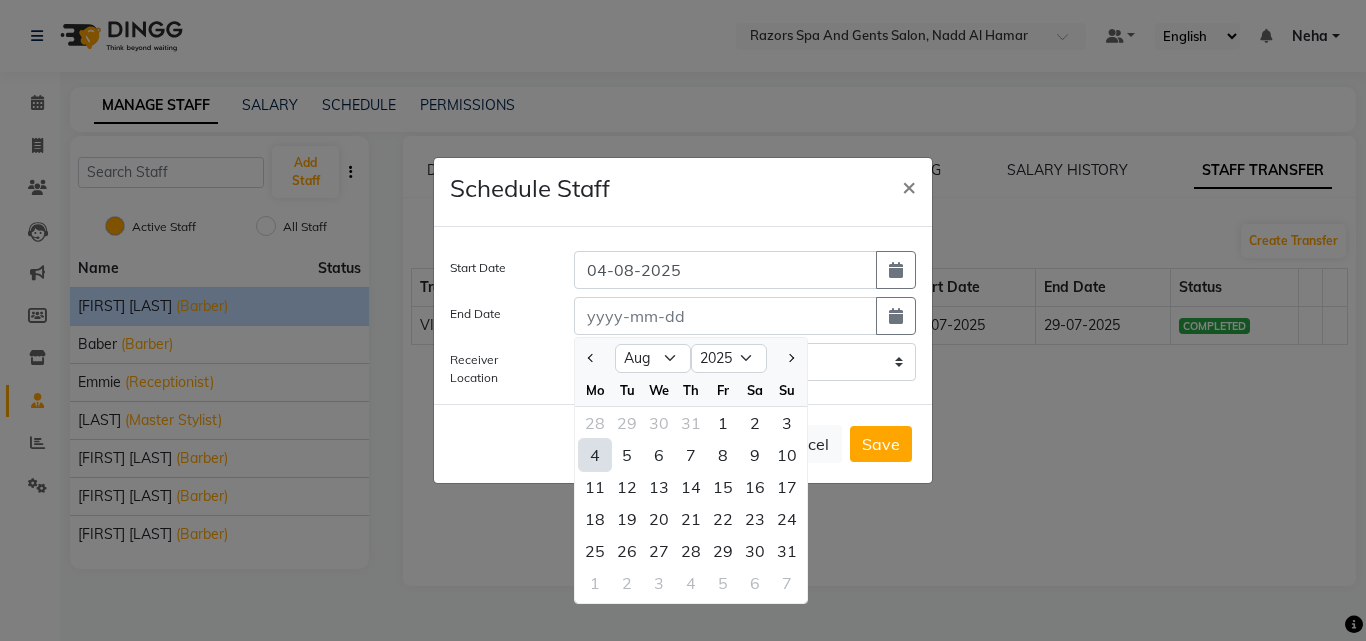 click on "4" 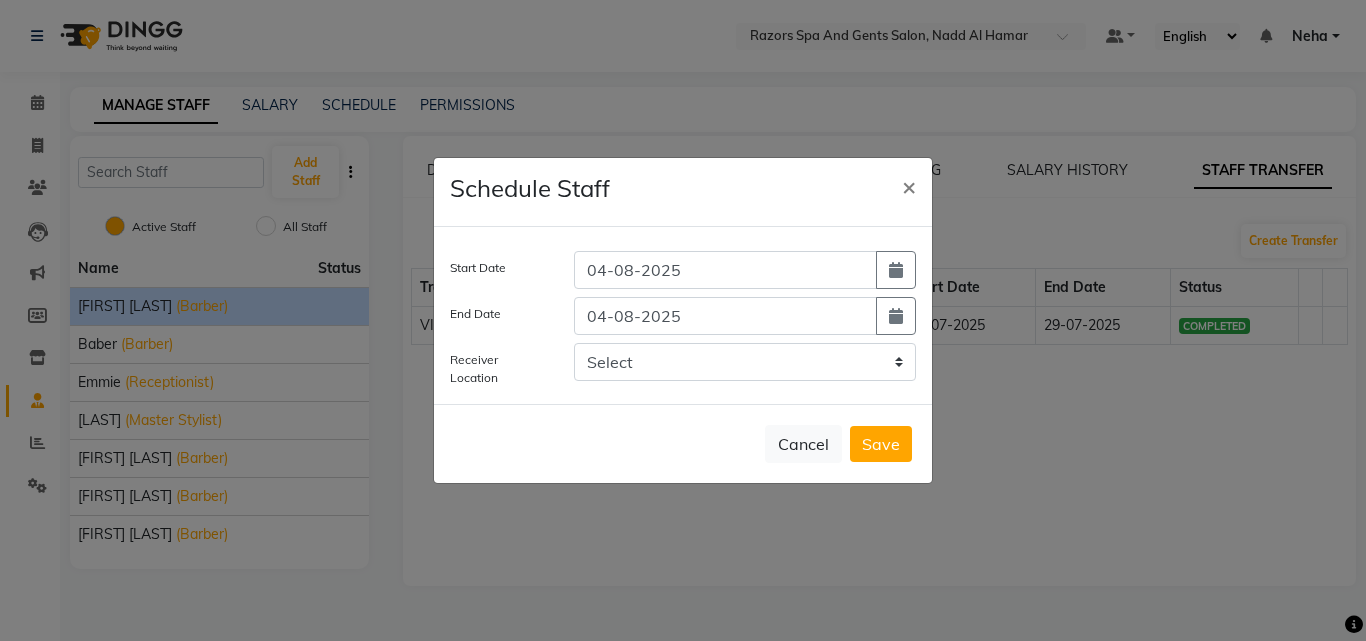 click on "Save" 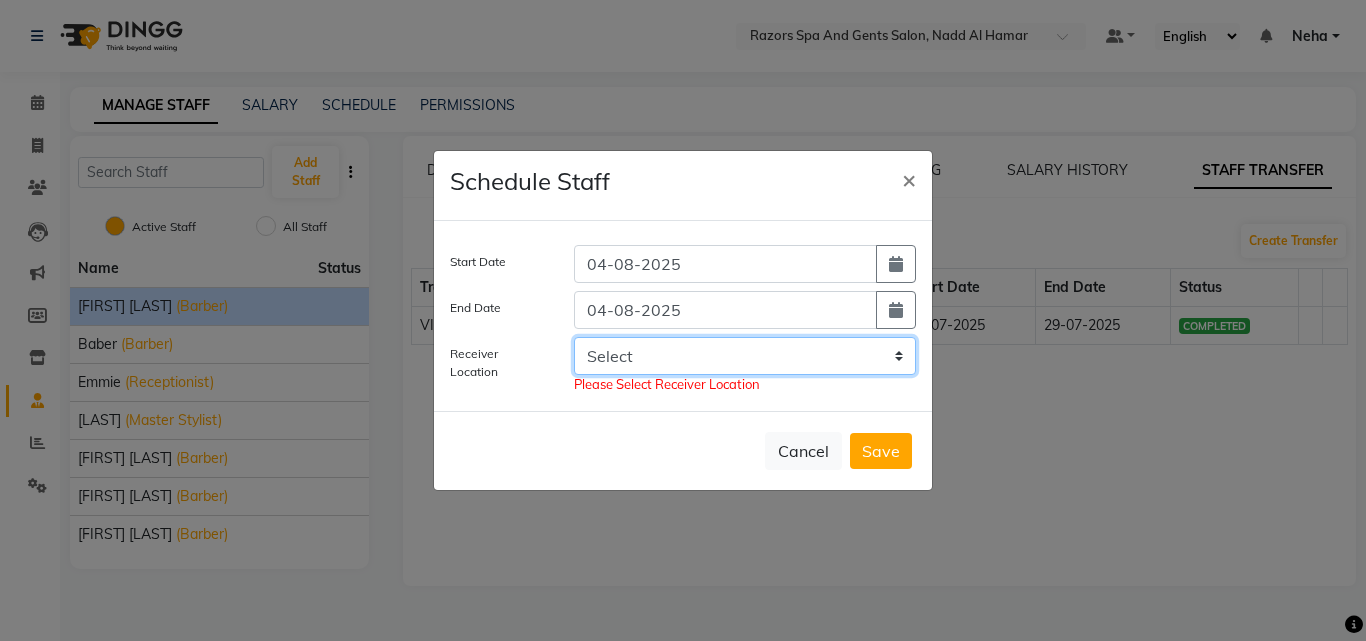 click on "Select VIP gents salon, Hor Al Anz East Style house Barber shop, Khalifa City" 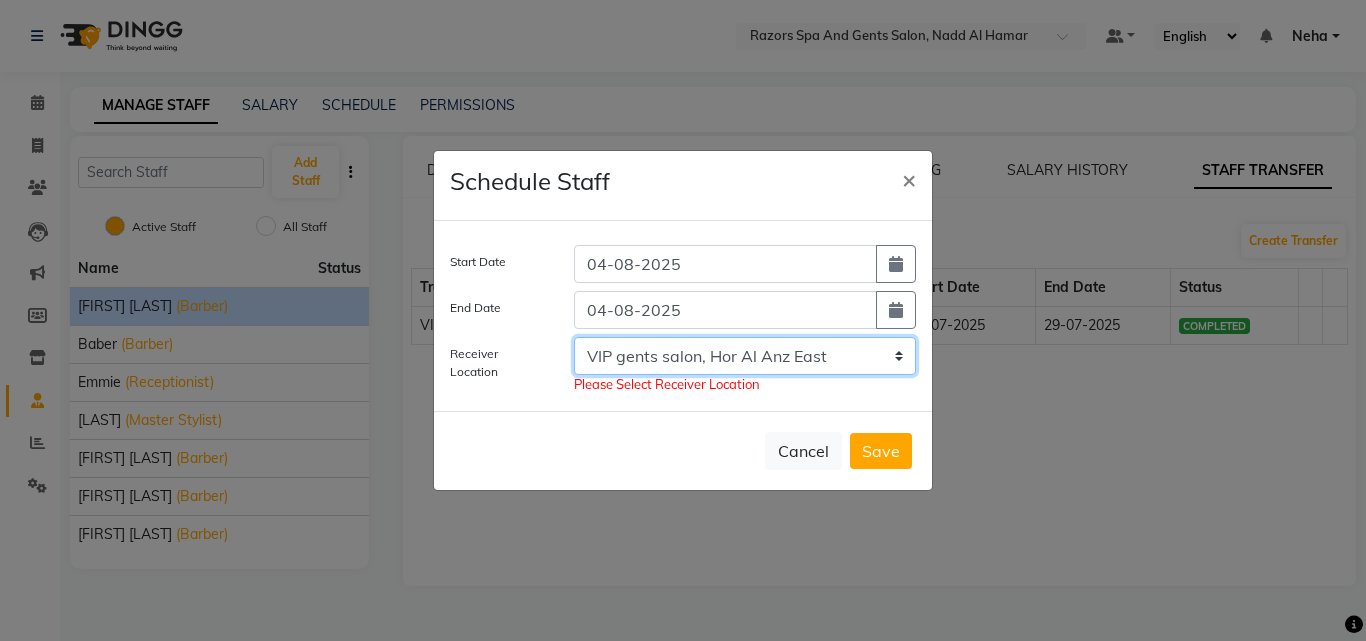 click on "Select VIP gents salon, Hor Al Anz East Style house Barber shop, Khalifa City" 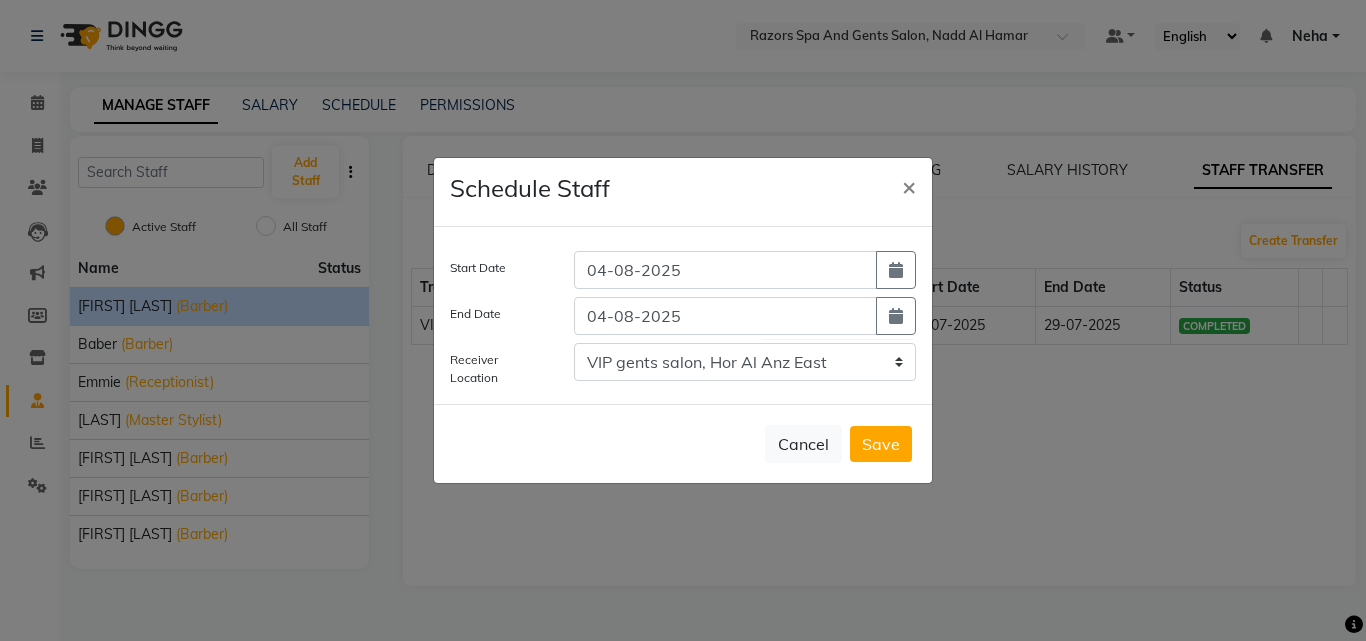 click on "Save" 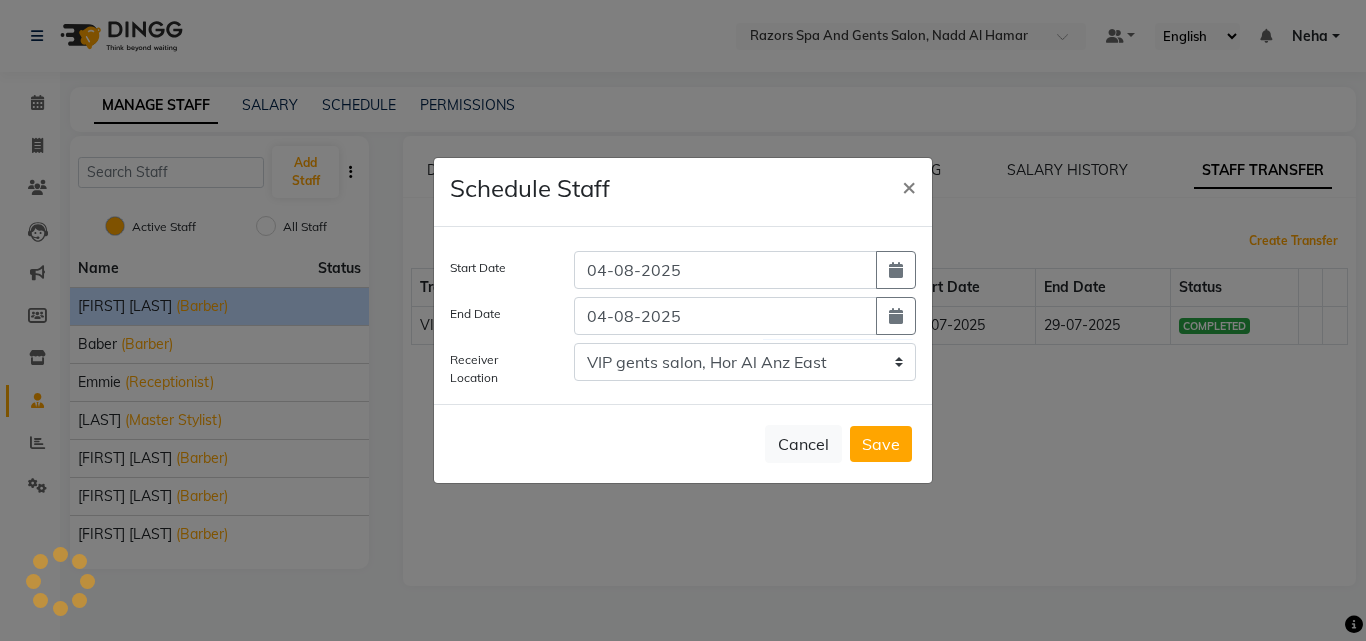 type 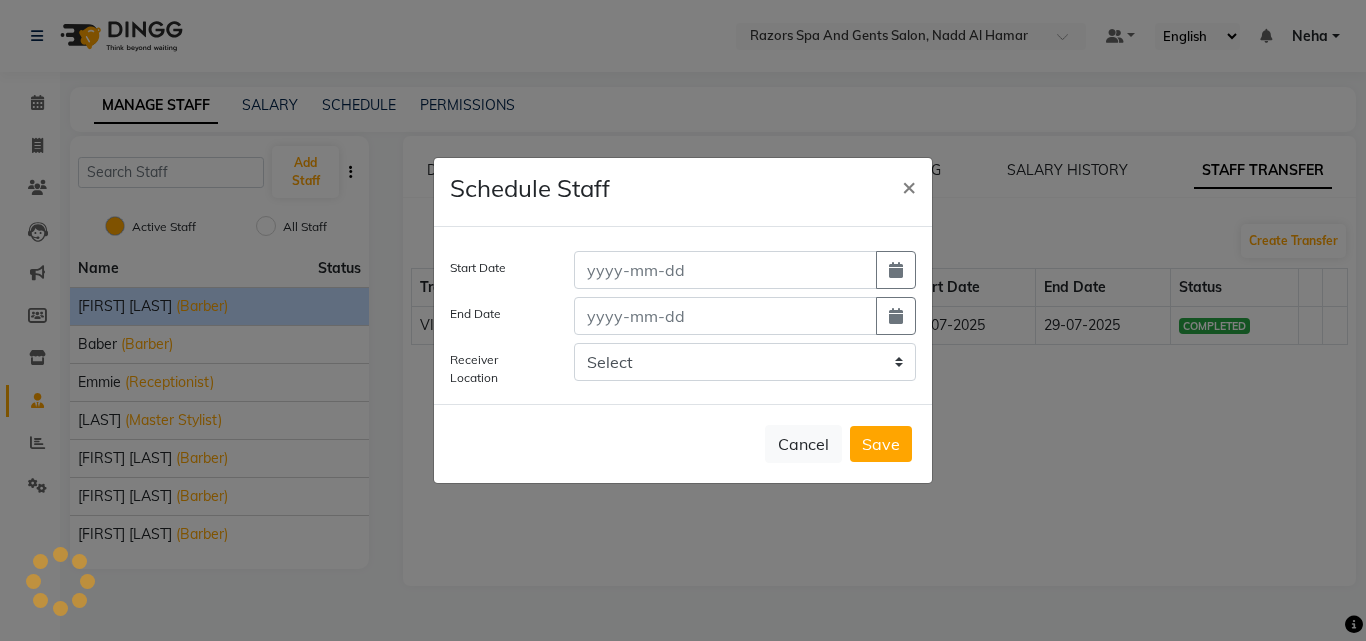 select 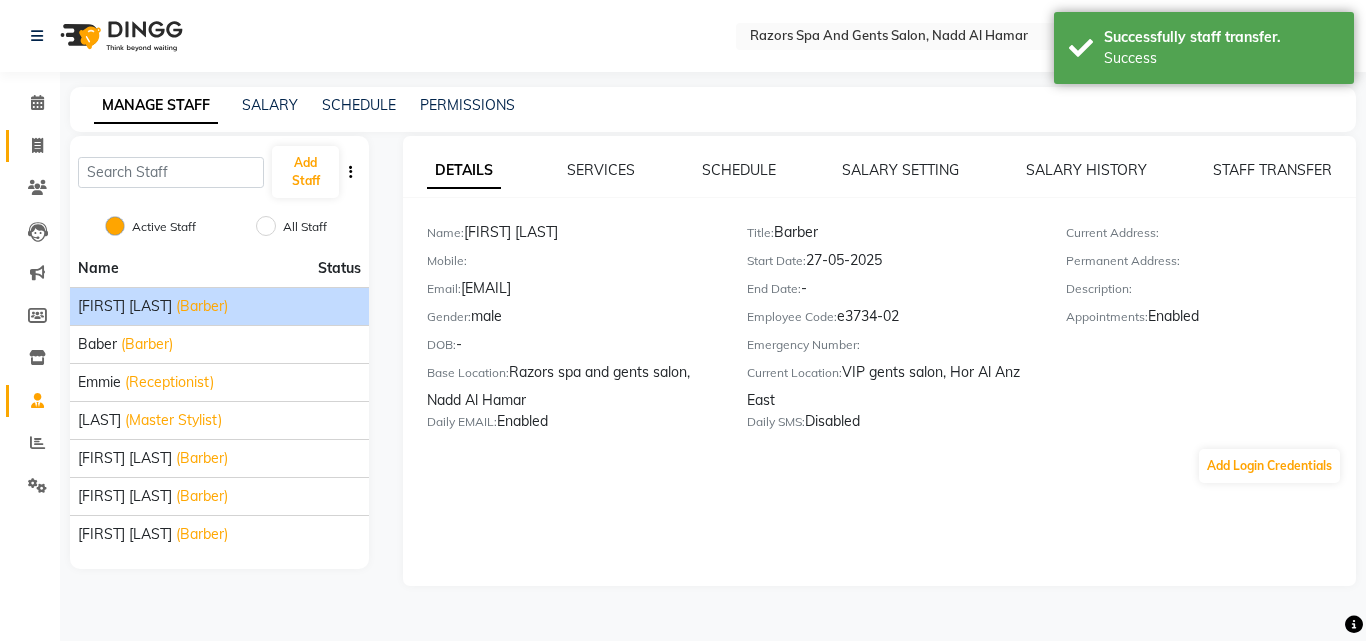 click 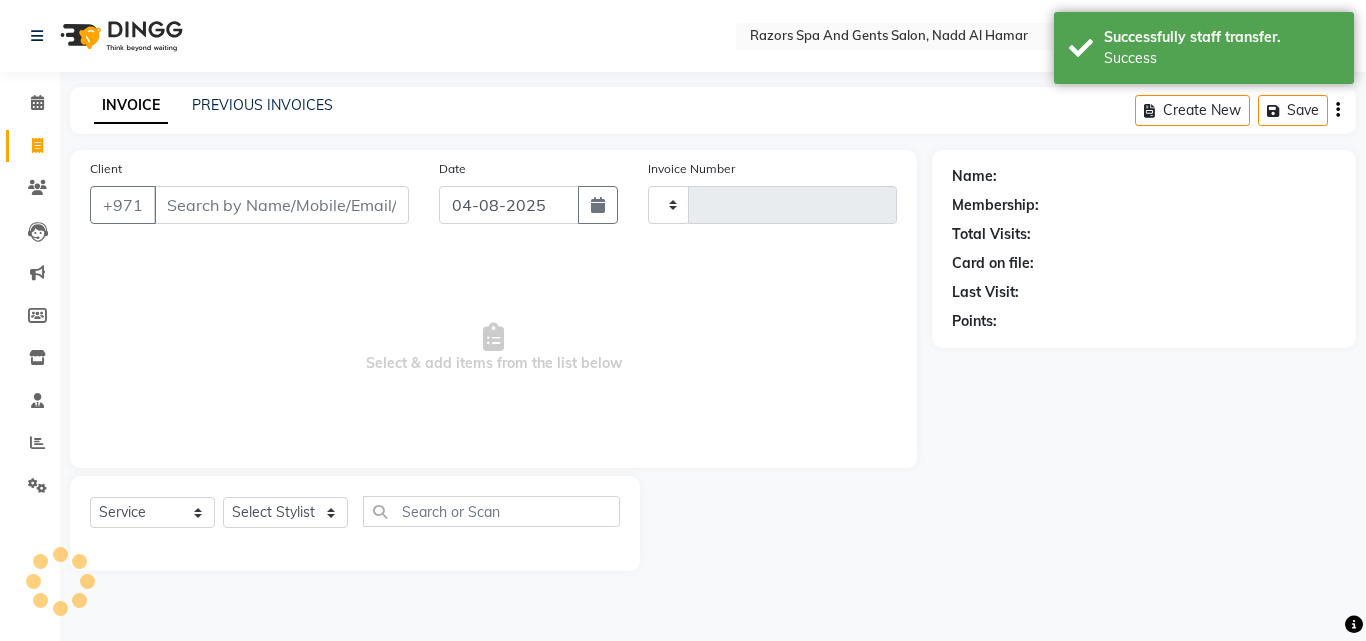 type on "0637" 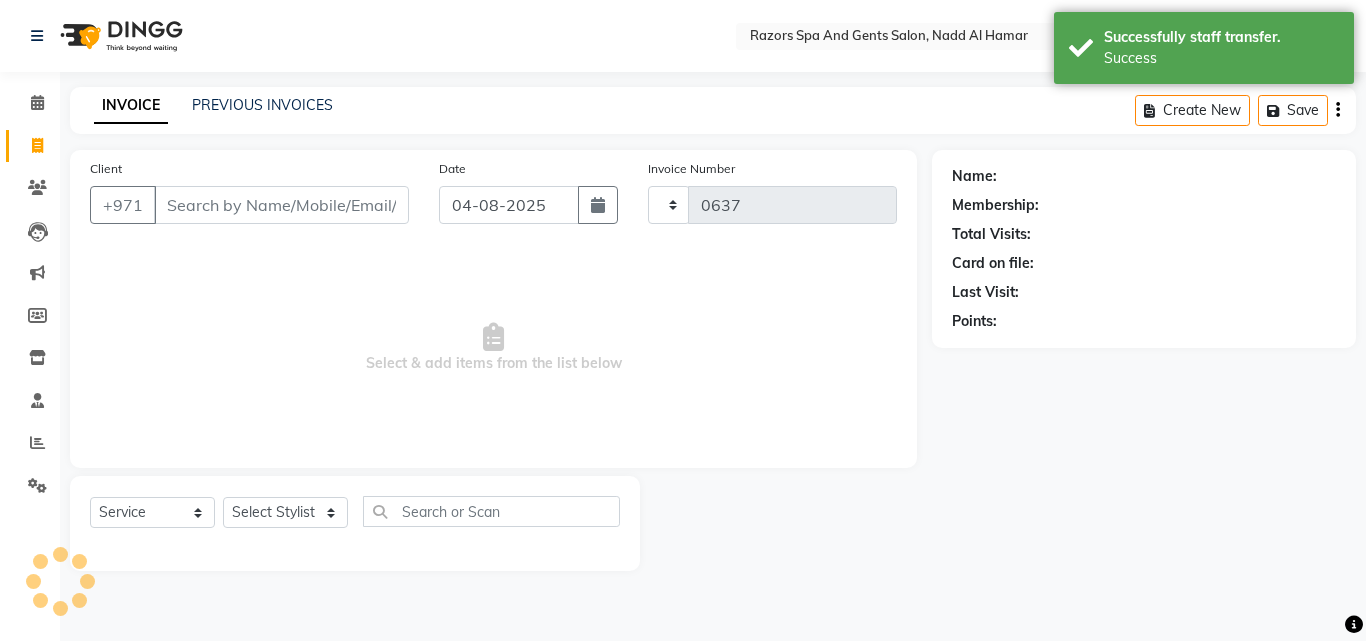 select on "8419" 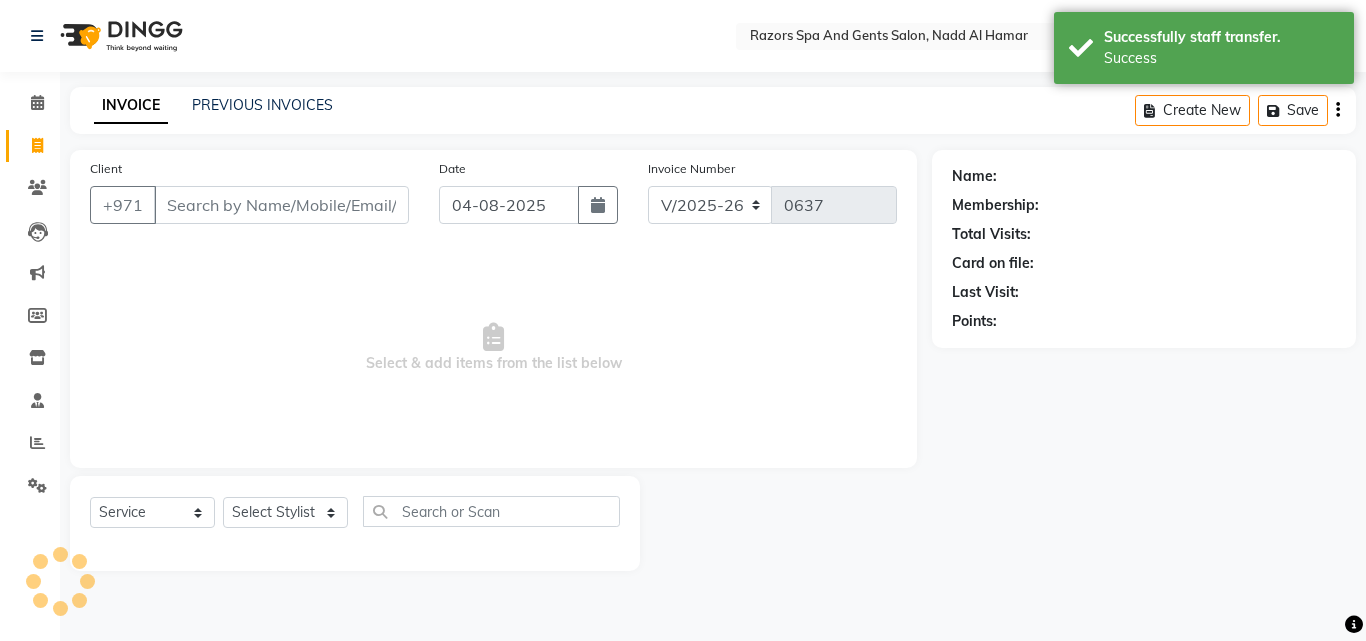 click on "Client" at bounding box center [281, 205] 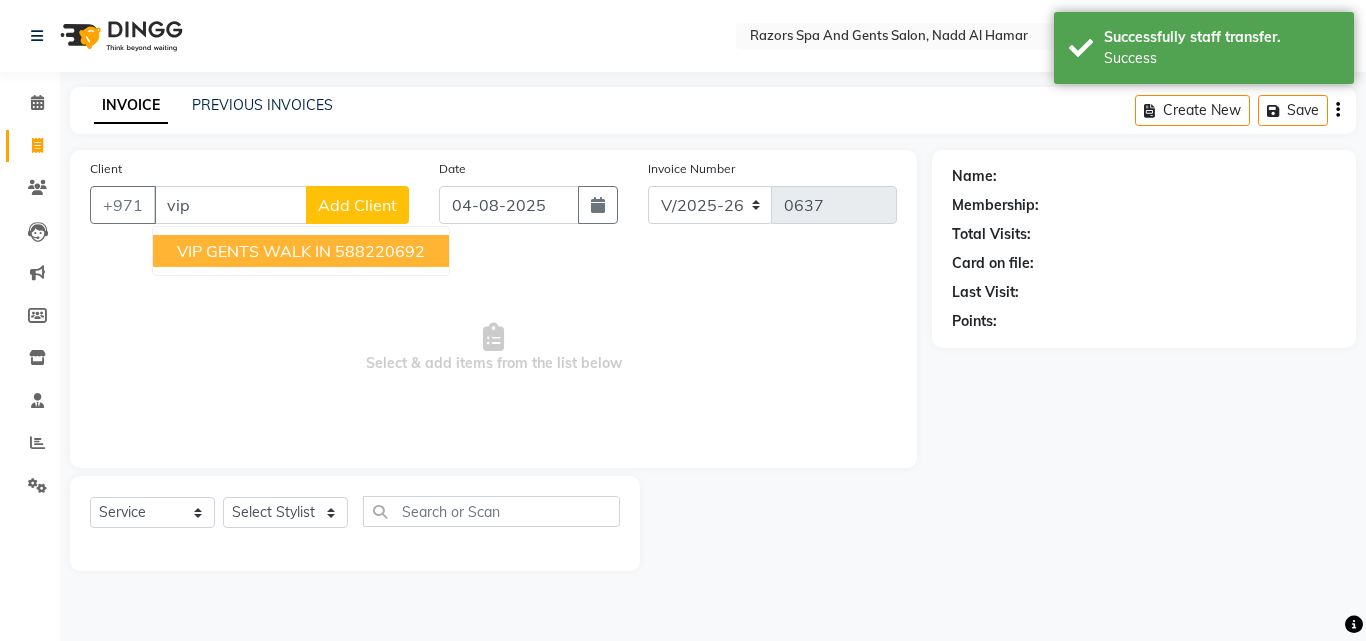 click on "VIP GENTS WALK IN" at bounding box center (254, 251) 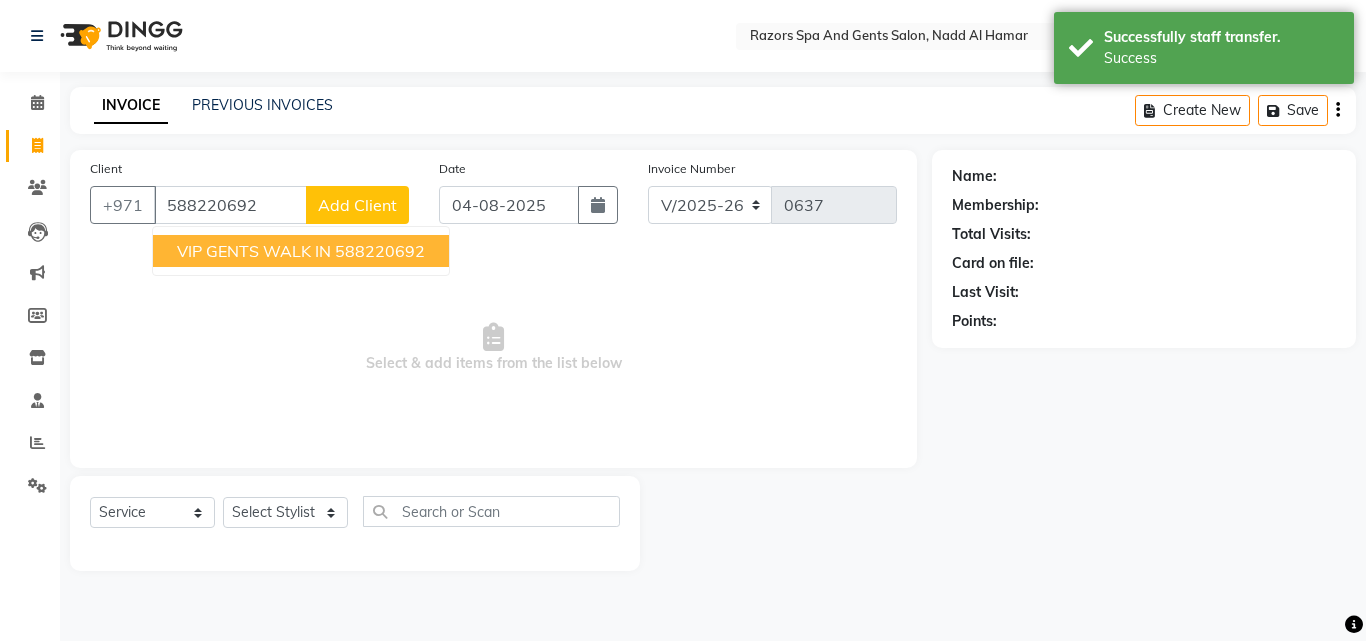 type on "588220692" 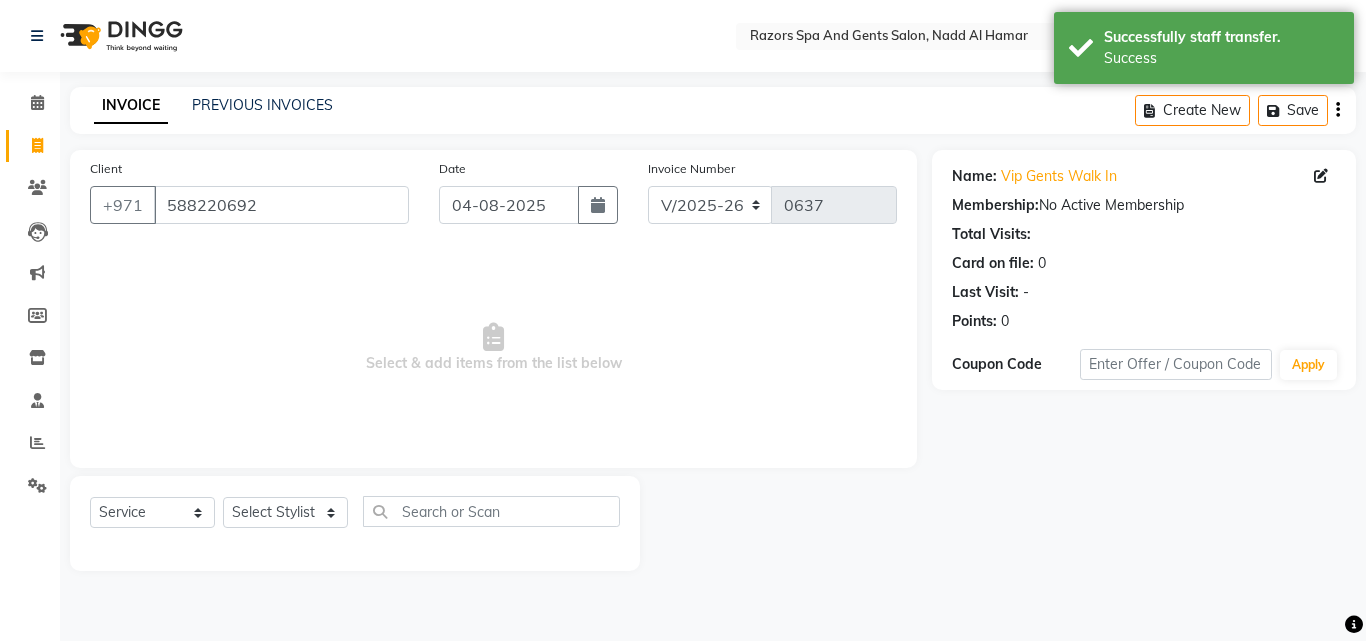 click on "Select  Service  Product  Membership  Package Voucher Prepaid Gift Card  Select Stylist Baber Emmie Farahat Islam Darwish Oualid Zahir Youseef Mohamed" 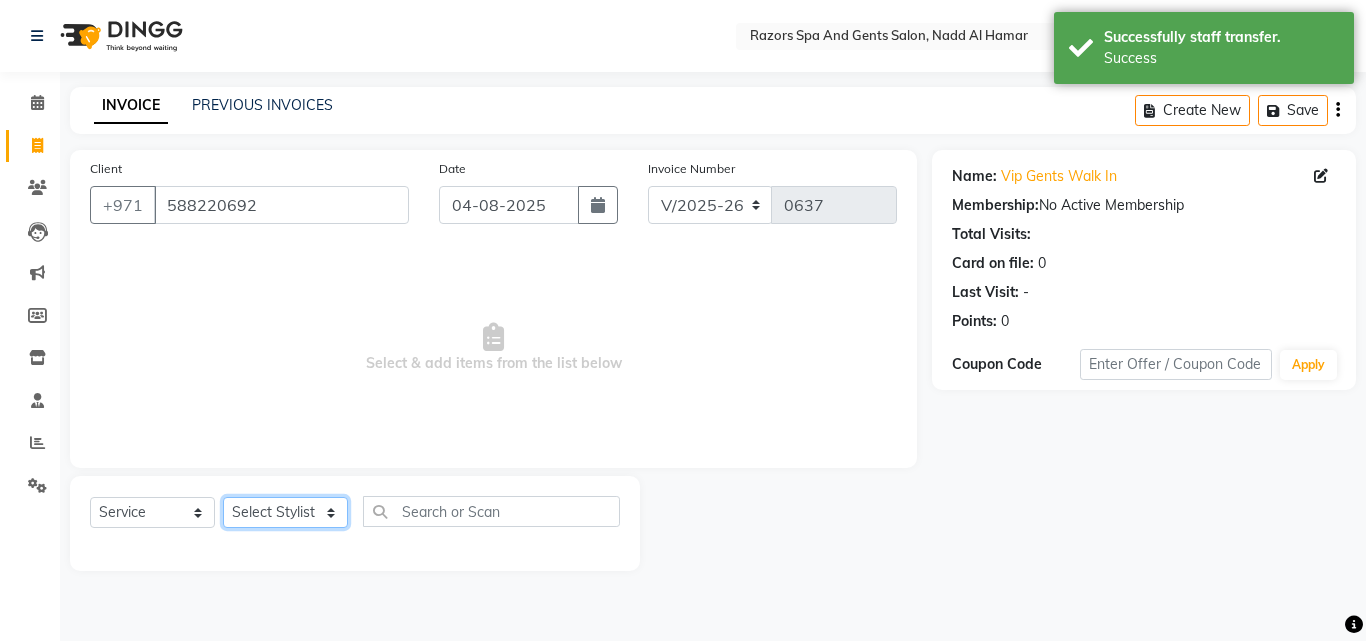 click on "Select Stylist Baber Emmie Farahat Islam Darwish Oualid Zahir Youseef Mohamed" 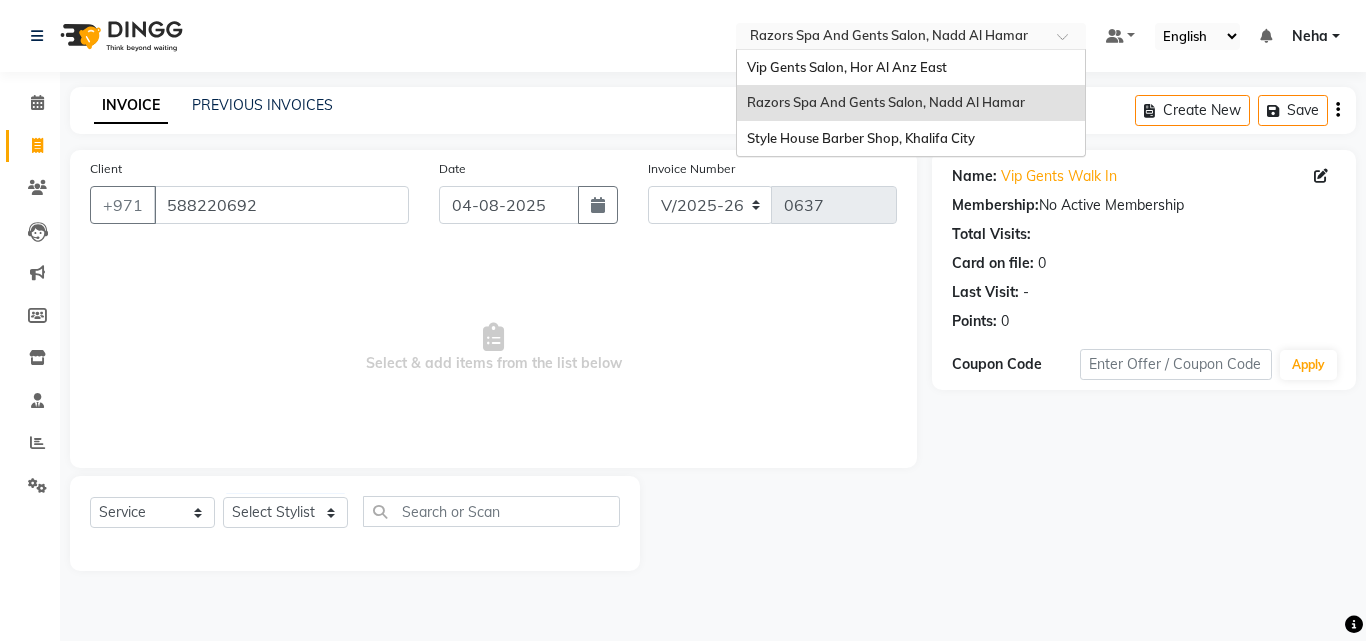 click at bounding box center (891, 38) 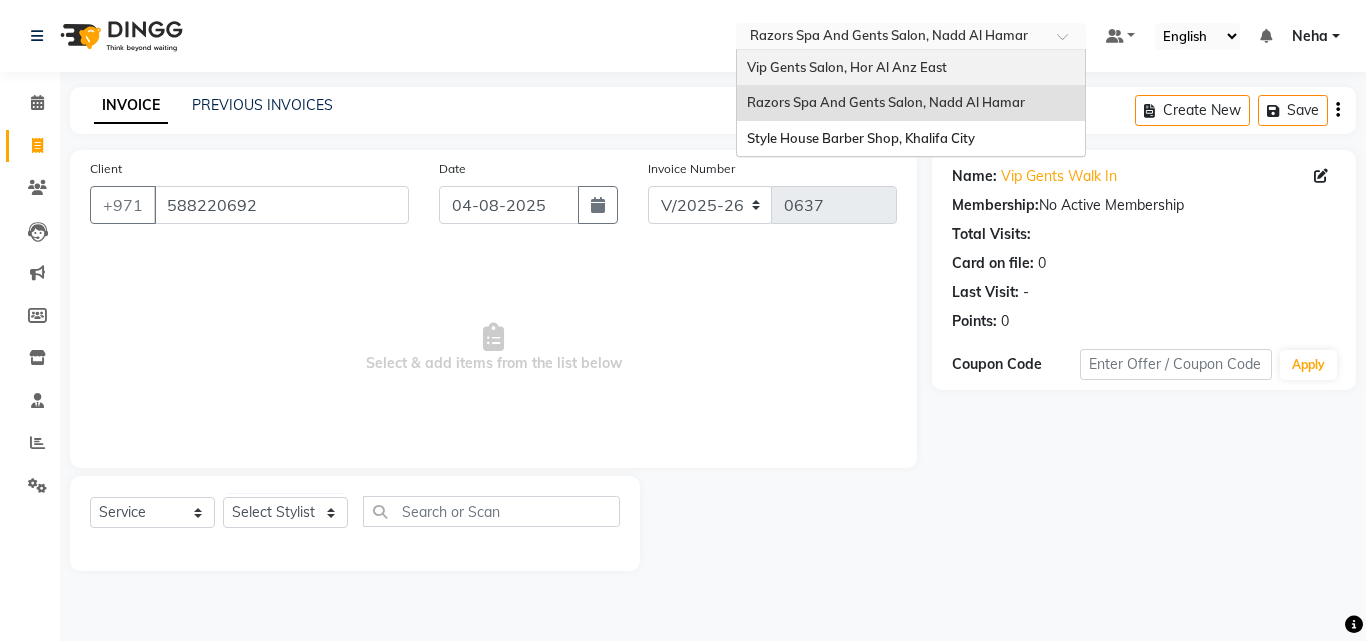 click on "Vip Gents Salon, Hor Al Anz East" at bounding box center [911, 68] 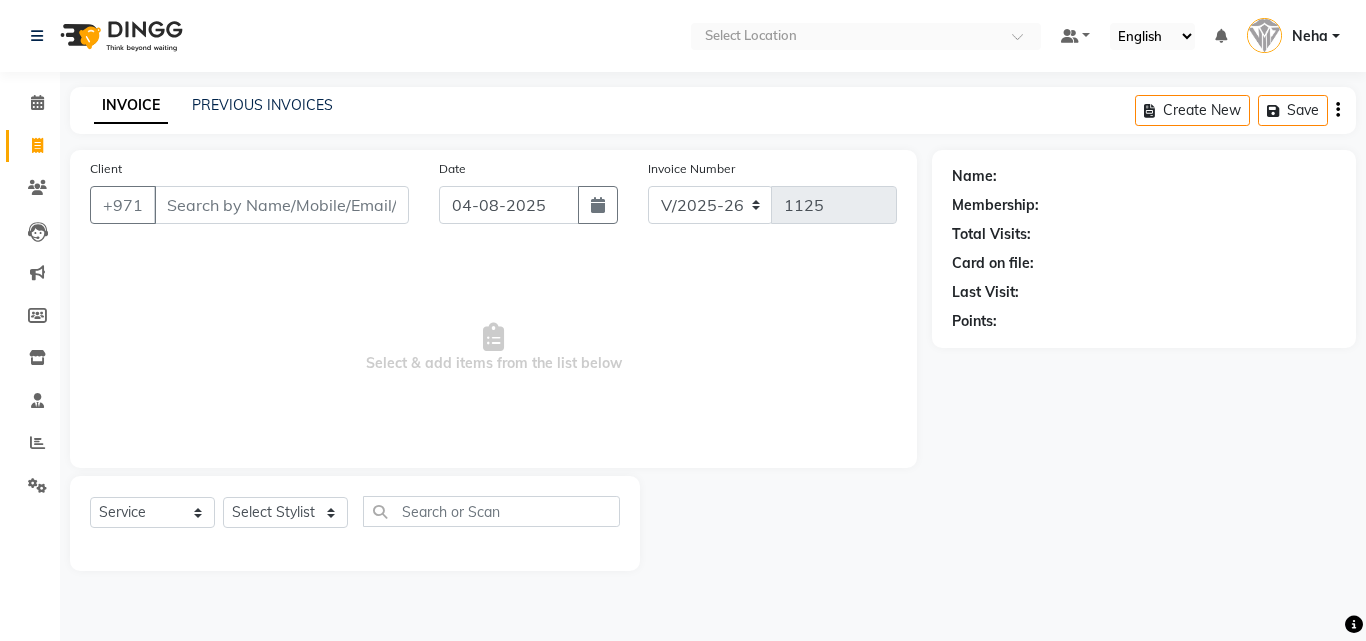select on "8415" 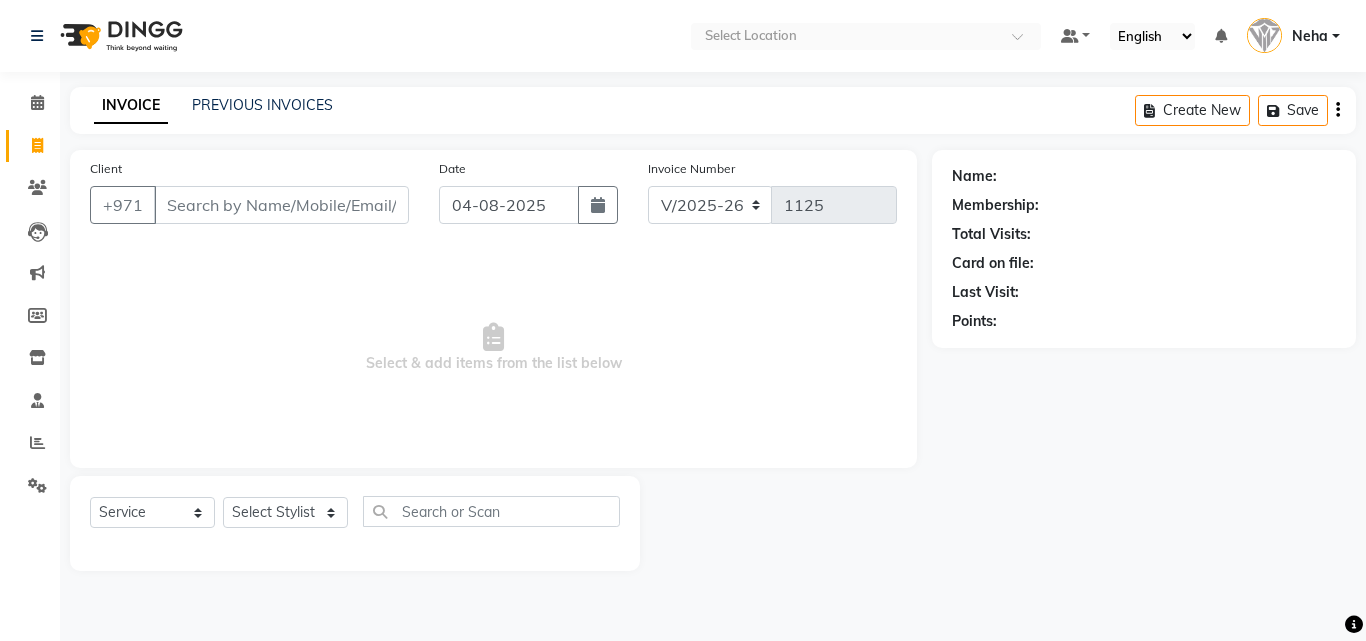 select on "service" 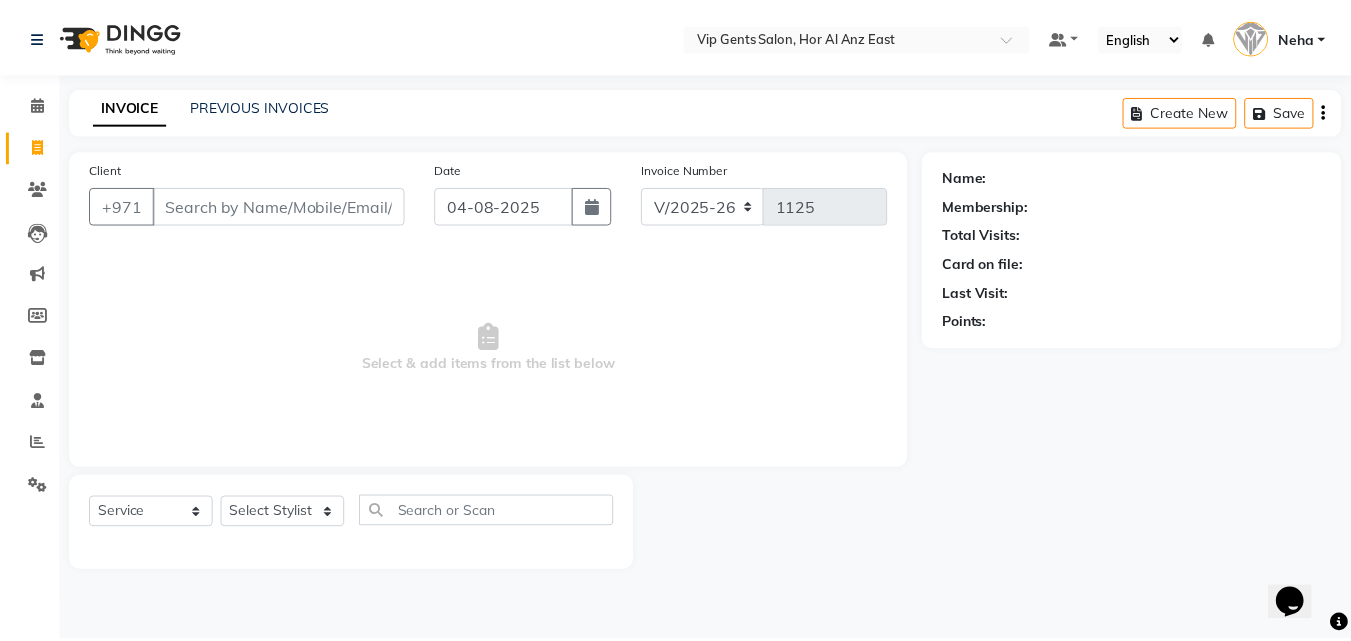scroll, scrollTop: 0, scrollLeft: 0, axis: both 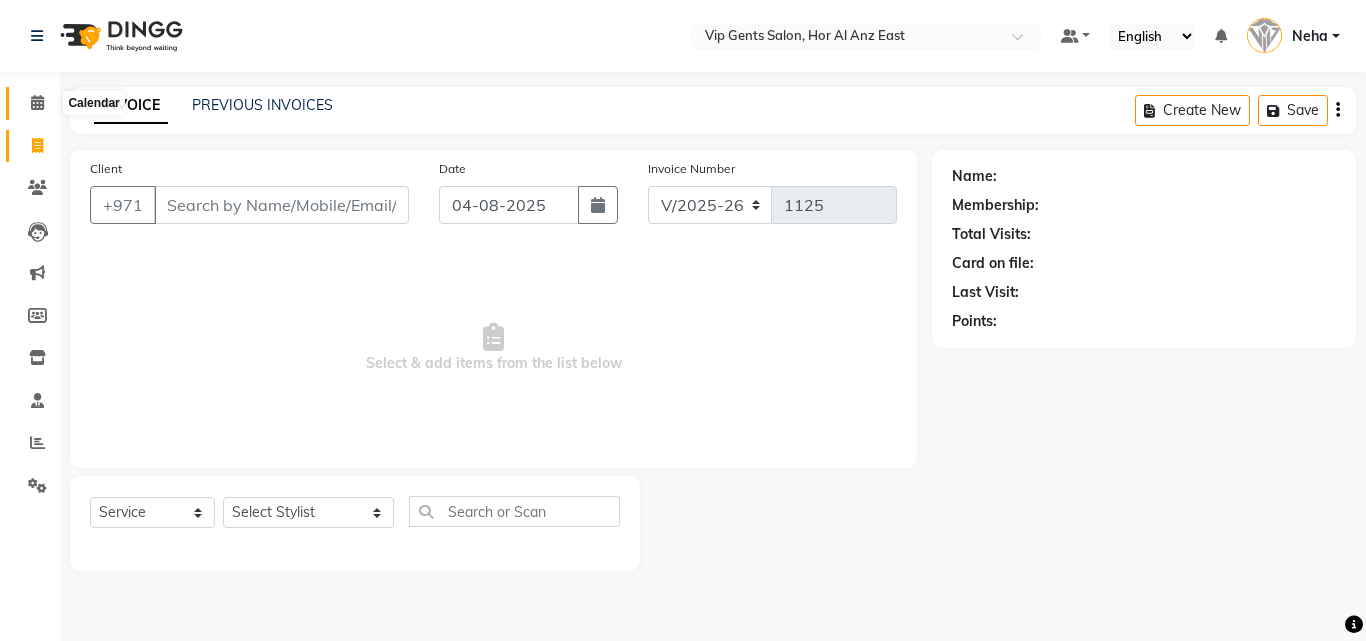 click 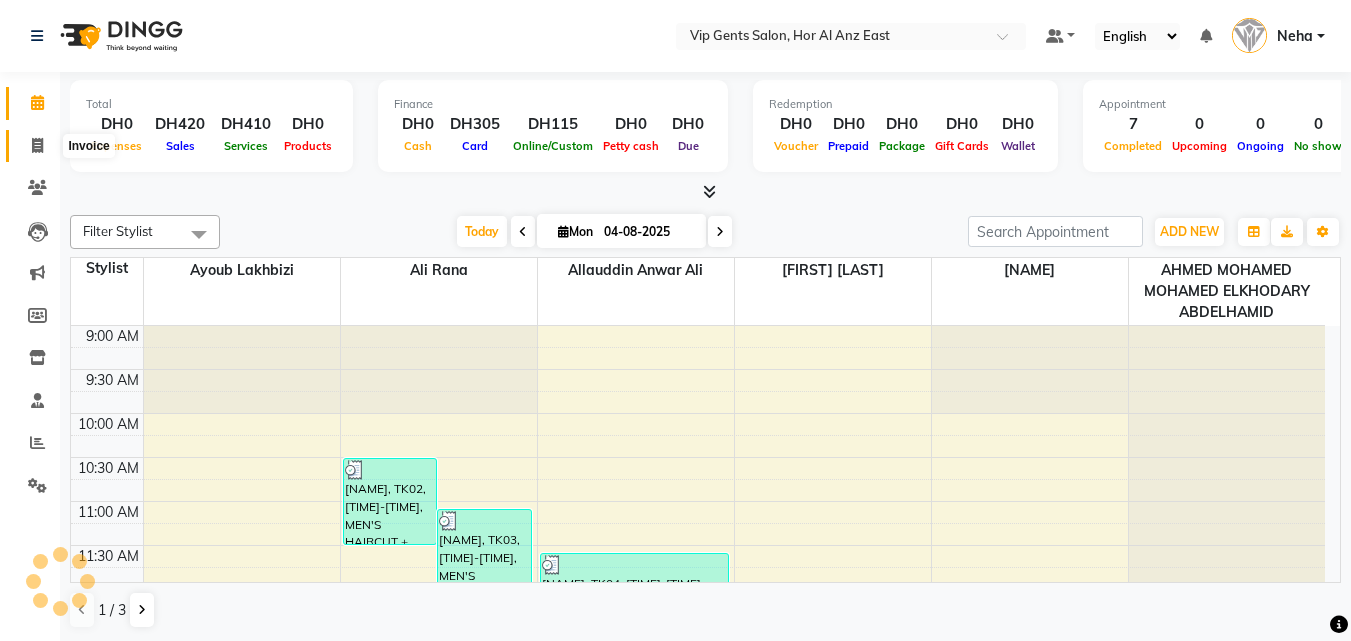 scroll, scrollTop: 0, scrollLeft: 0, axis: both 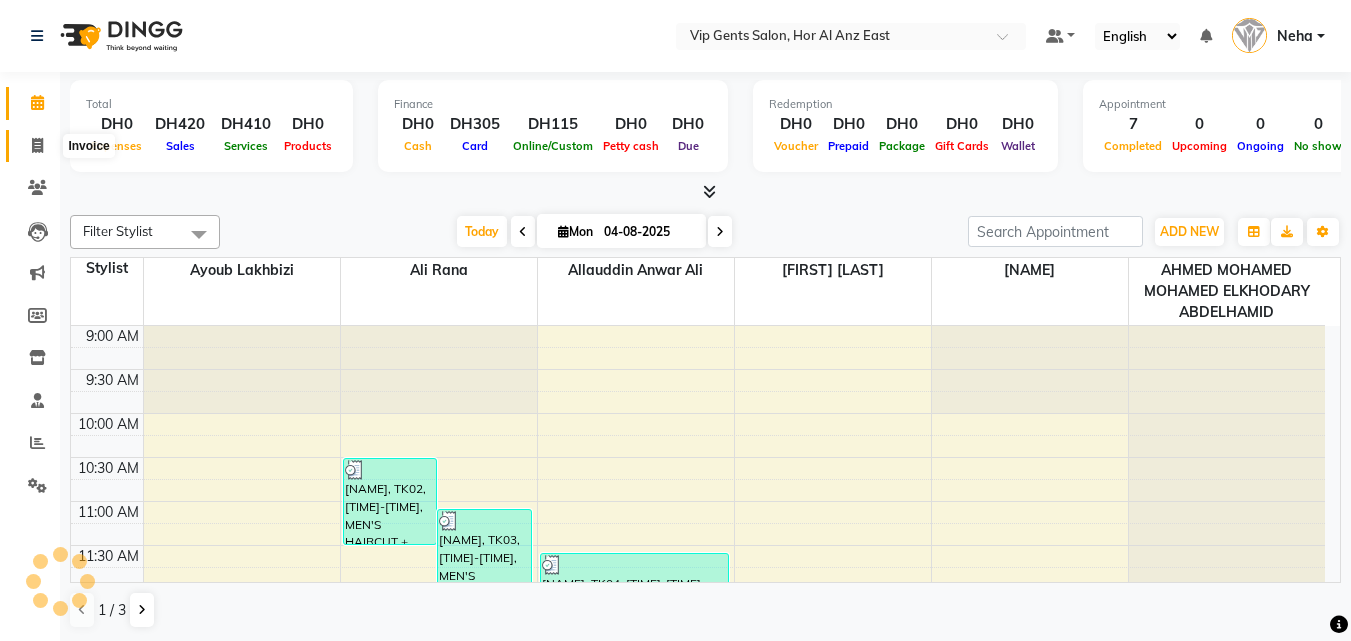 click 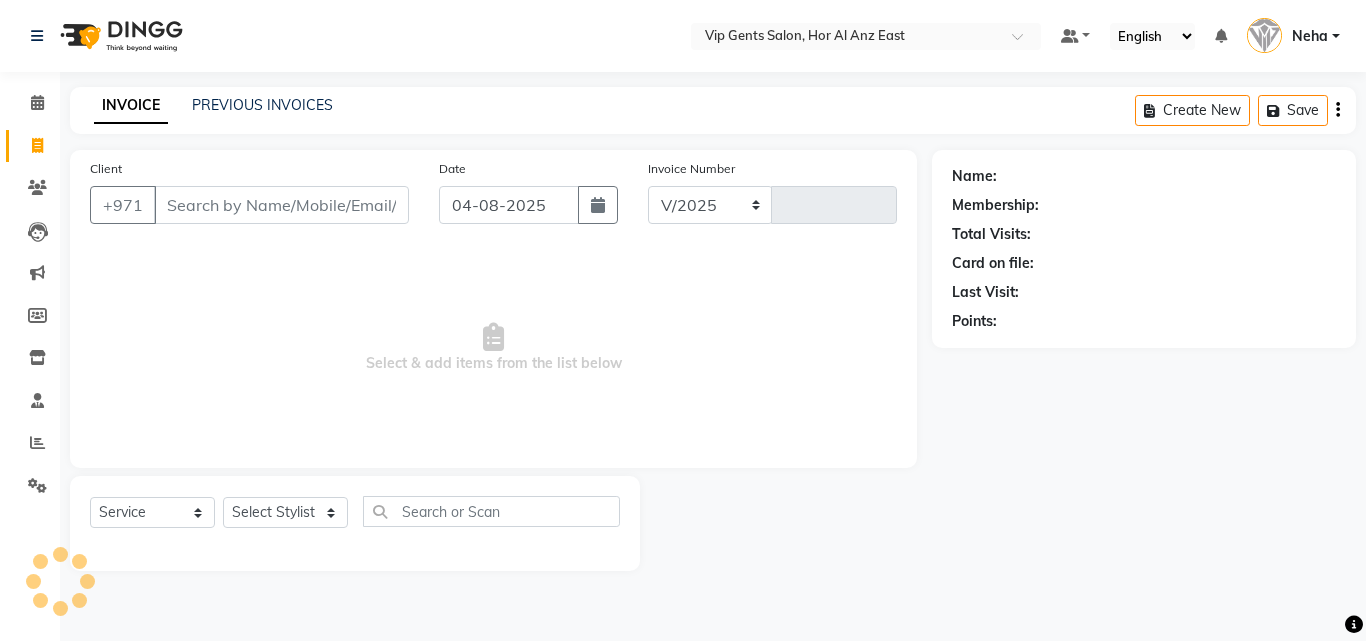 select on "8415" 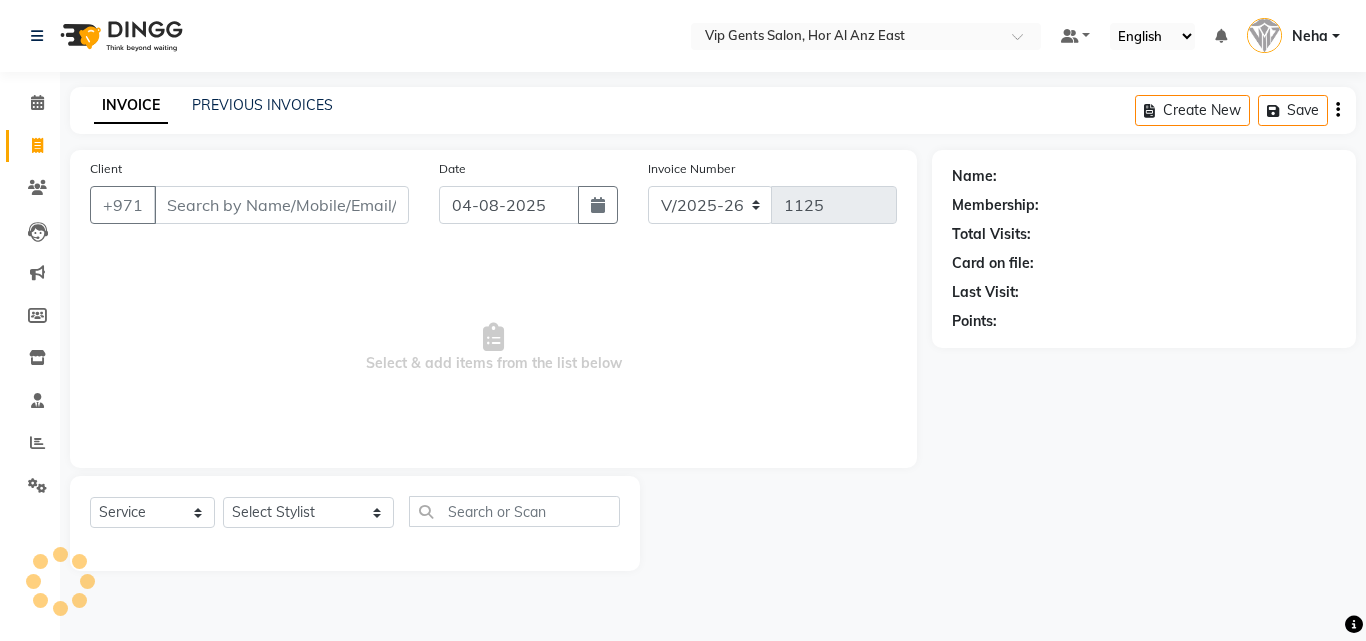 click on "Client" at bounding box center (281, 205) 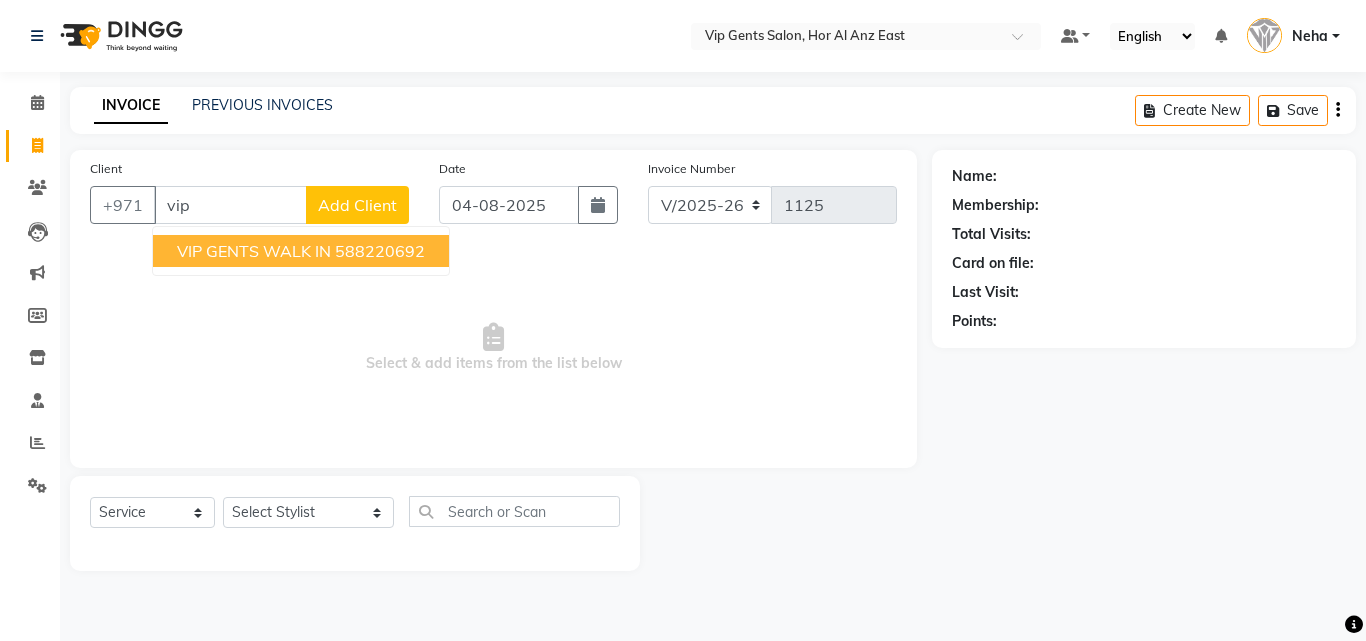 click on "VIP GENTS WALK IN" at bounding box center [254, 251] 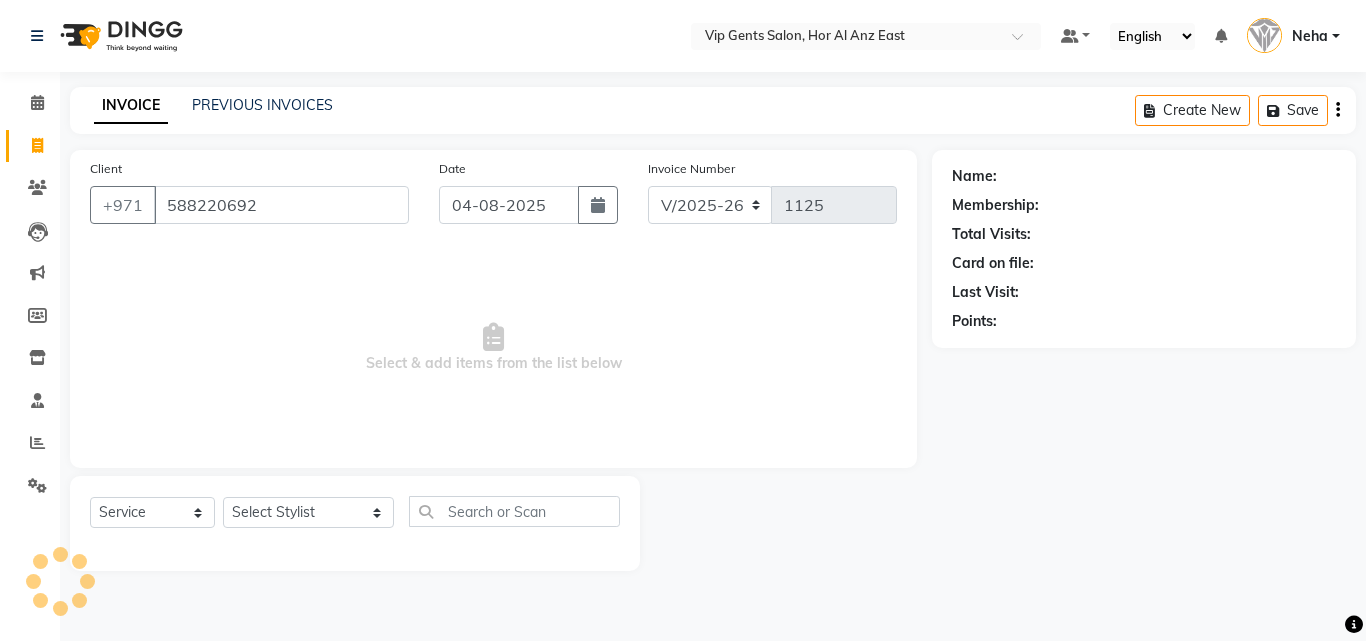 type on "588220692" 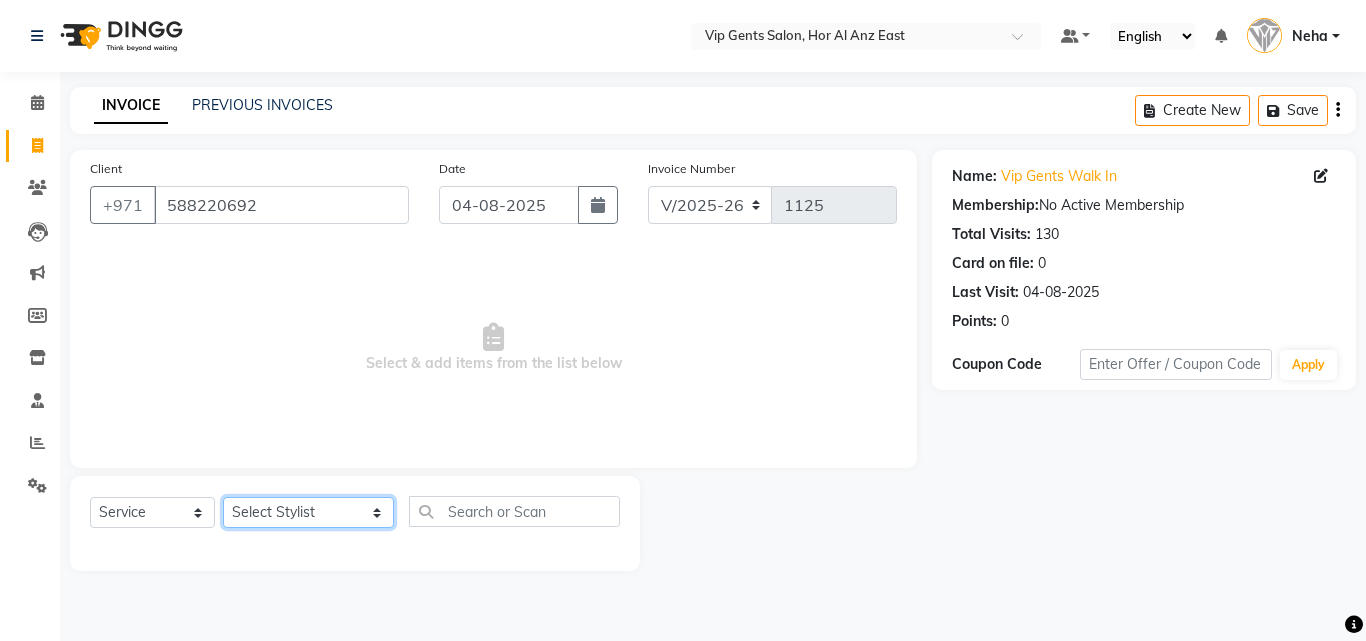 click on "Select Stylist AHMED MOHAMED MOHAMED ELKHODARY ABDELHAMID Alaseel Abdul Rahim Ali Rana Allauddin Anwar Ali Ameen Ayoub Lakhbizi Jairah Mr. Mohannad Neha Nelson Ricalyn Colcol Riffat Magdy Taufeeq Anwar Ali Tauseef  Akhilaque Zoya Bhatti." 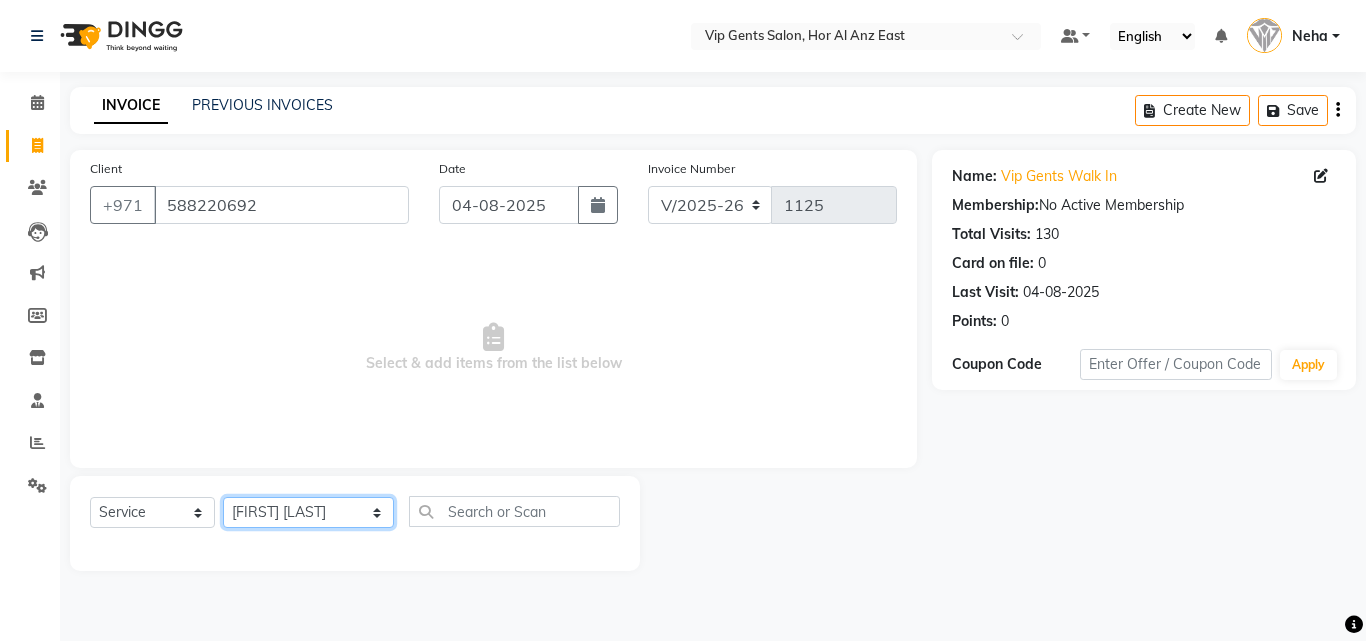 click on "Select Stylist AHMED MOHAMED MOHAMED ELKHODARY ABDELHAMID Alaseel Abdul Rahim Ali Rana Allauddin Anwar Ali Ameen Ayoub Lakhbizi Jairah Mr. Mohannad Neha Nelson Ricalyn Colcol Riffat Magdy Taufeeq Anwar Ali Tauseef  Akhilaque Zoya Bhatti." 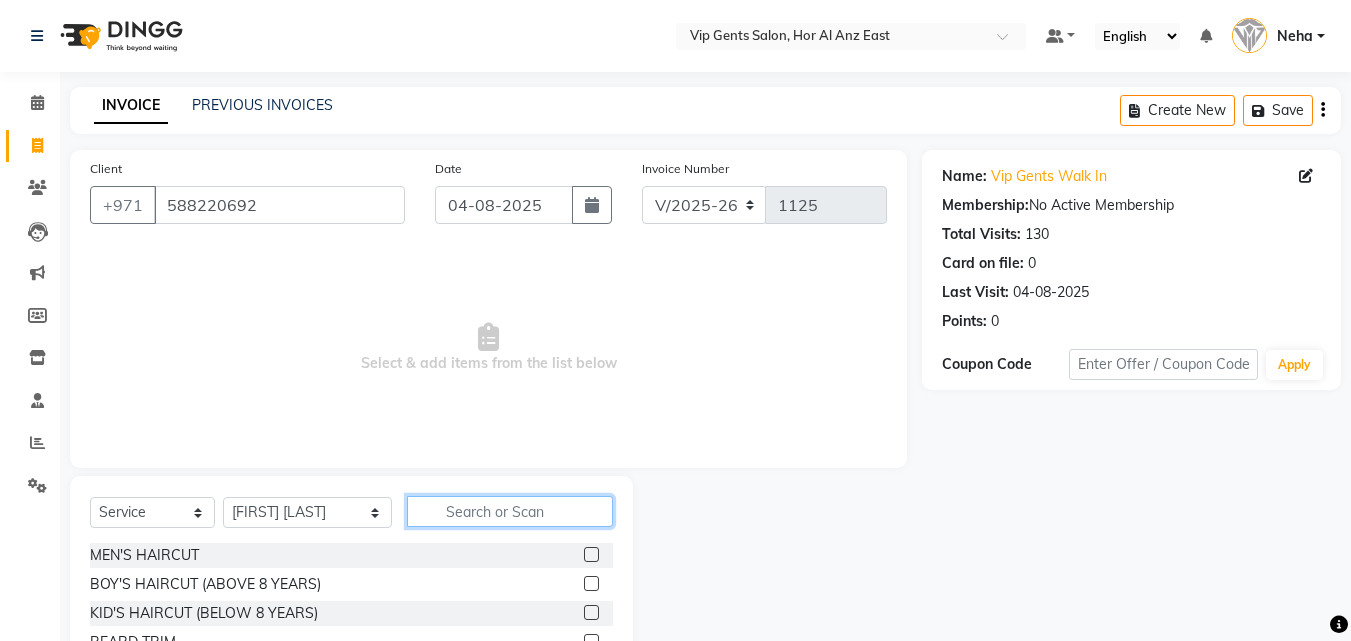 click 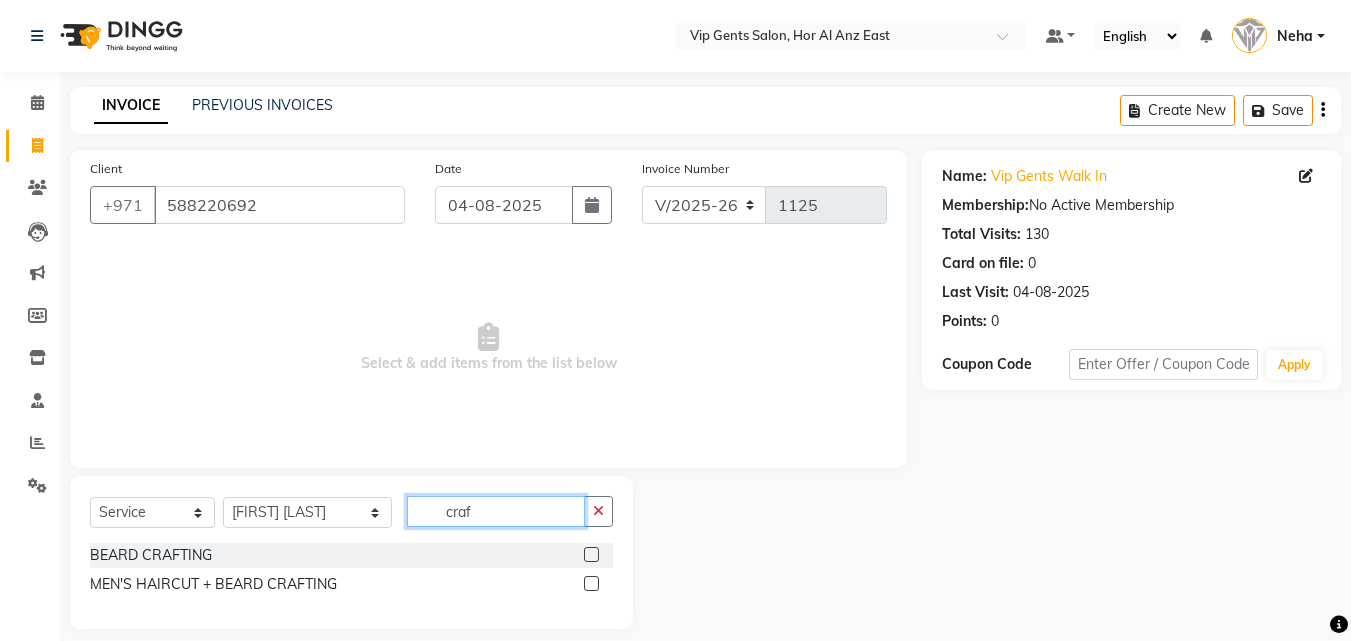 type on "craf" 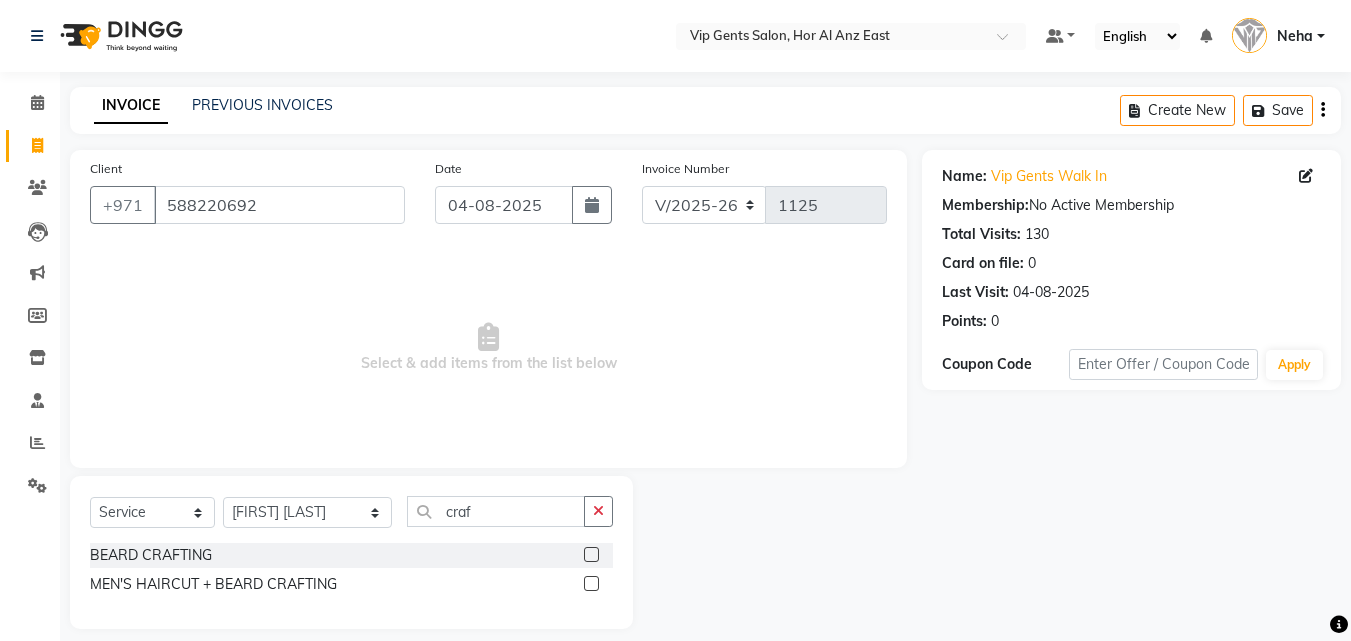 click 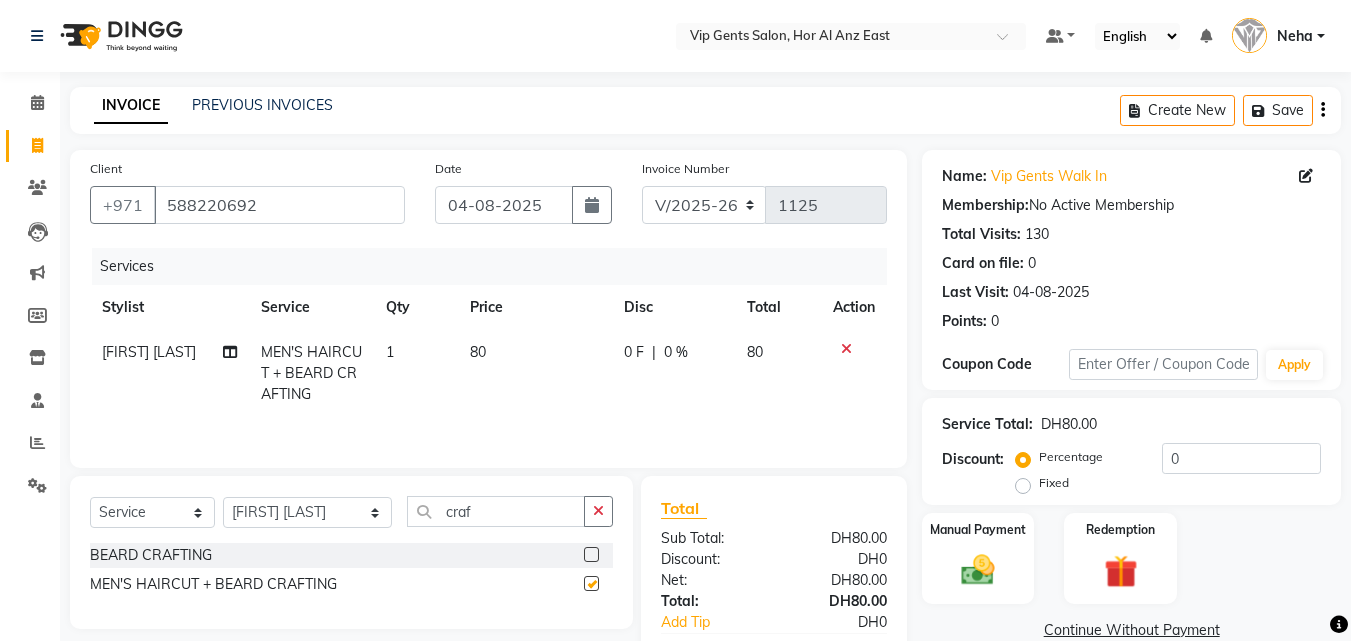 checkbox on "false" 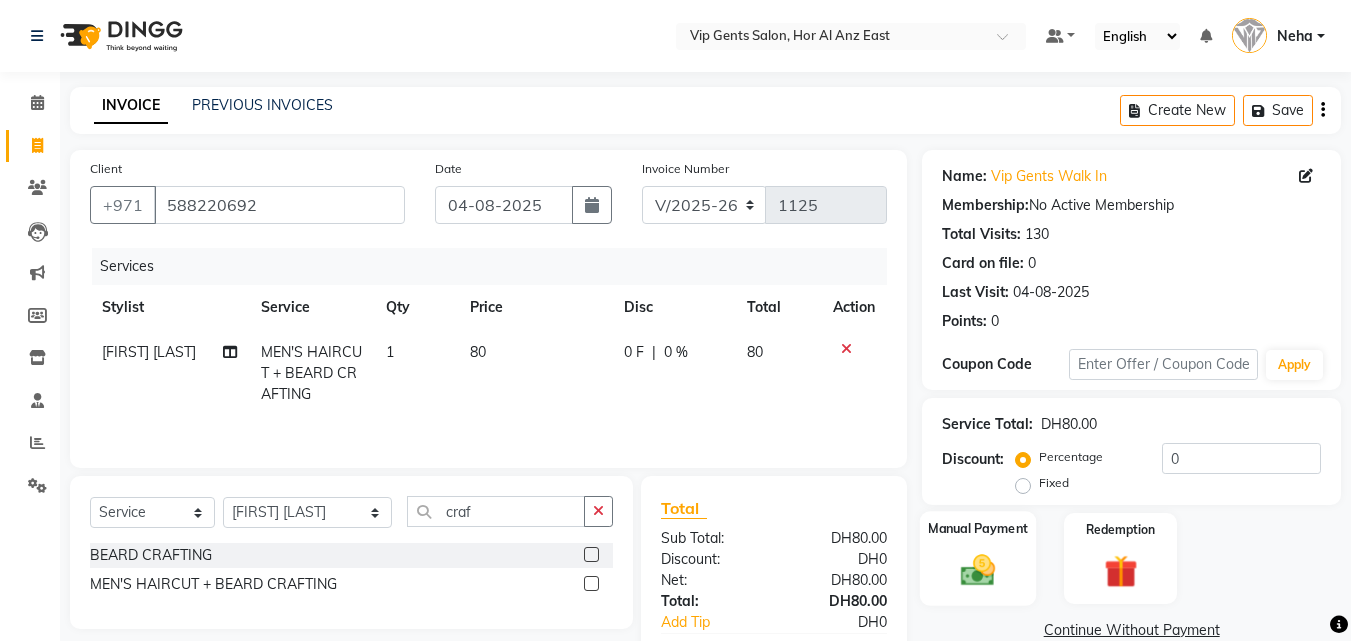 click on "Manual Payment" 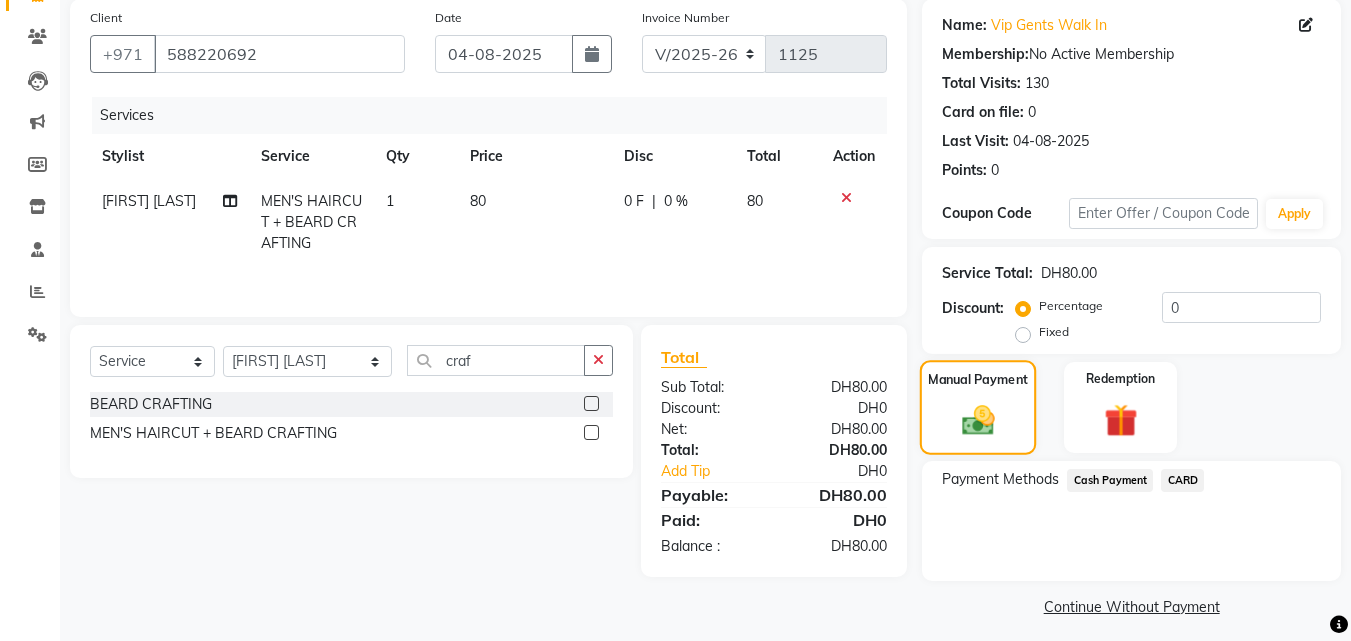 scroll, scrollTop: 160, scrollLeft: 0, axis: vertical 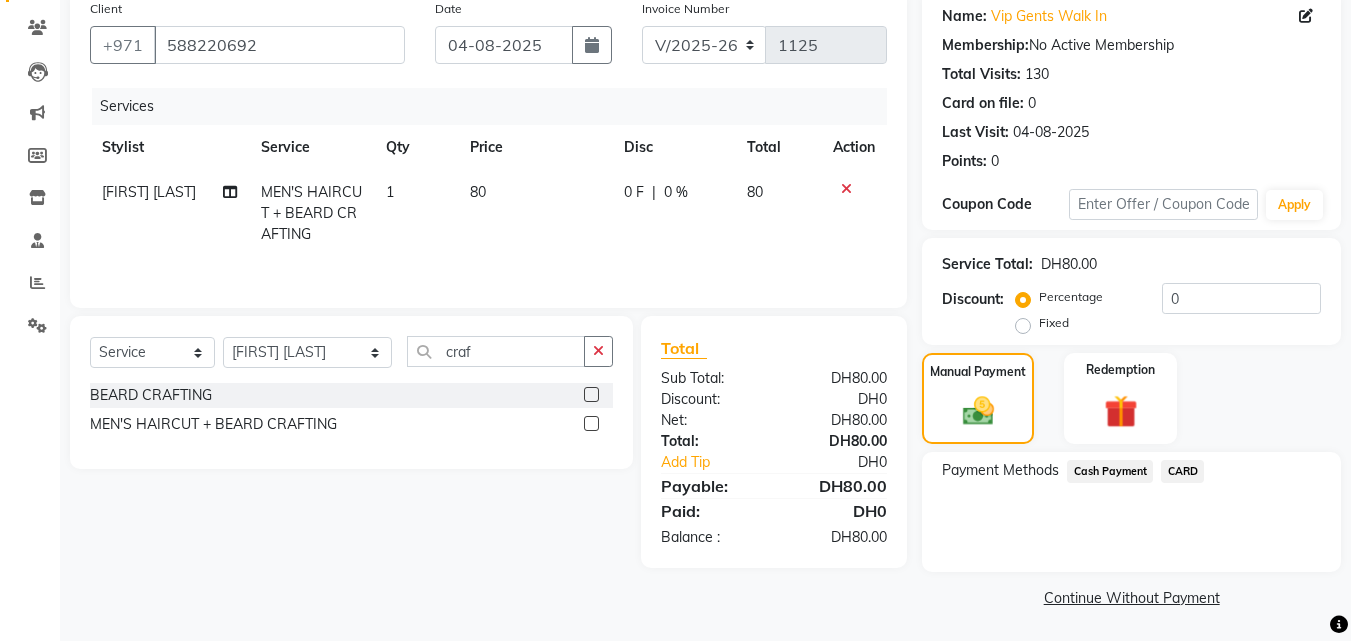click on "Cash Payment" 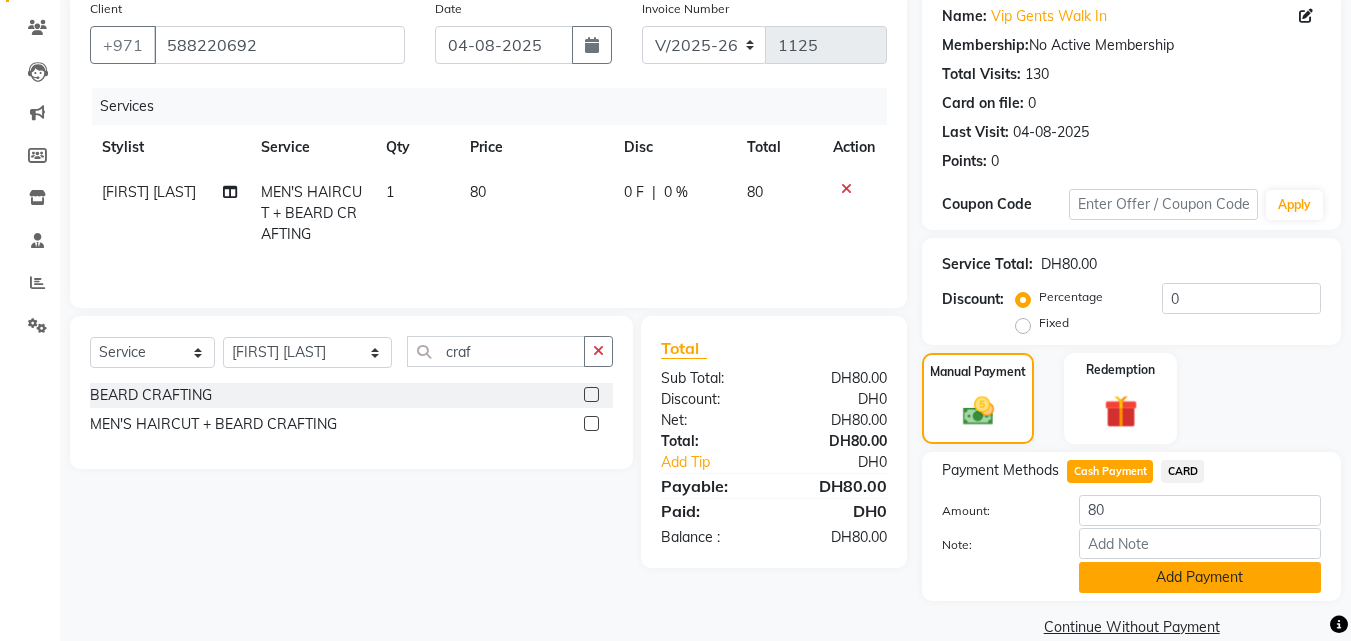 click on "Add Payment" 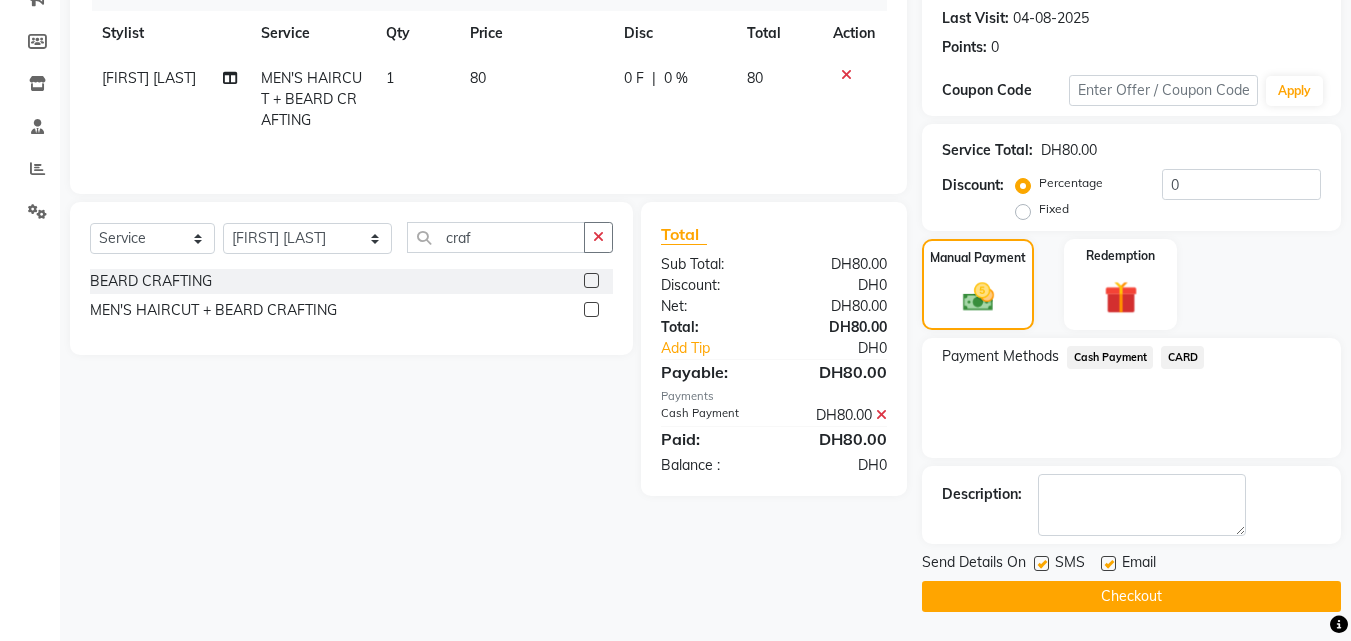 scroll, scrollTop: 275, scrollLeft: 0, axis: vertical 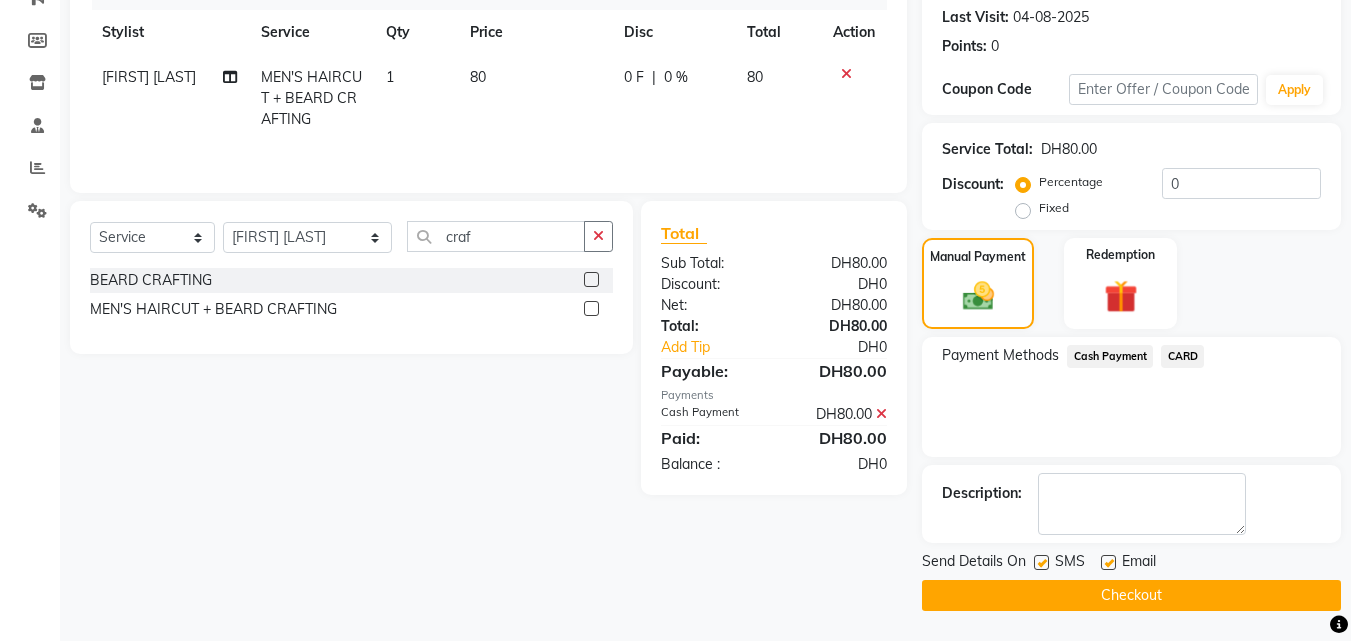 click on "Checkout" 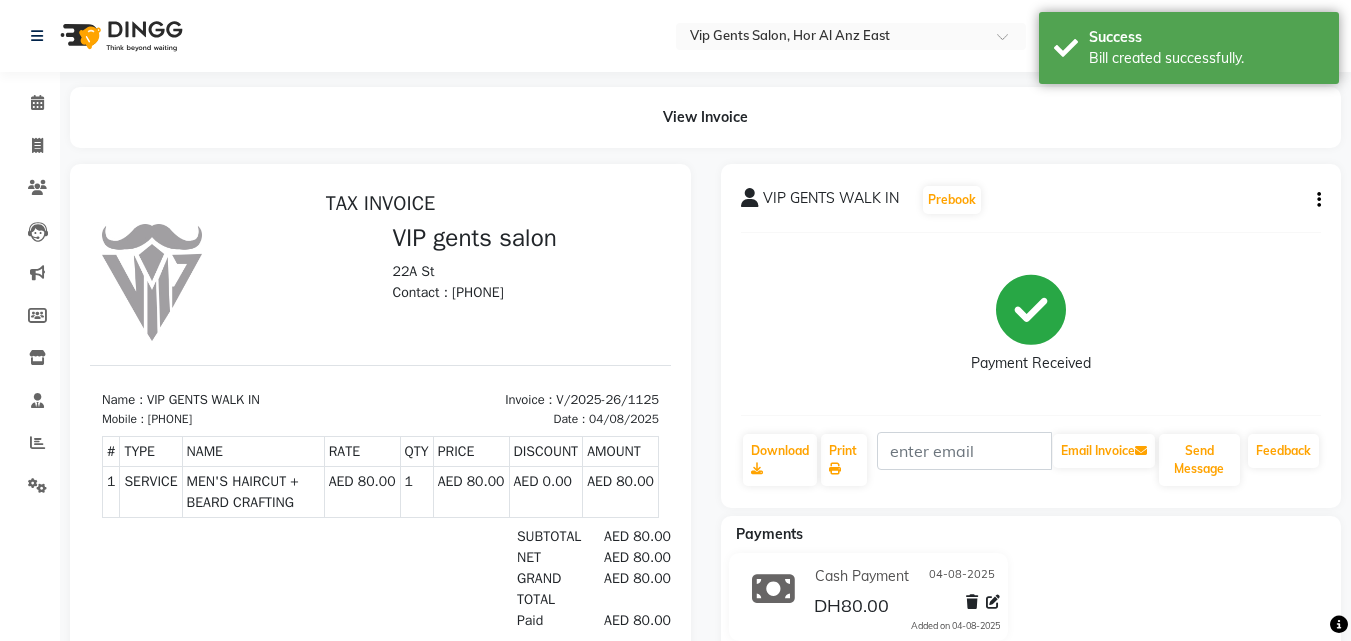 scroll, scrollTop: 0, scrollLeft: 0, axis: both 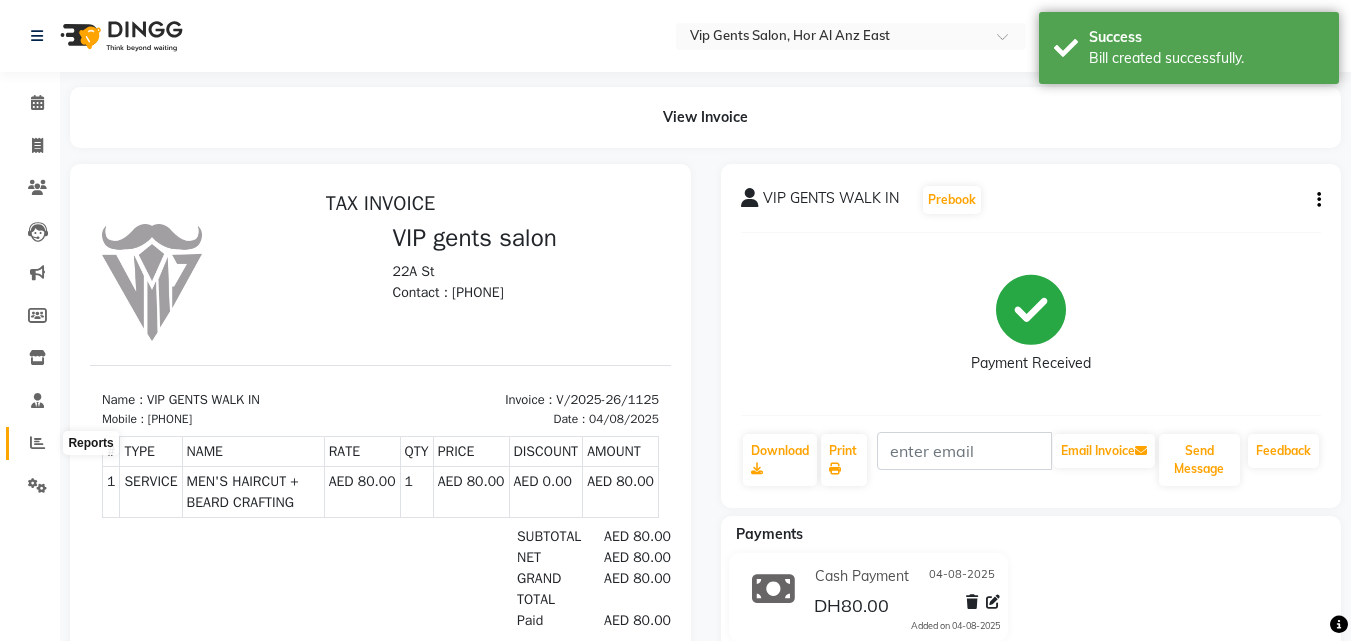 click 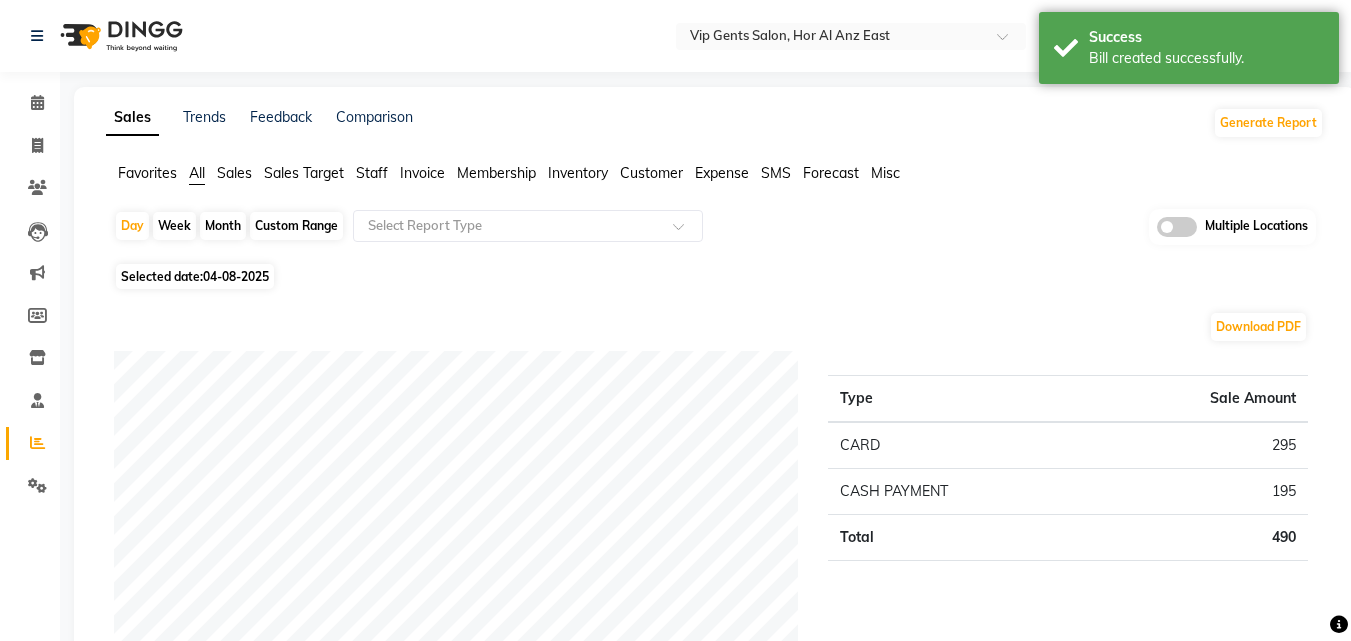 click on "Selected date:  04-08-2025" 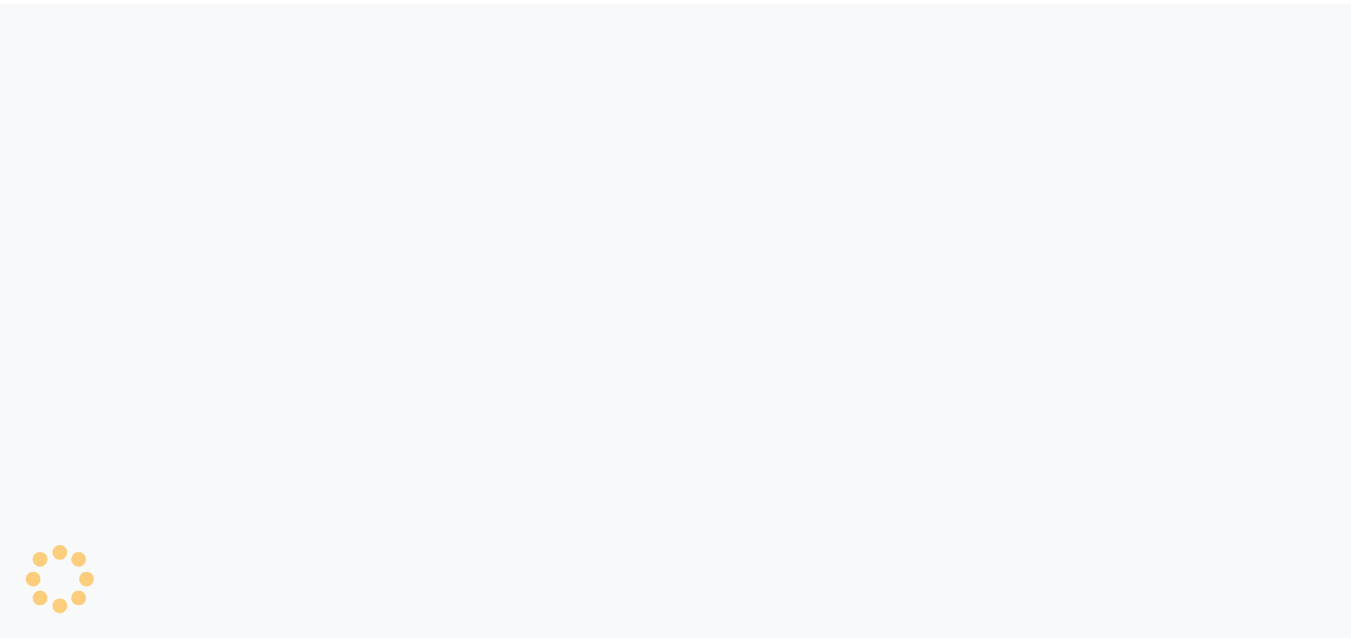 scroll, scrollTop: 0, scrollLeft: 0, axis: both 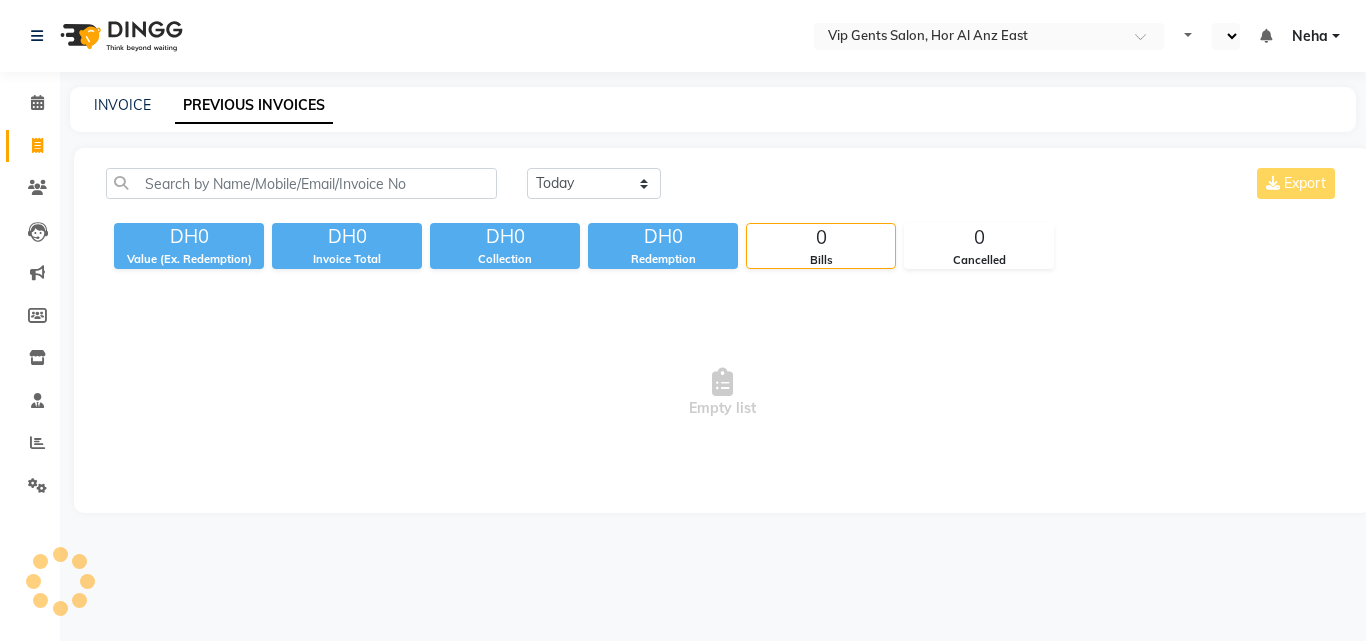 select on "en" 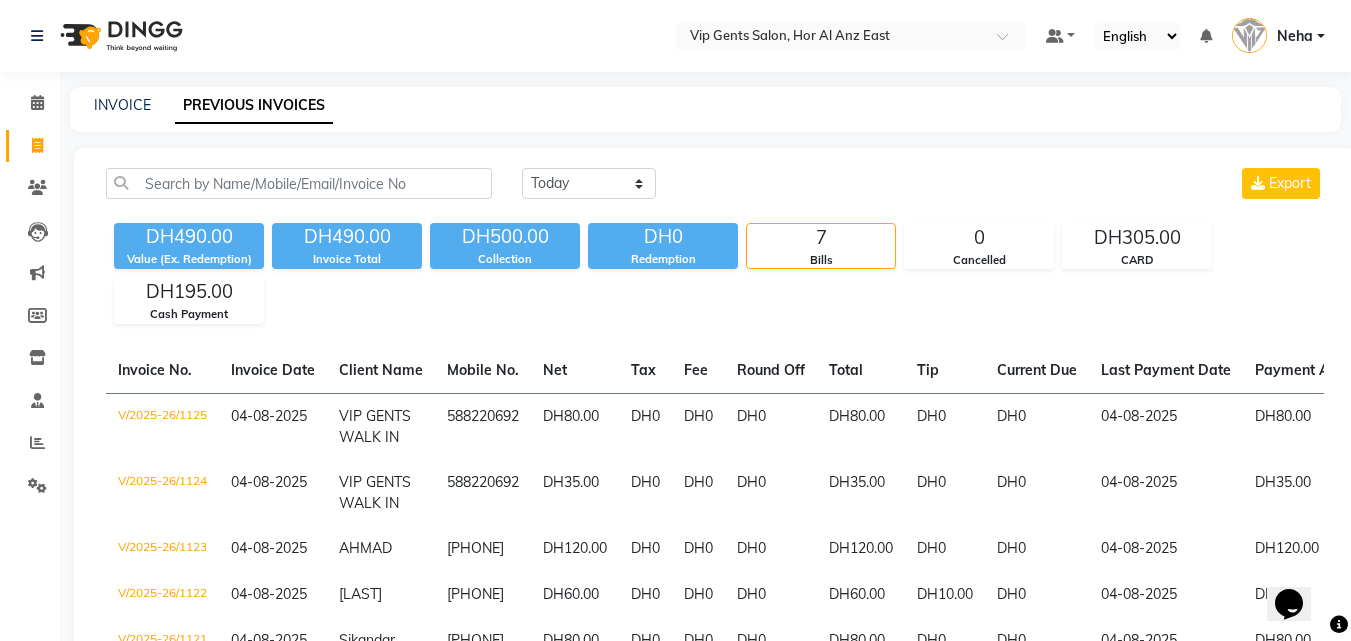 scroll, scrollTop: 0, scrollLeft: 0, axis: both 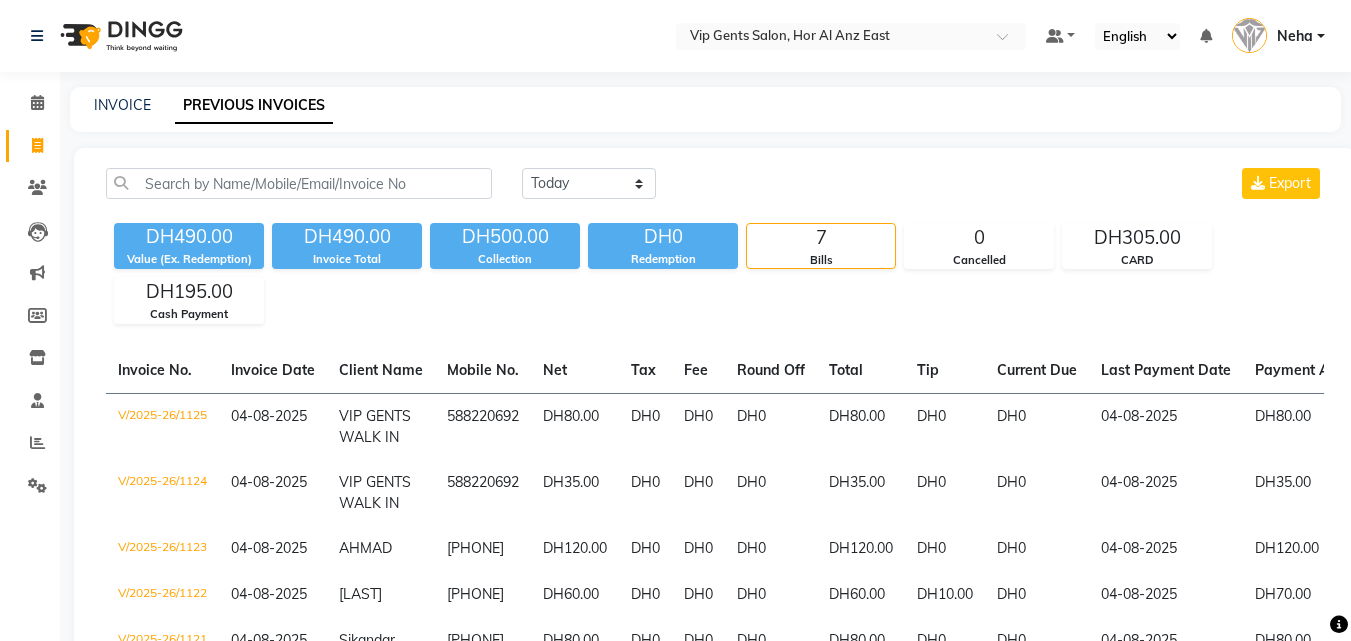 click on "DH490.00 Value (Ex. Redemption) DH490.00 Invoice Total  DH500.00 Collection DH0 Redemption 7 Bills 0 Cancelled DH305.00 CARD DH195.00 Cash Payment" 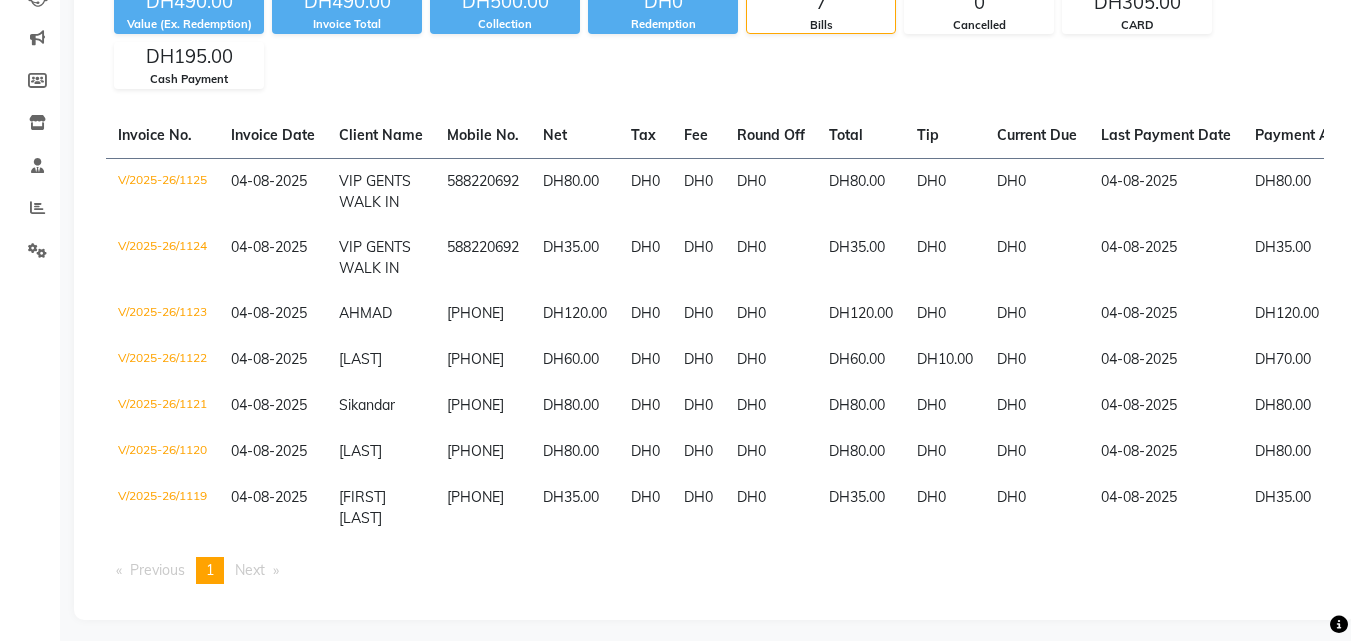 scroll, scrollTop: 239, scrollLeft: 0, axis: vertical 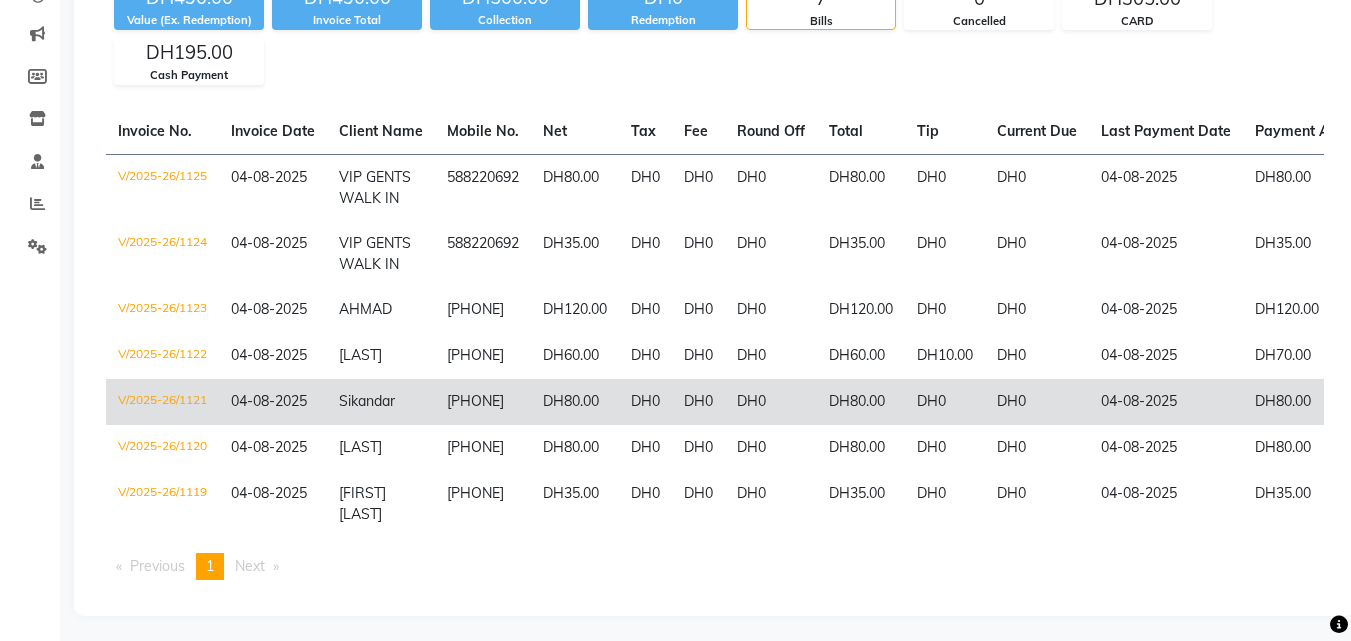 click on "V/2025-26/1121" 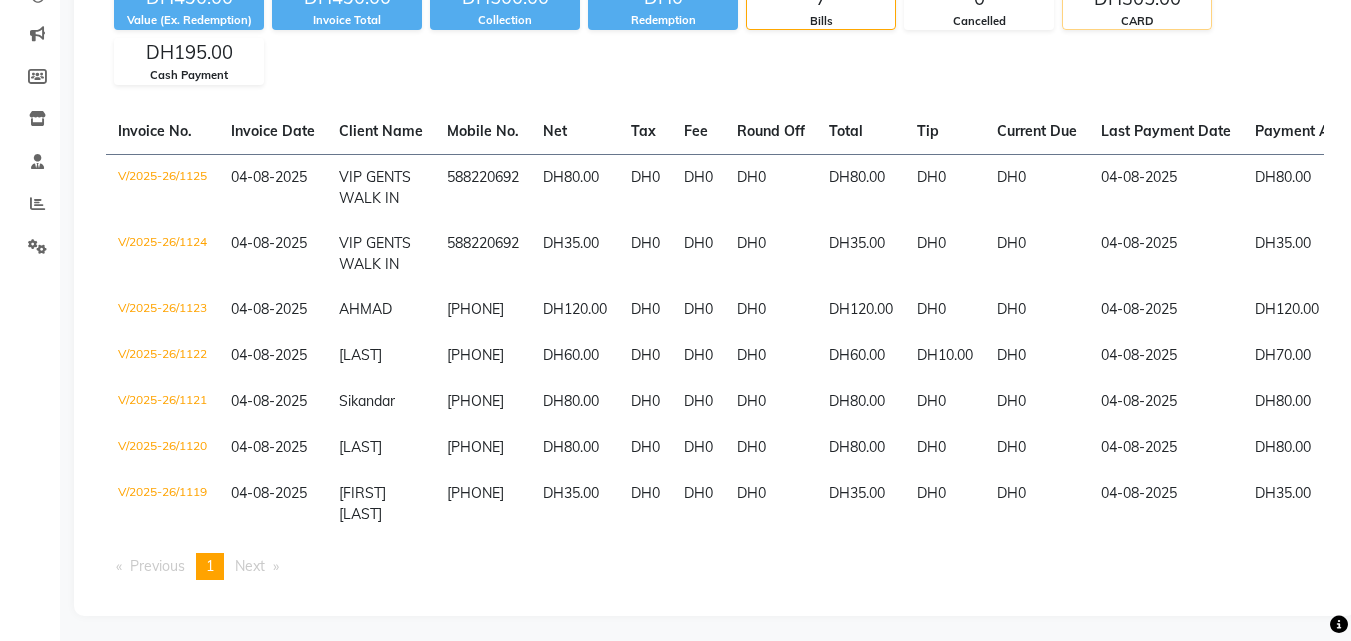 click on "DH305.00" 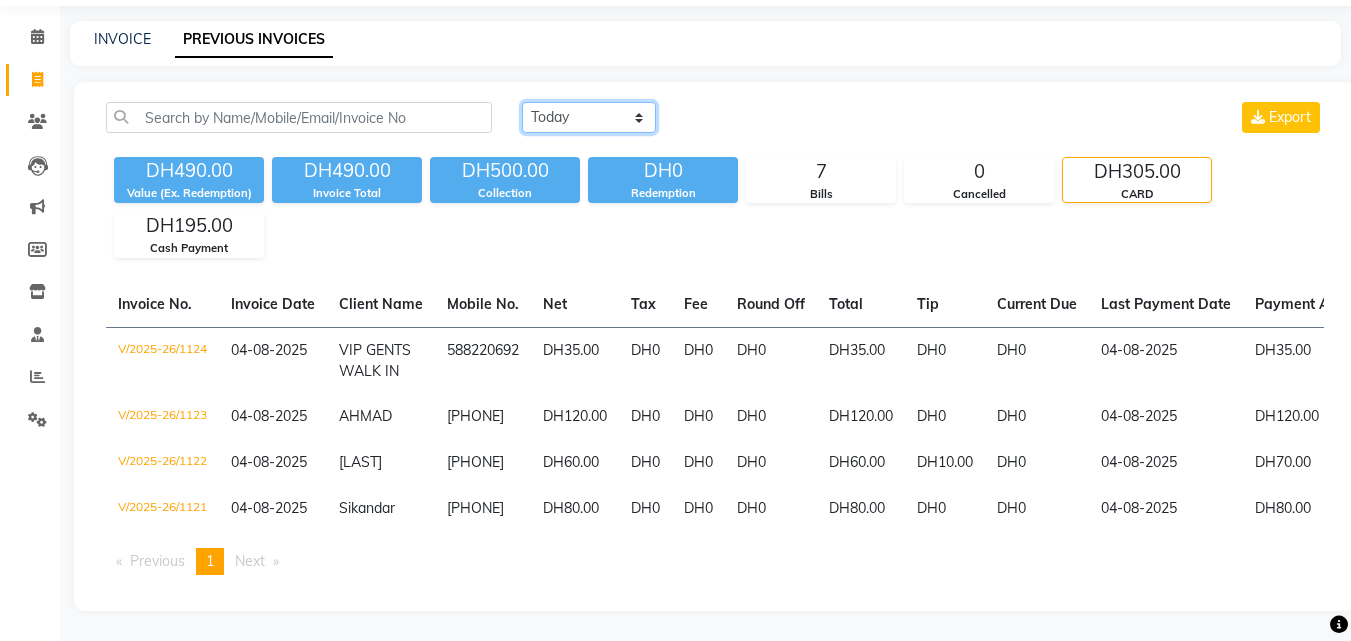 click on "Today Yesterday Custom Range" 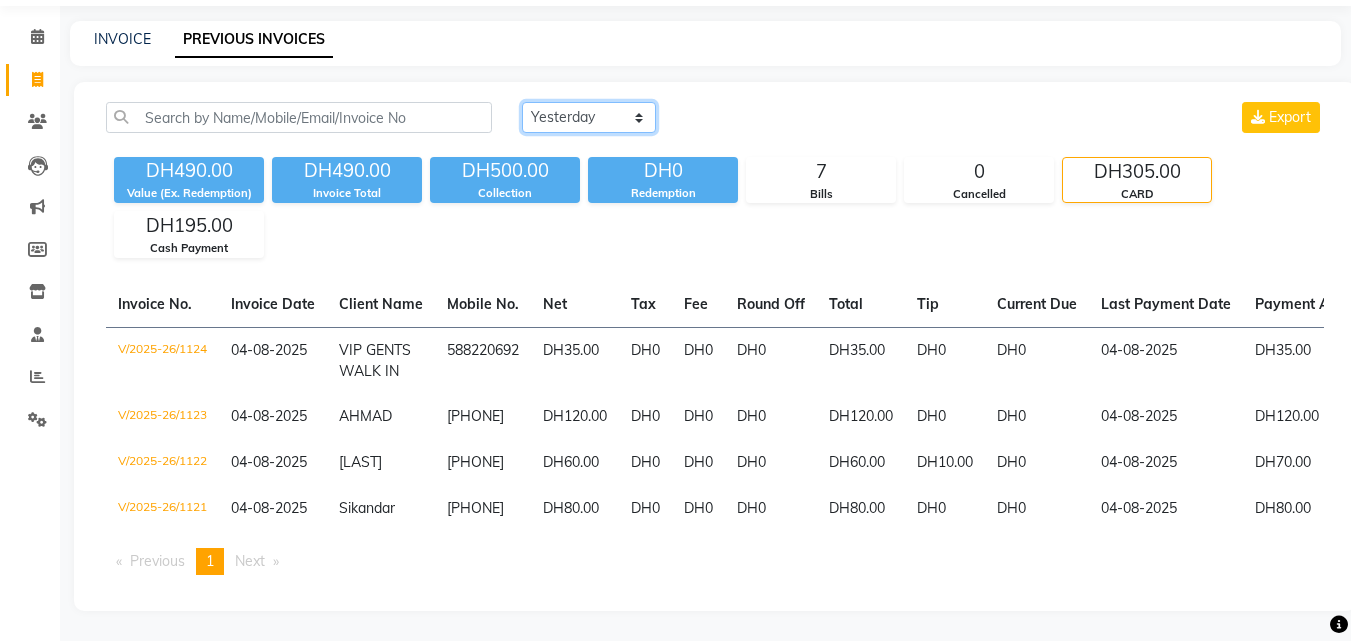 click on "Today Yesterday Custom Range" 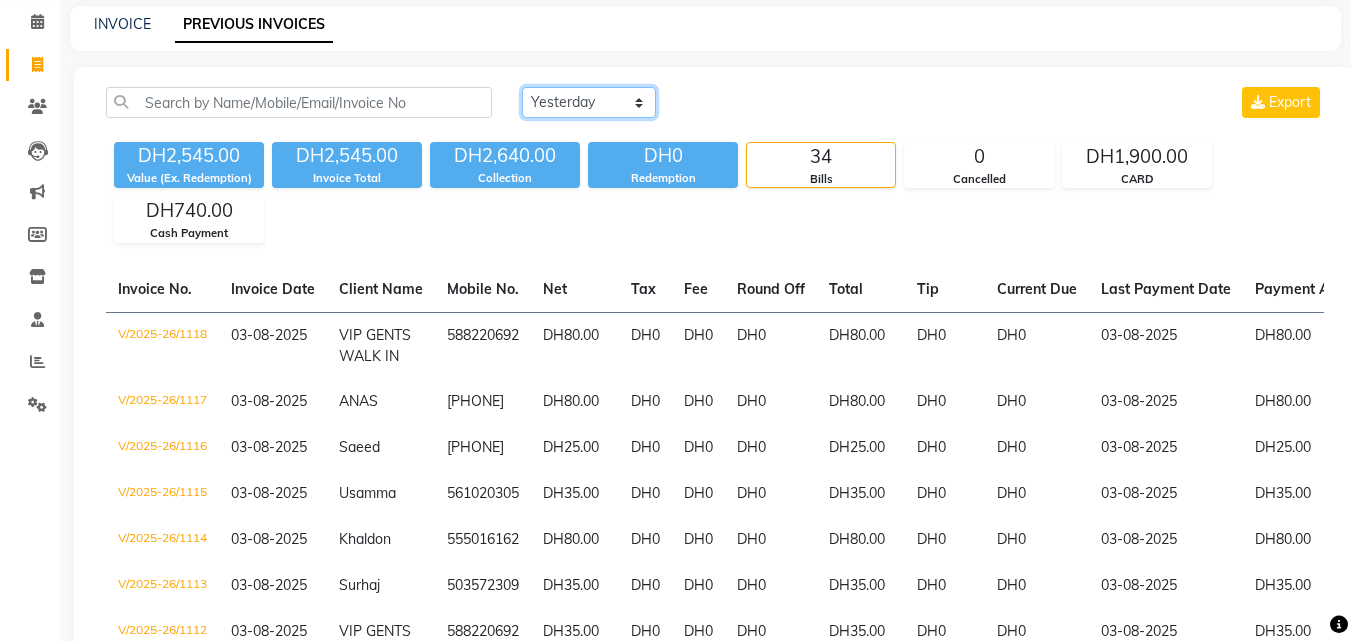 click on "Today Yesterday Custom Range" 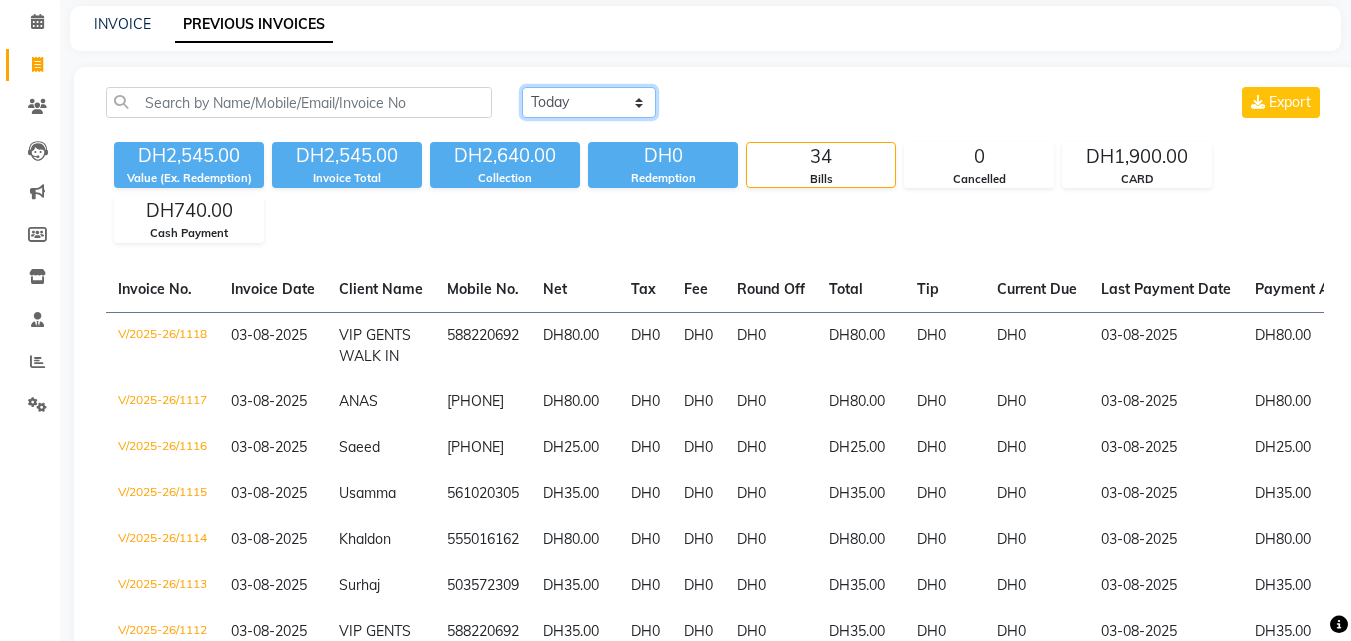 click on "Today Yesterday Custom Range" 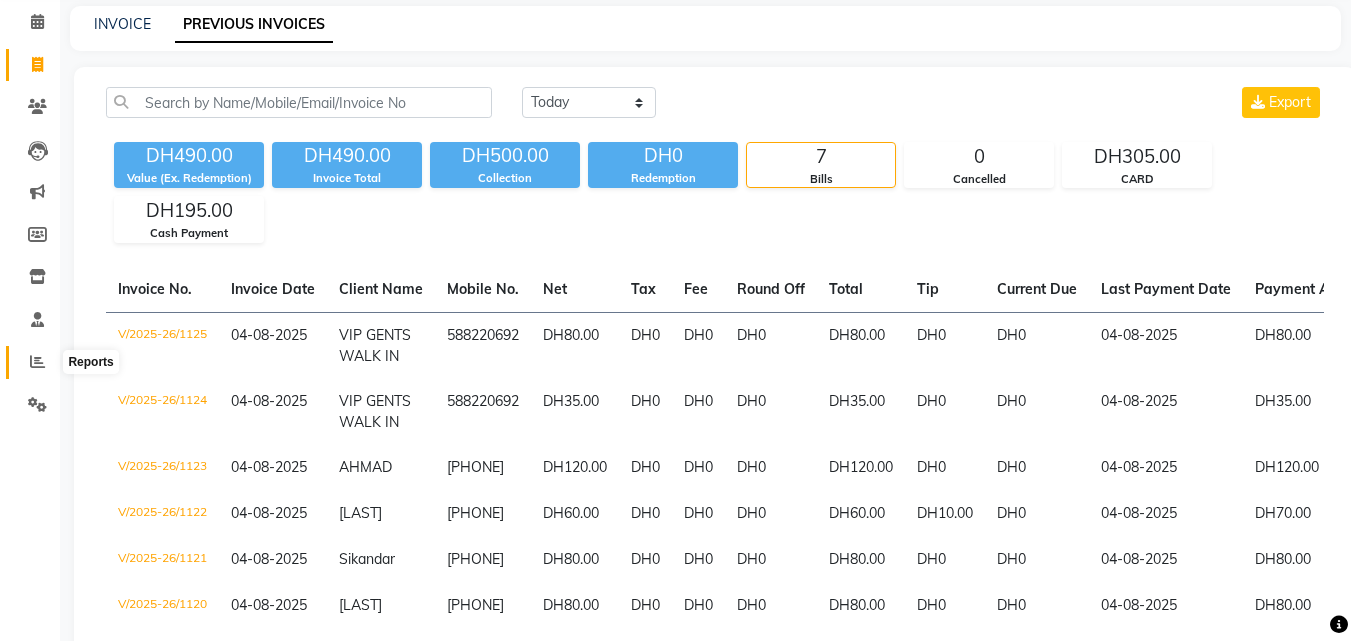 click 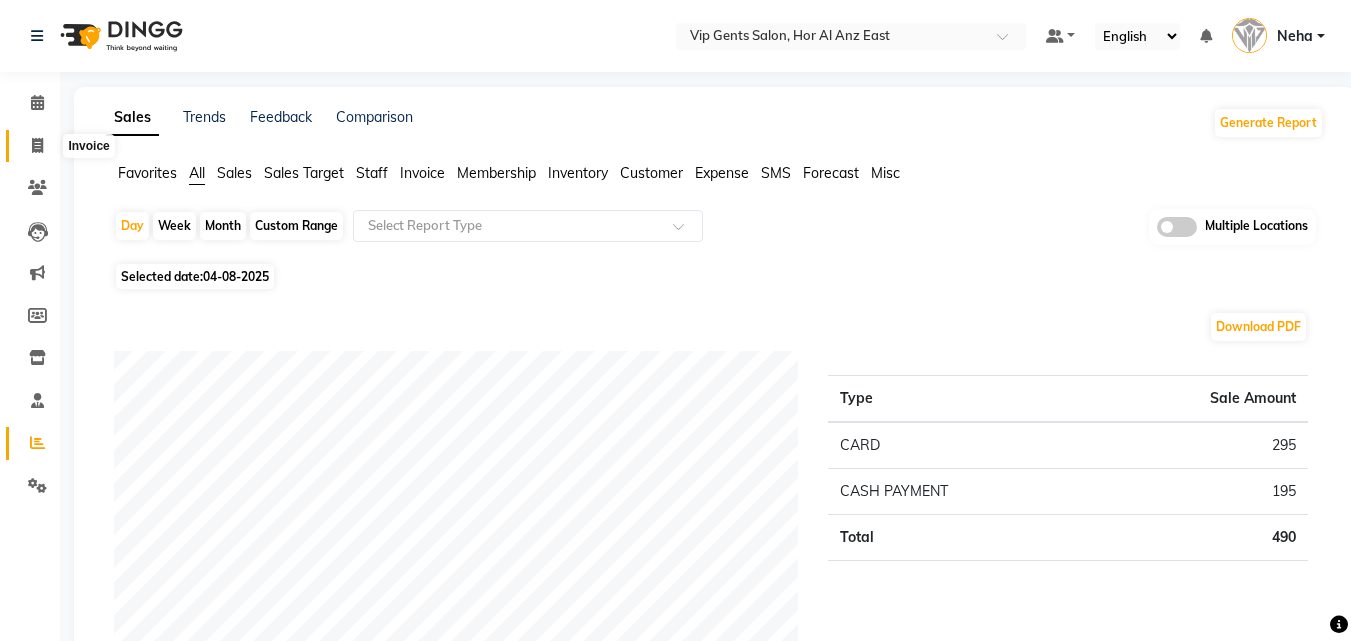 click 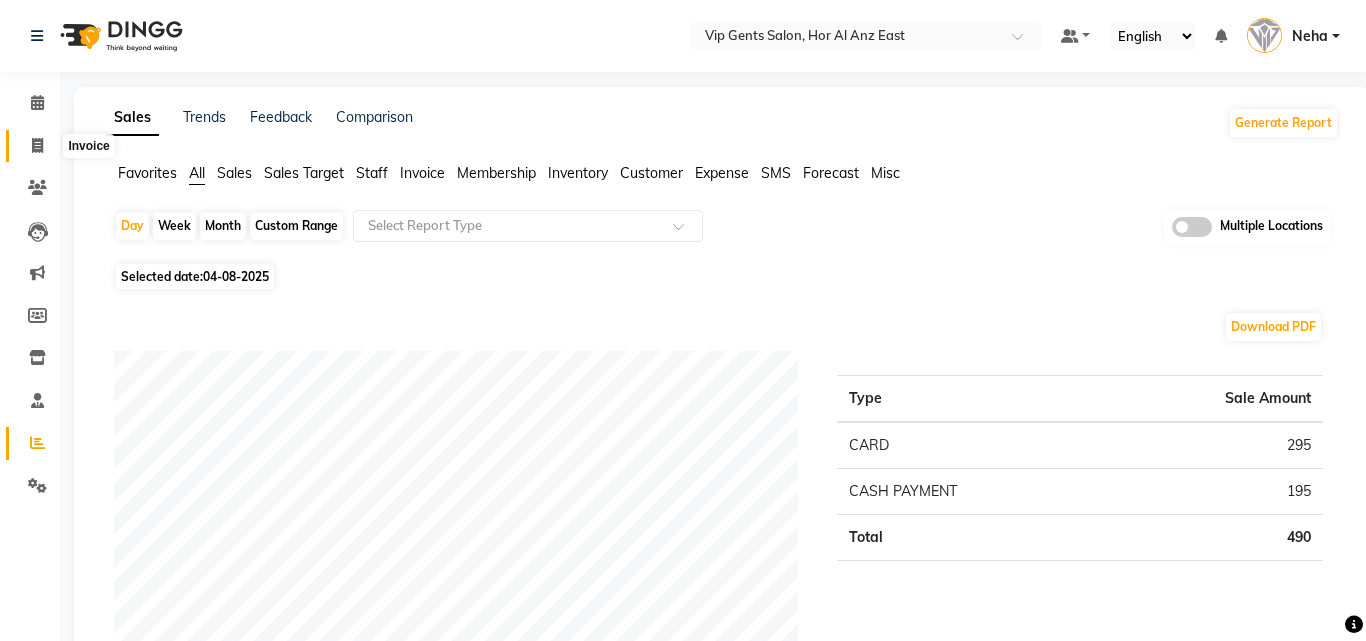 select on "service" 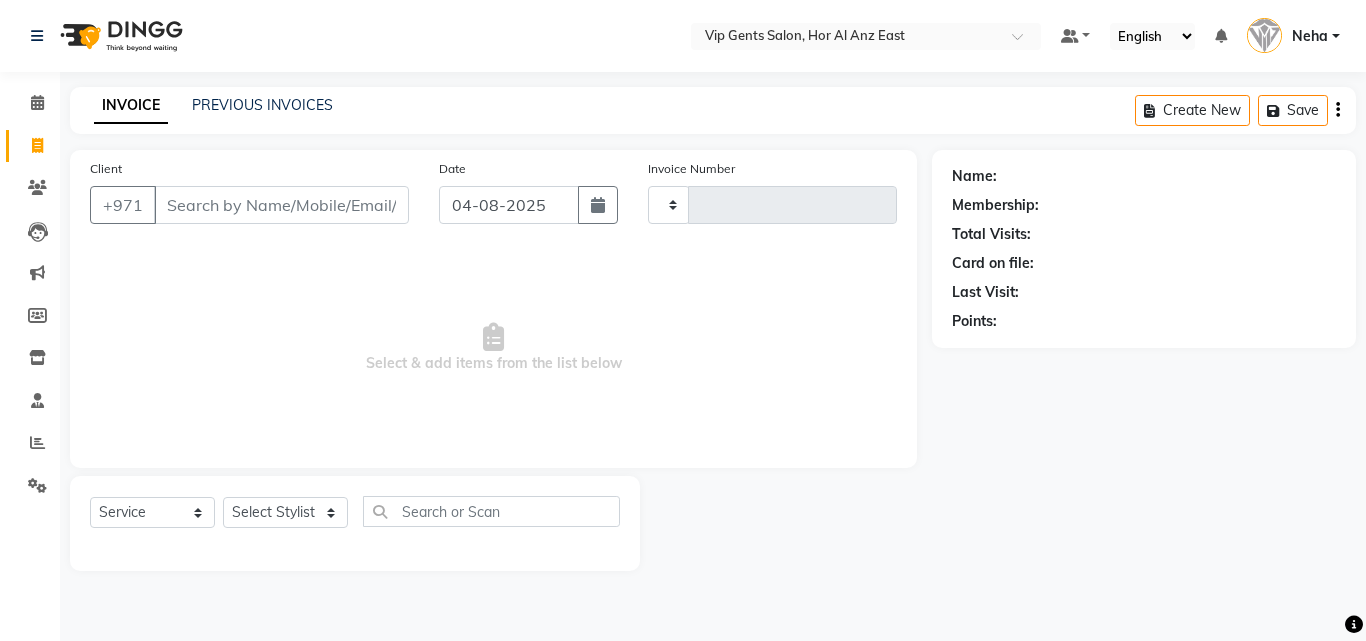 type on "1126" 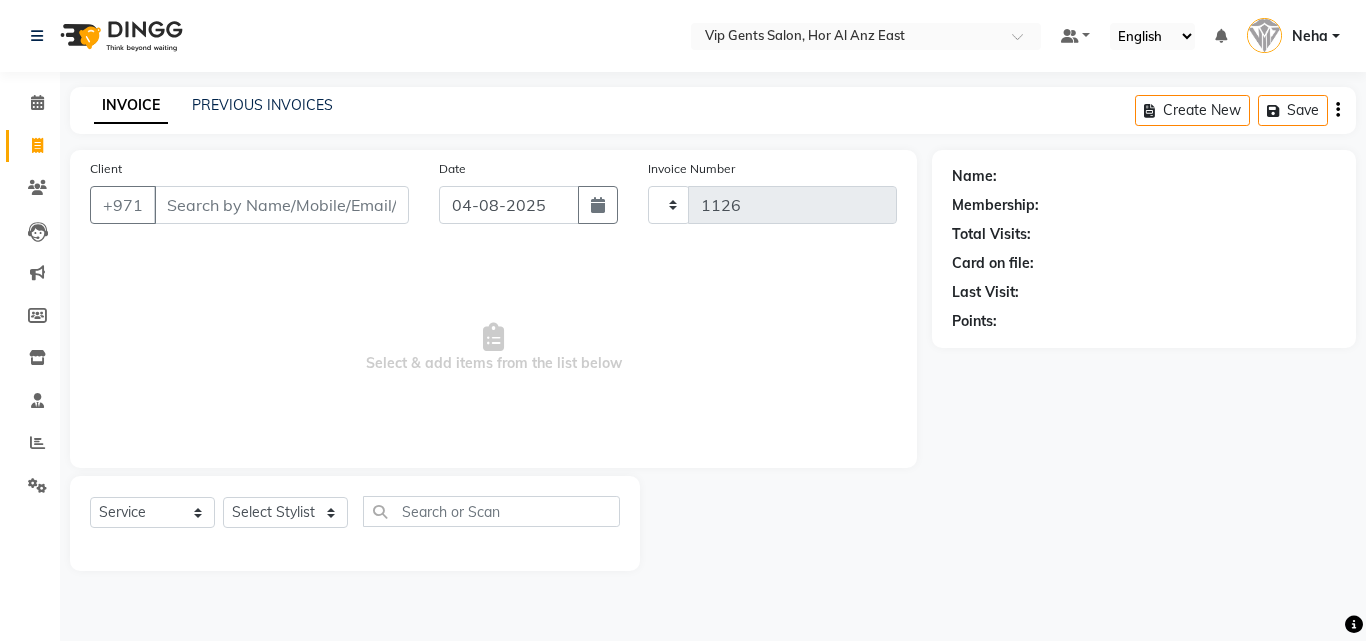 select on "8415" 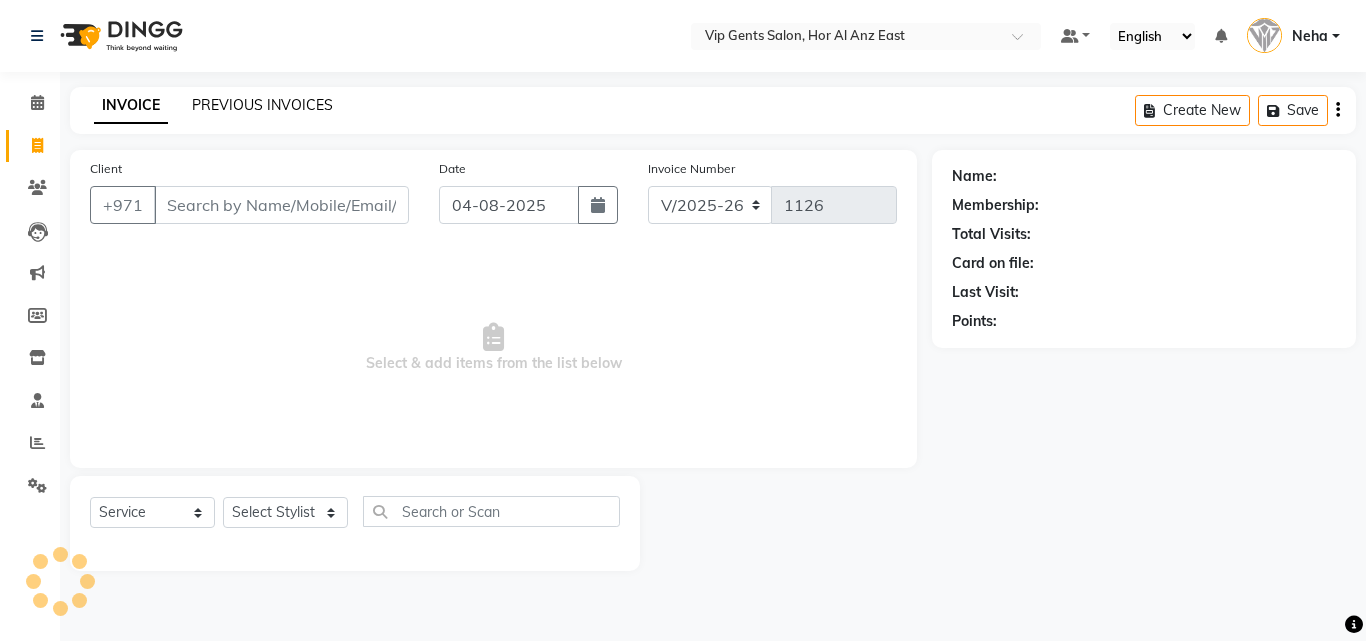 click on "PREVIOUS INVOICES" 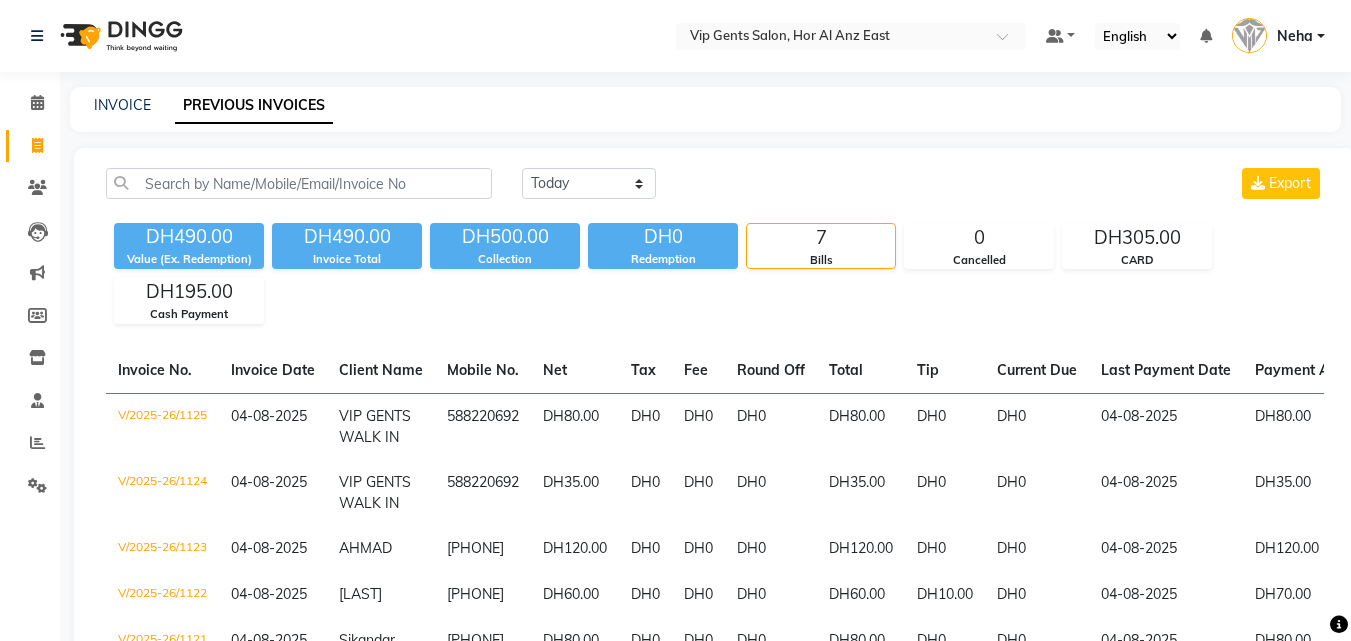 click on "DH490.00 Value (Ex. Redemption) DH490.00 Invoice Total  DH500.00 Collection DH0 Redemption 7 Bills 0 Cancelled DH305.00 CARD DH195.00 Cash Payment" 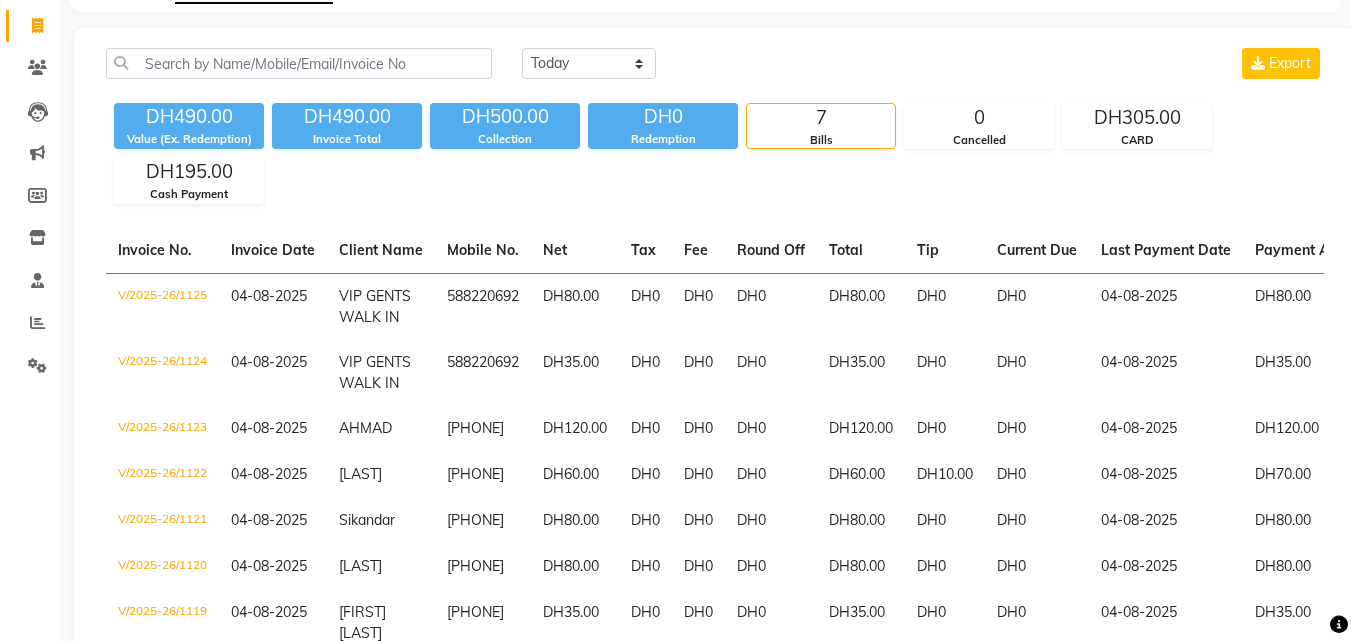 scroll, scrollTop: 160, scrollLeft: 0, axis: vertical 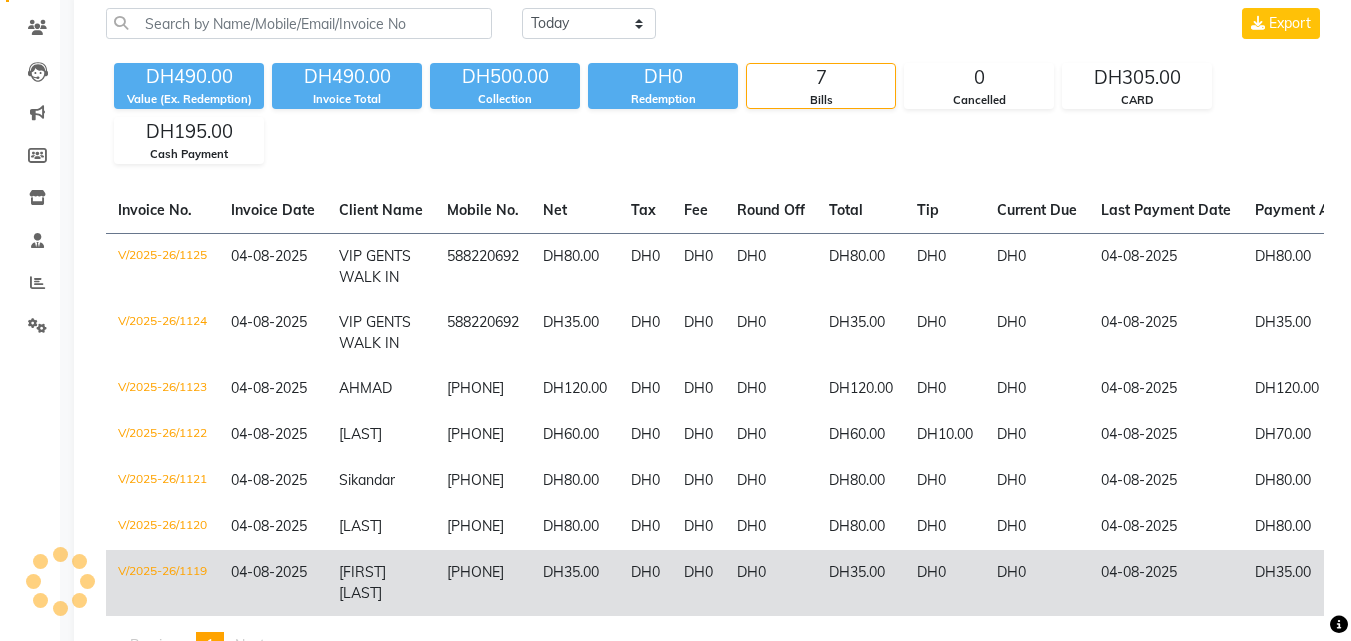 click on "V/2025-26/1119" 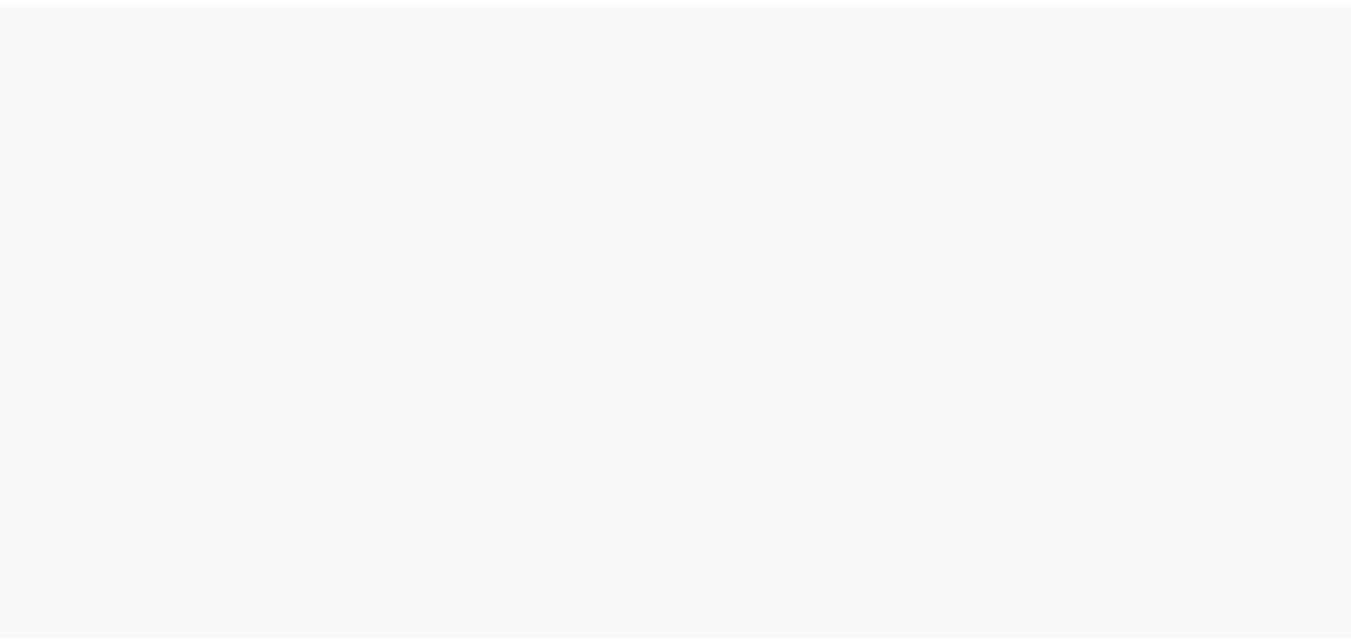 scroll, scrollTop: 0, scrollLeft: 0, axis: both 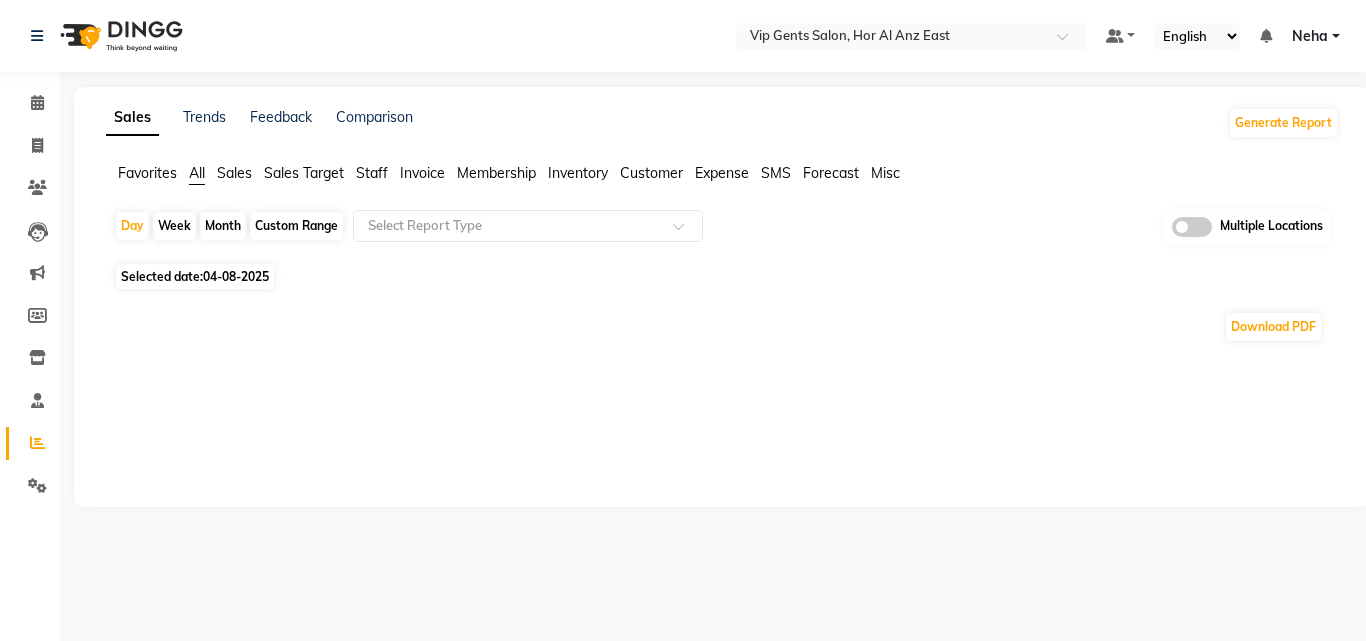 select on "en" 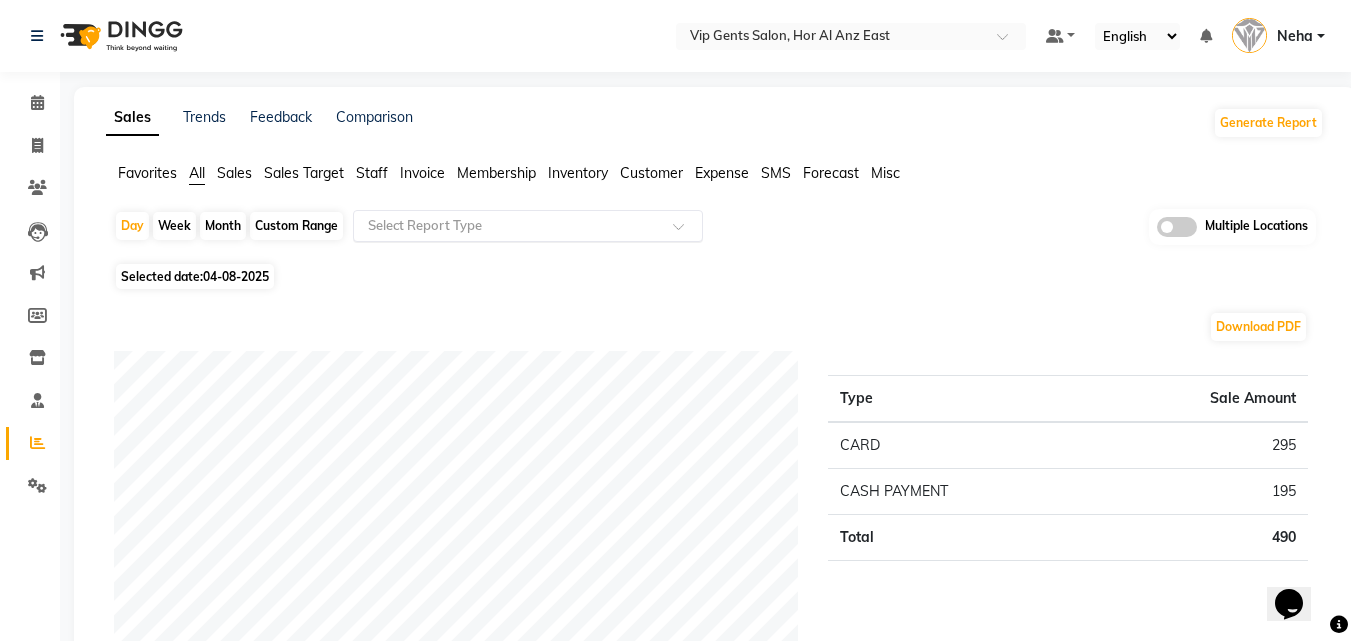 scroll, scrollTop: 0, scrollLeft: 0, axis: both 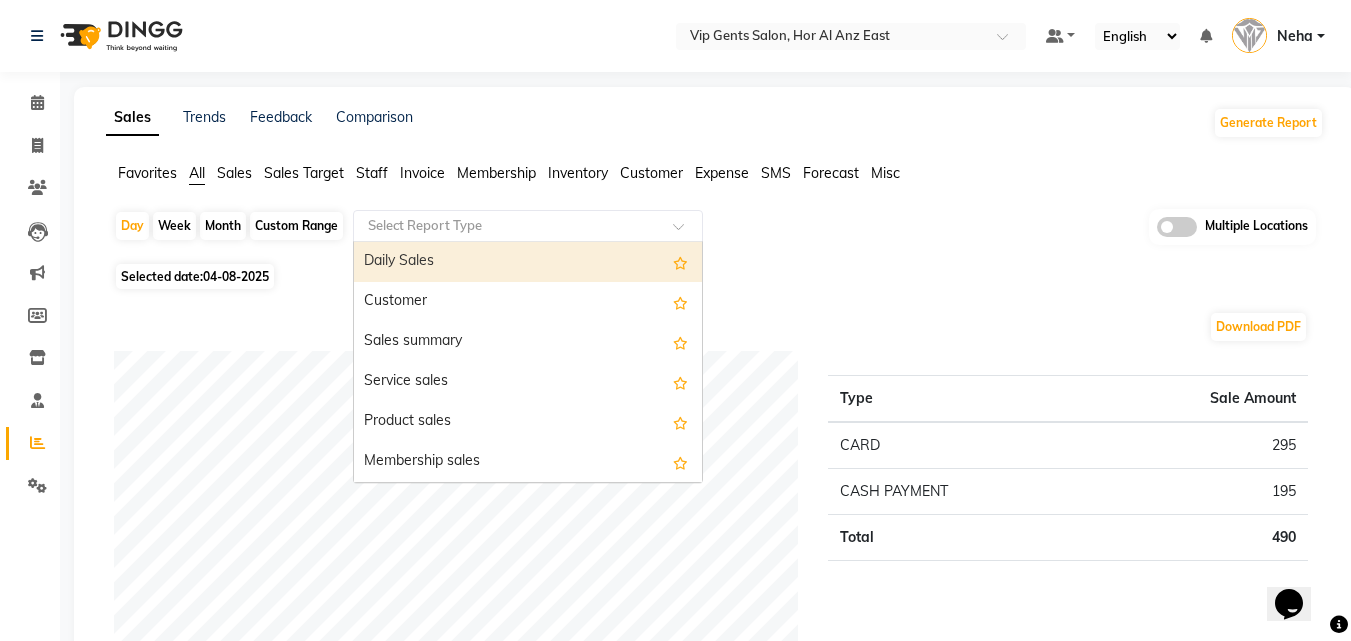 click 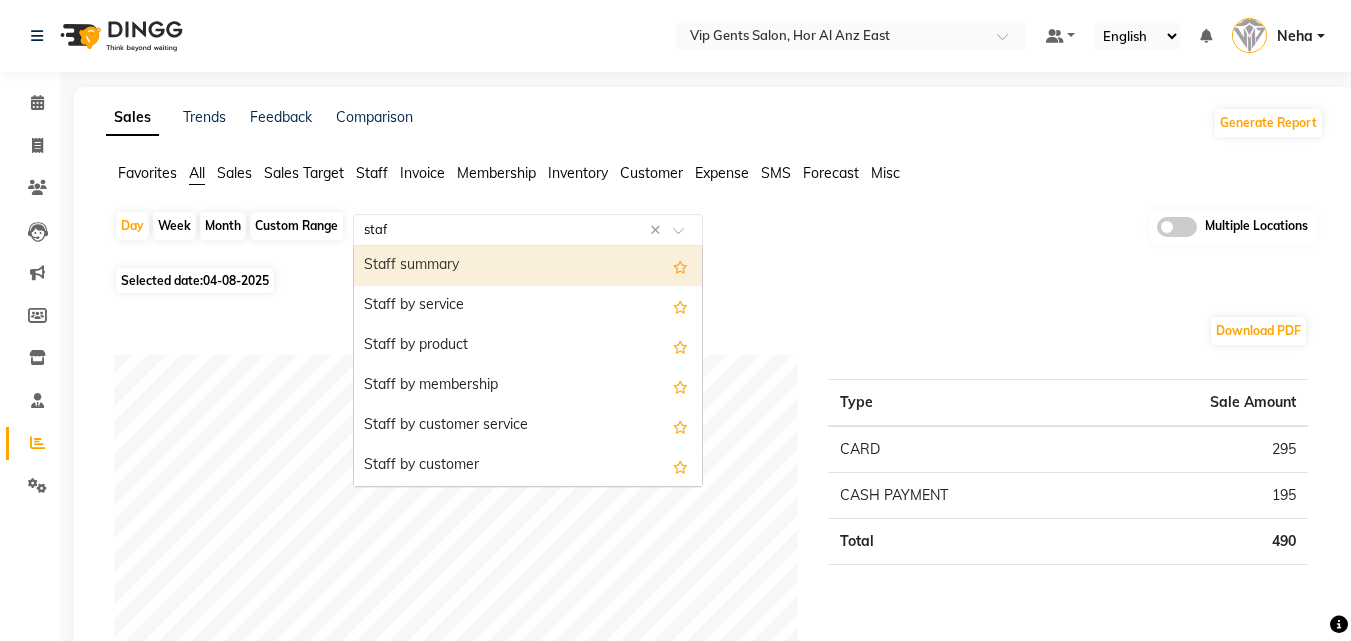 type on "staff" 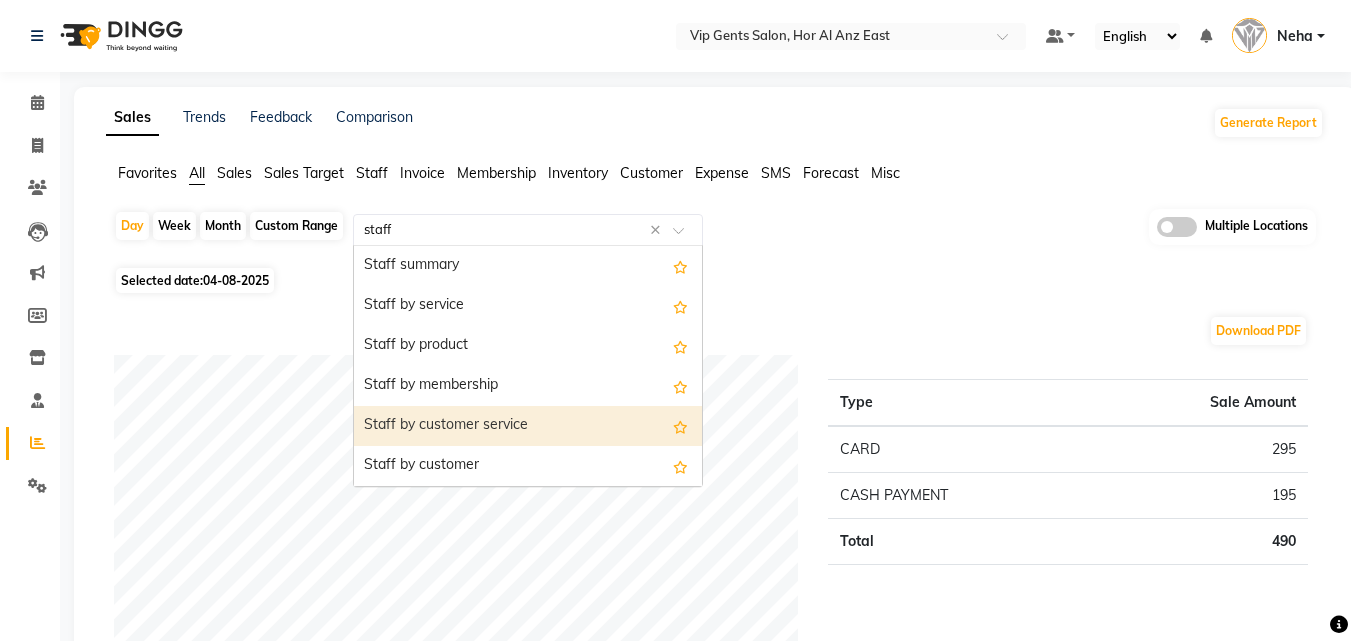 click on "Staff by customer service" at bounding box center (528, 426) 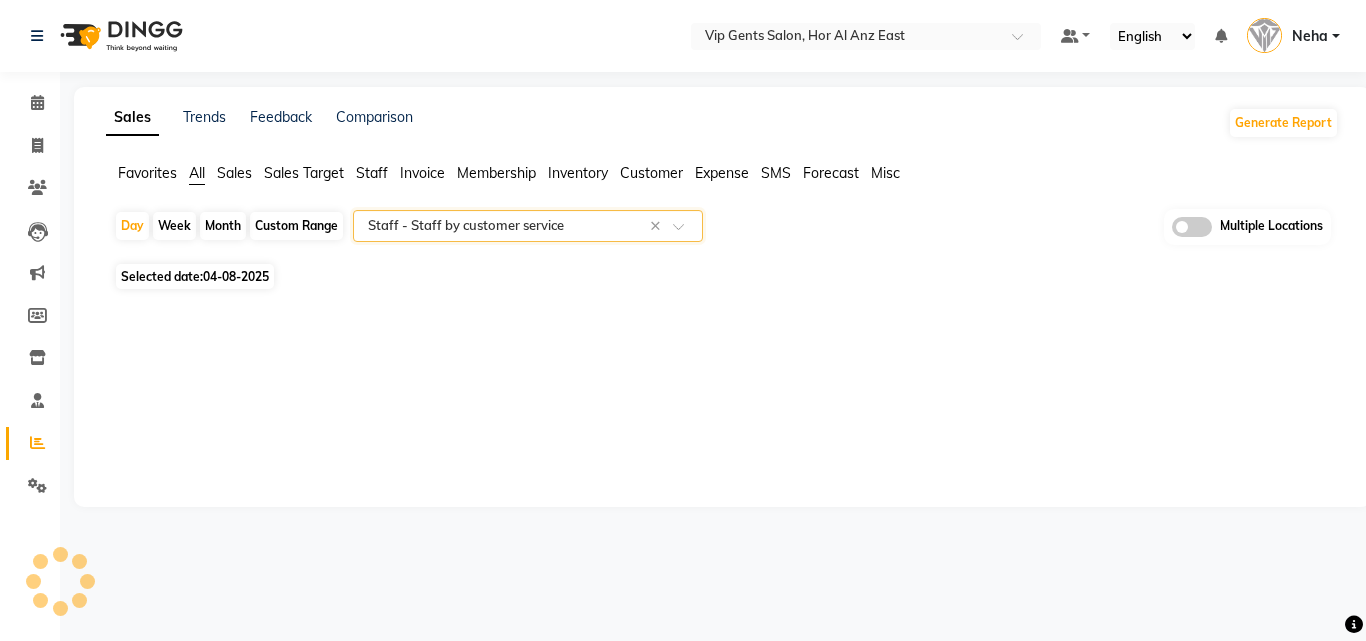select on "full_report" 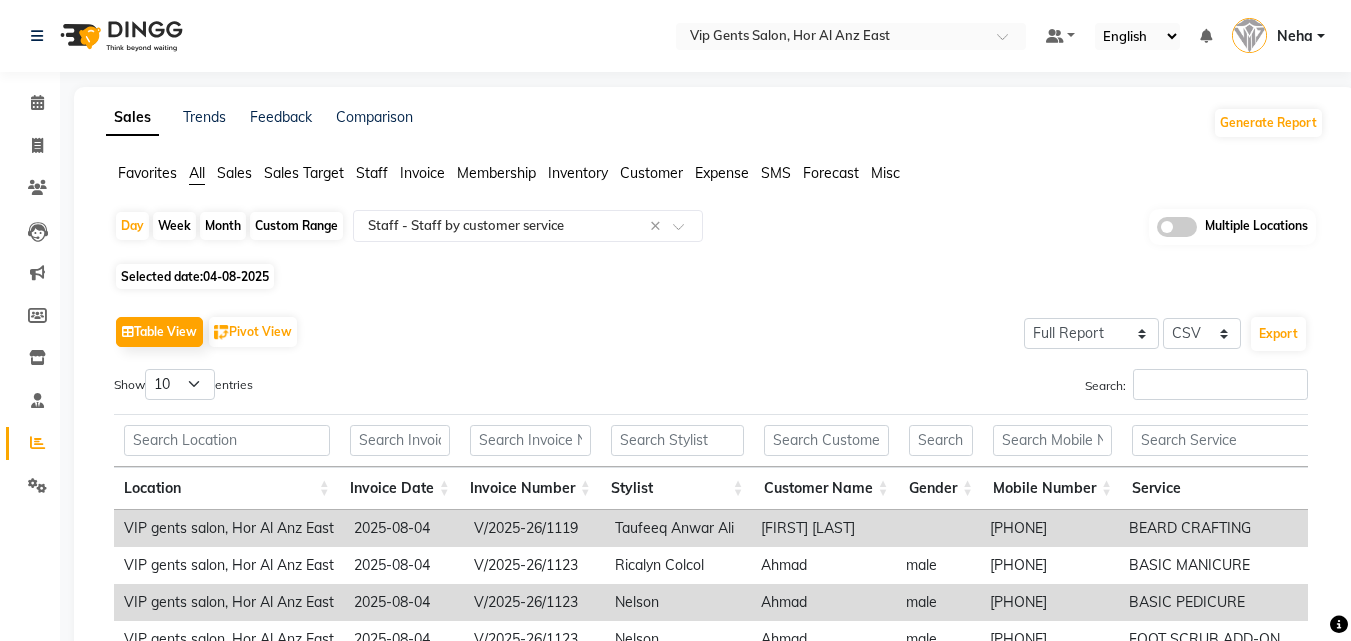 click on "Table View   Pivot View  Select Full Report Filtered Report Select CSV PDF  Export" 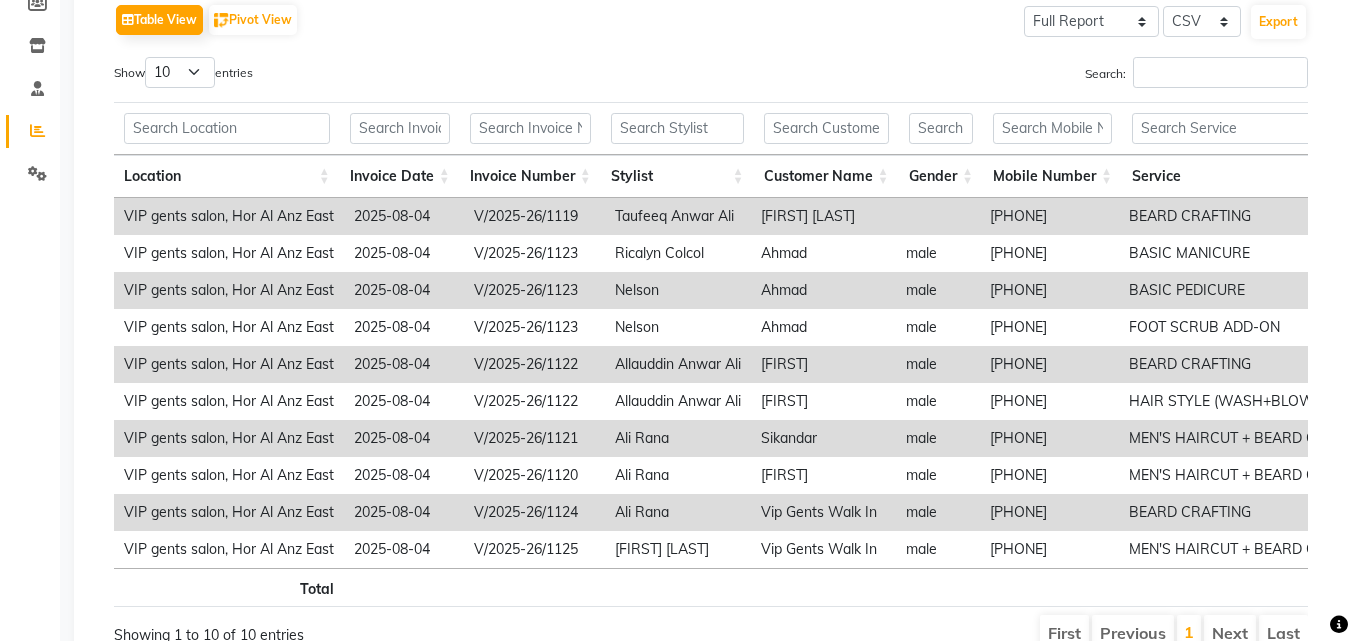 scroll, scrollTop: 320, scrollLeft: 0, axis: vertical 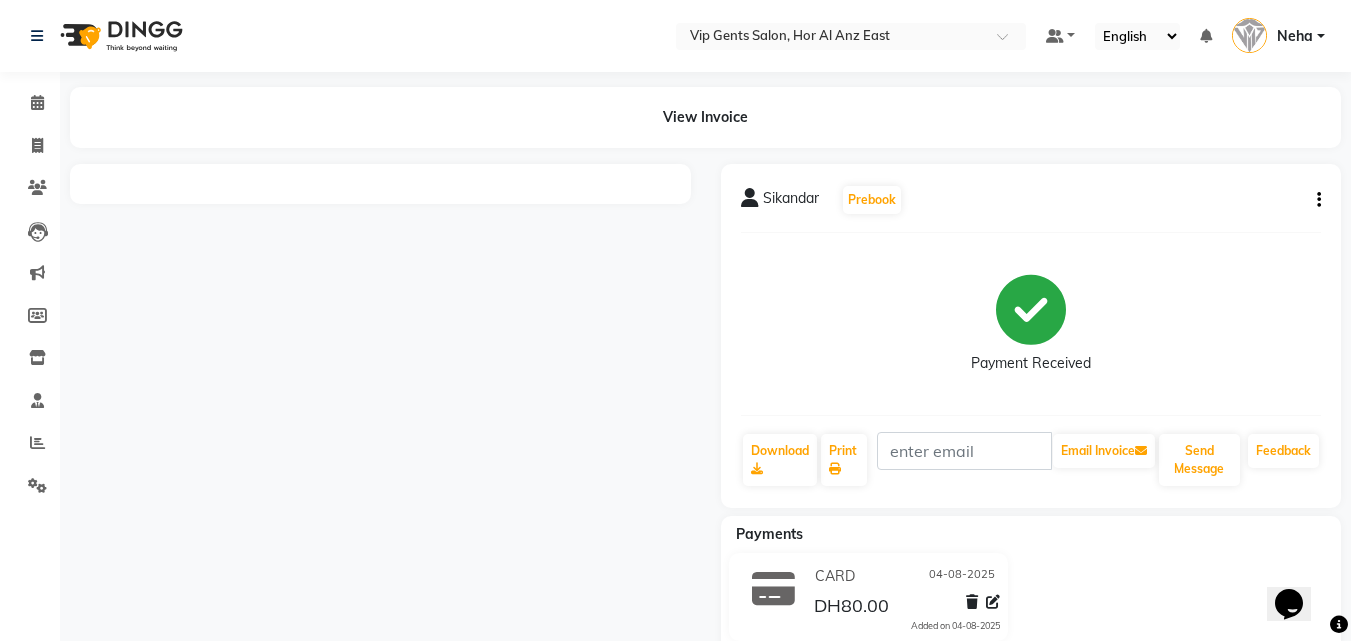 click 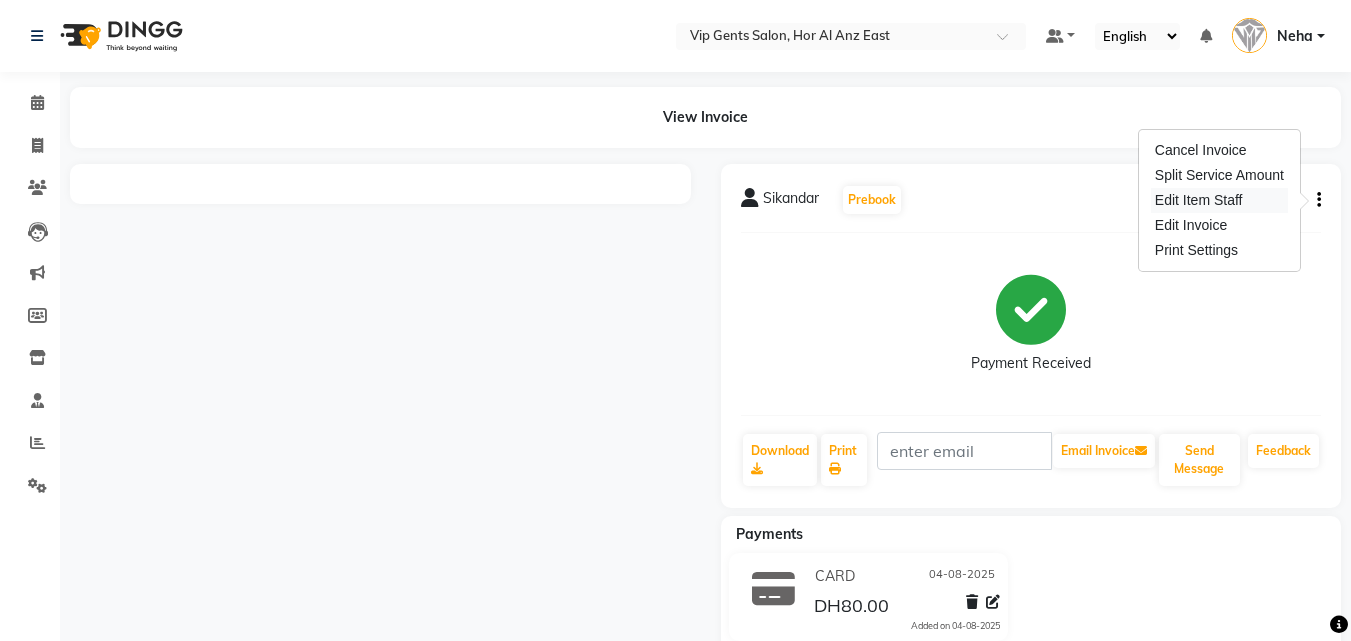 click on "Edit Item Staff" at bounding box center [1219, 200] 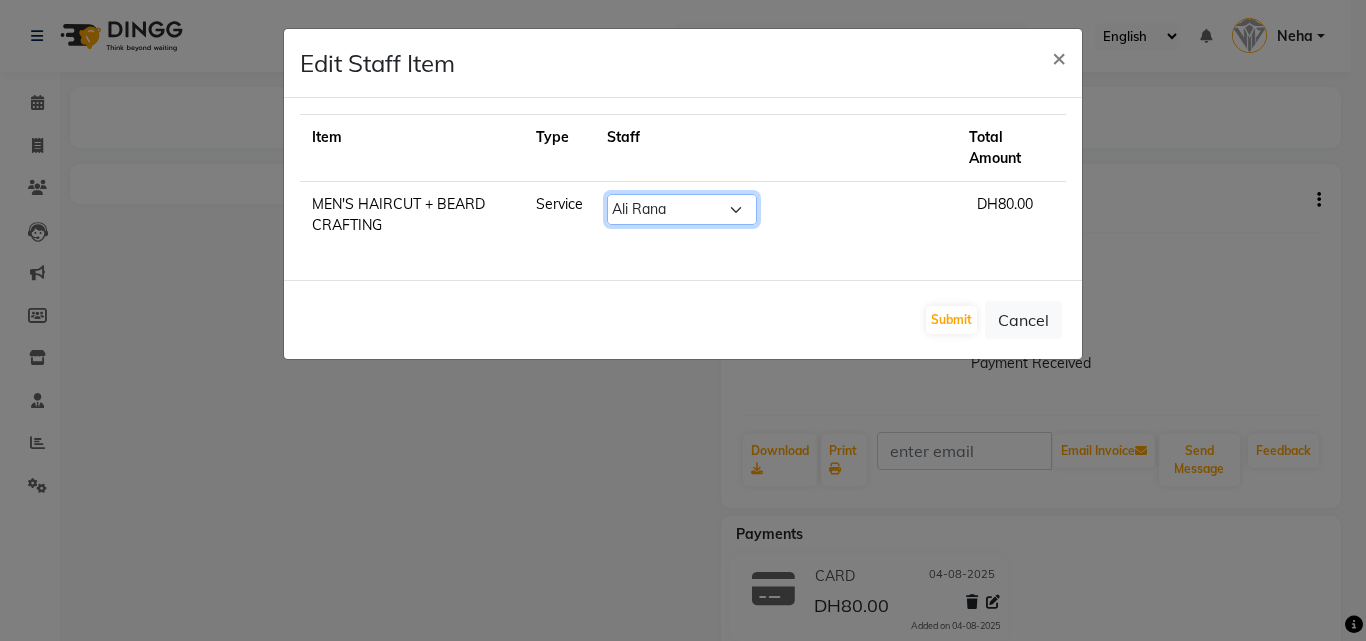 click on "Select  [FIRST] [LAST]   [FIRST] [LAST]   [FIRST] [LAST]   [FIRST]   [FIRST] [LAST]   [FIRST]   Mr. [FIRST]   [FIRST]   [FIRST]   [FIRST] [LAST]   [FIRST] [LAST]   [FIRST]  [FIRST]   [FIRST] [LAST]." 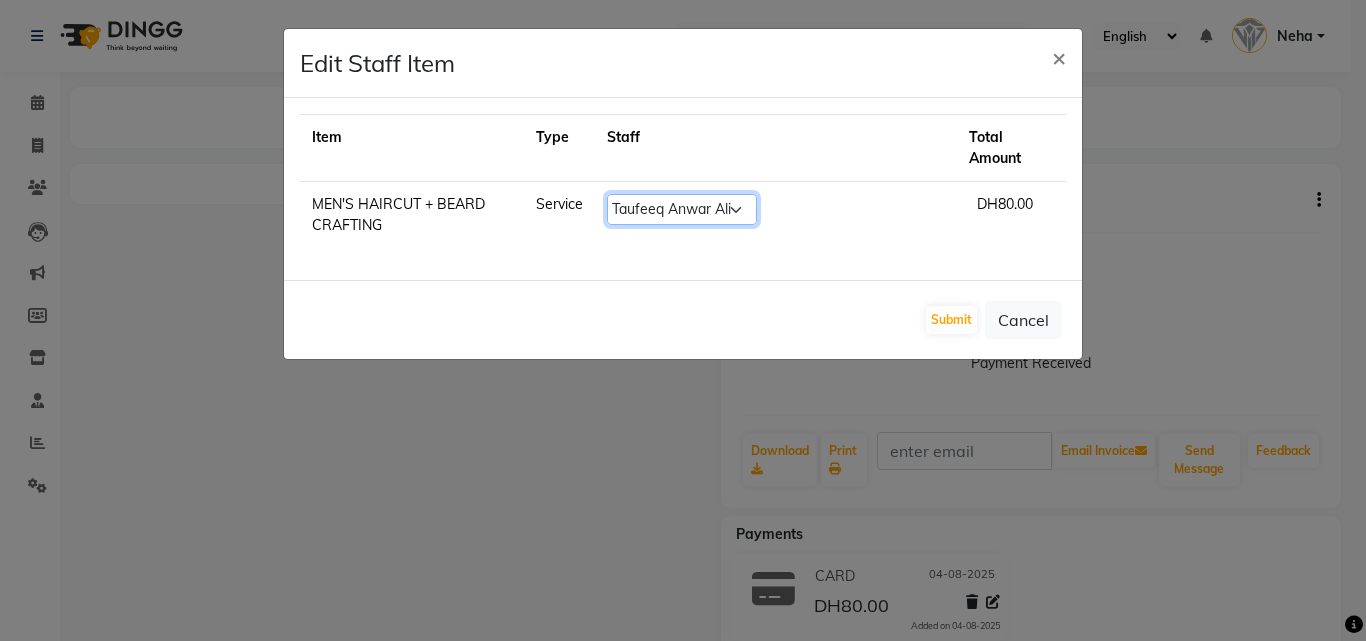 click on "Select  [FIRST] [LAST]   [FIRST] [LAST]   [FIRST] [LAST]   [FIRST]   [FIRST] [LAST]   [FIRST]   Mr. [FIRST]   [FIRST]   [FIRST]   [FIRST] [LAST]   [FIRST] [LAST]   [FIRST]  [FIRST]   [FIRST] [LAST]." 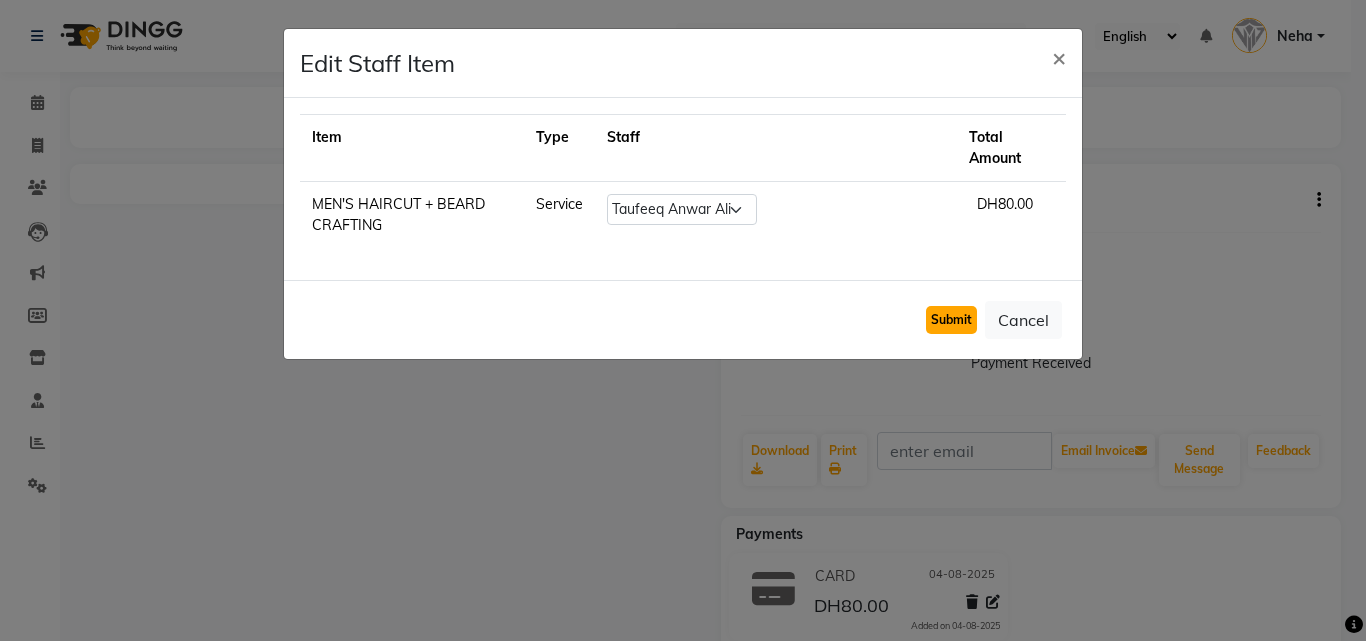 click on "Submit" 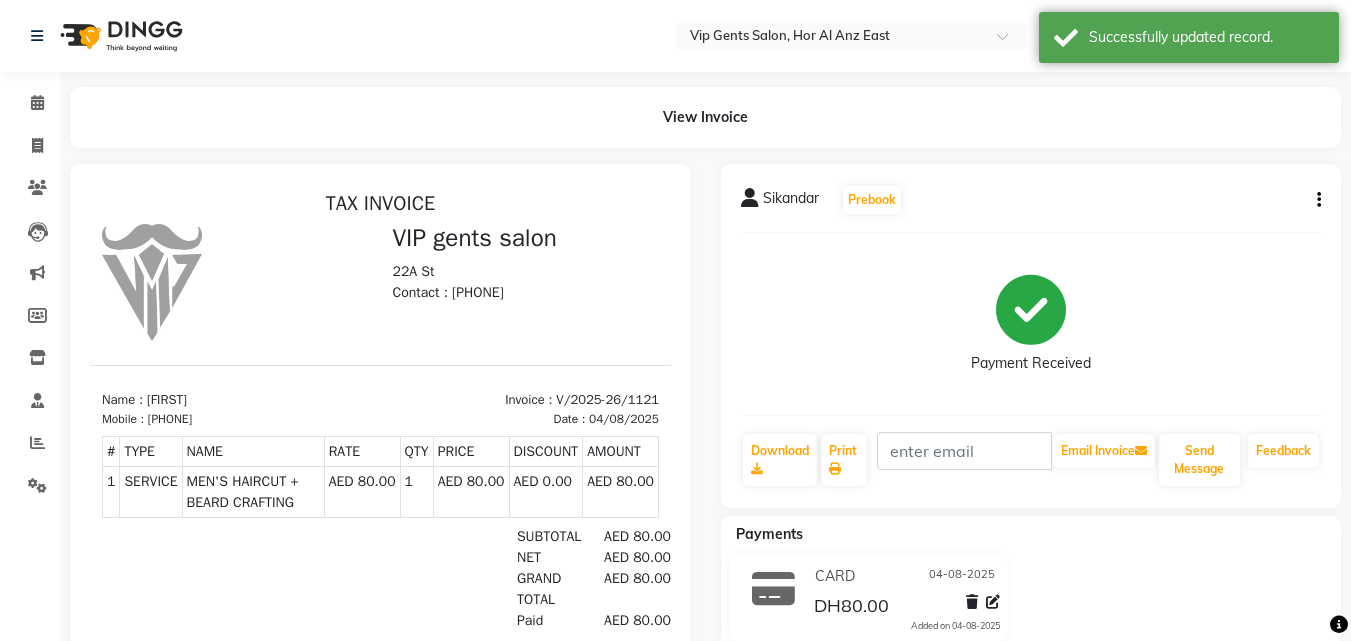 scroll, scrollTop: 0, scrollLeft: 0, axis: both 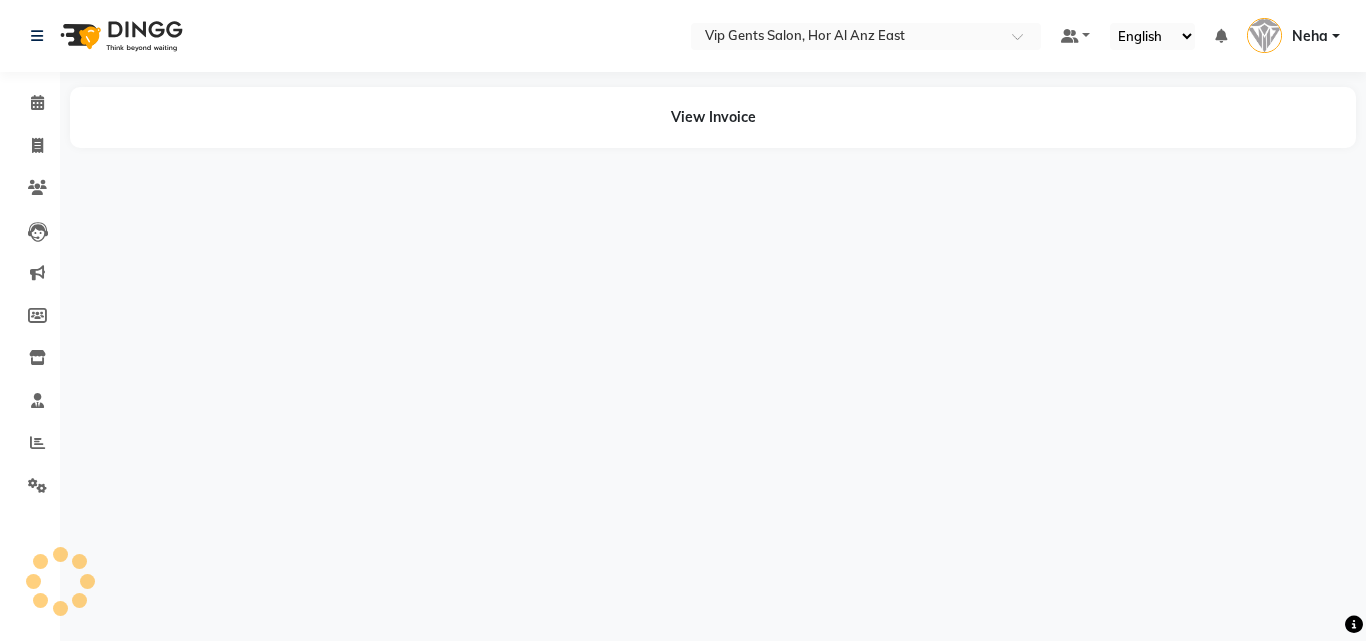 select on "en" 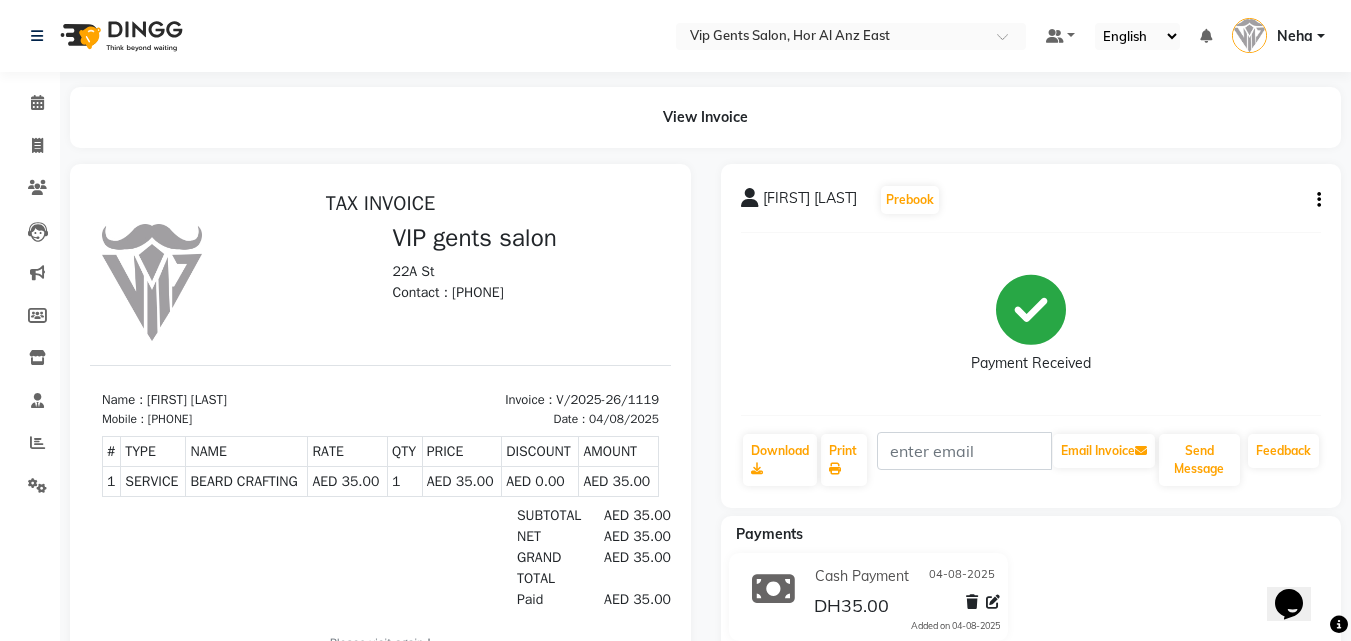 scroll, scrollTop: 0, scrollLeft: 0, axis: both 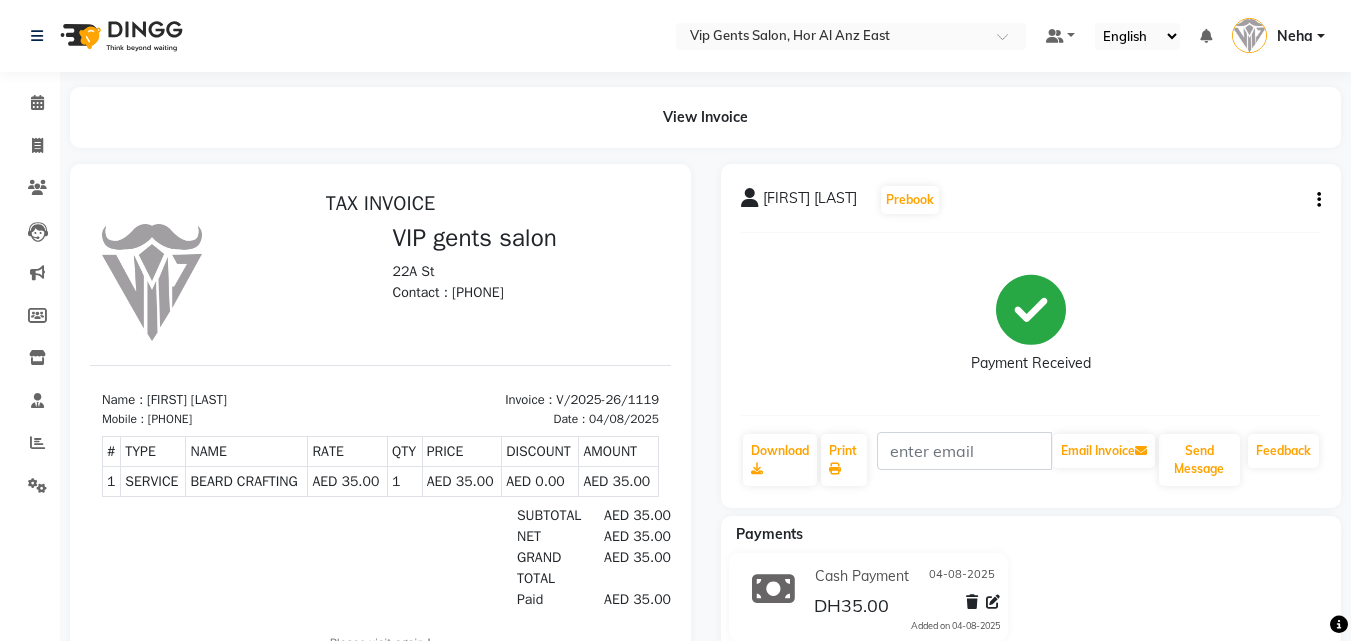 click 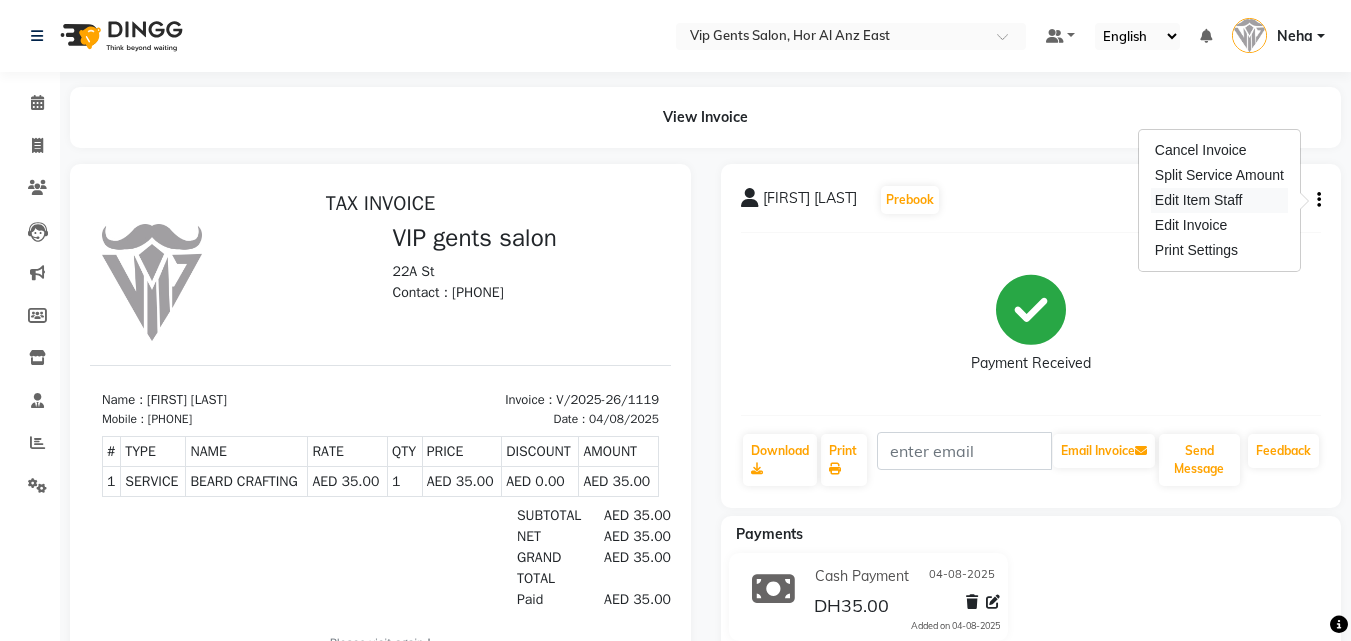 click on "Edit Item Staff" at bounding box center (1219, 200) 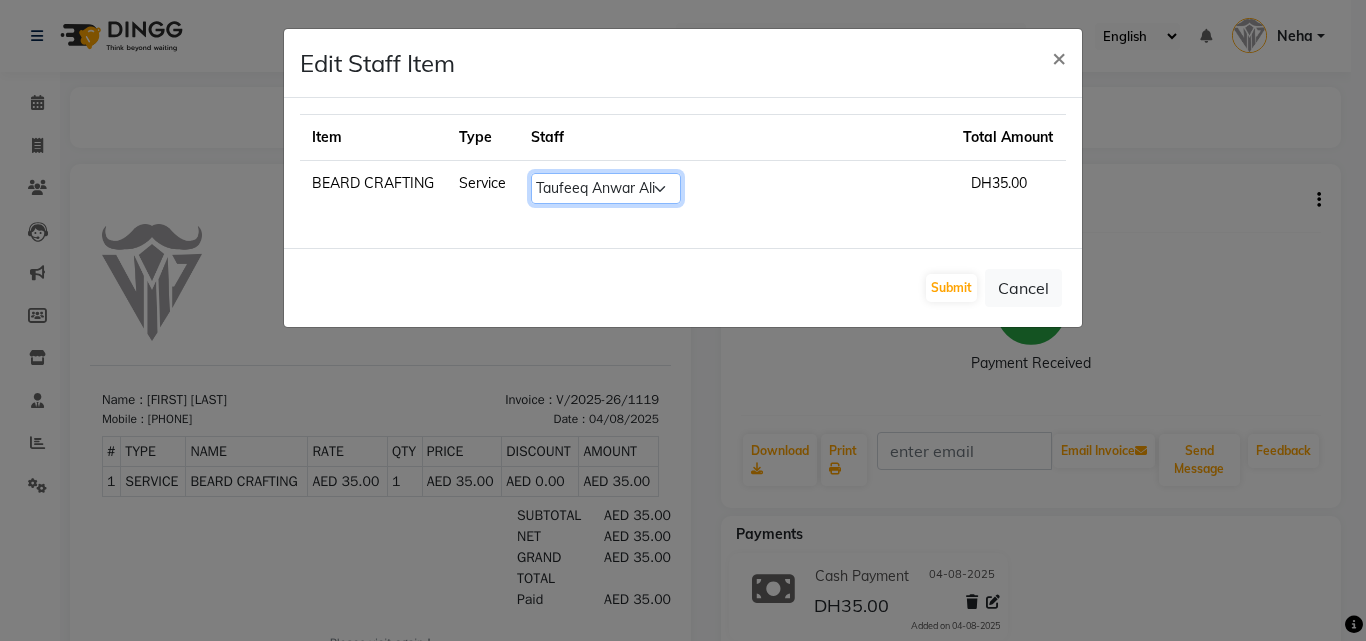 click on "Select  AHMED MOHAMED MOHAMED ELKHODARY ABDELHAMID   Alaseel Abdul Rahim   Ali Rana   Allauddin Anwar Ali   Ameen   Ayoub Lakhbizi   Jairah   Mr. Mohannad   Neha   Nelson   Ricalyn Colcol   Riffat Magdy   Taufeeq Anwar Ali   Tauseef  Akhilaque   Zoya Bhatti." 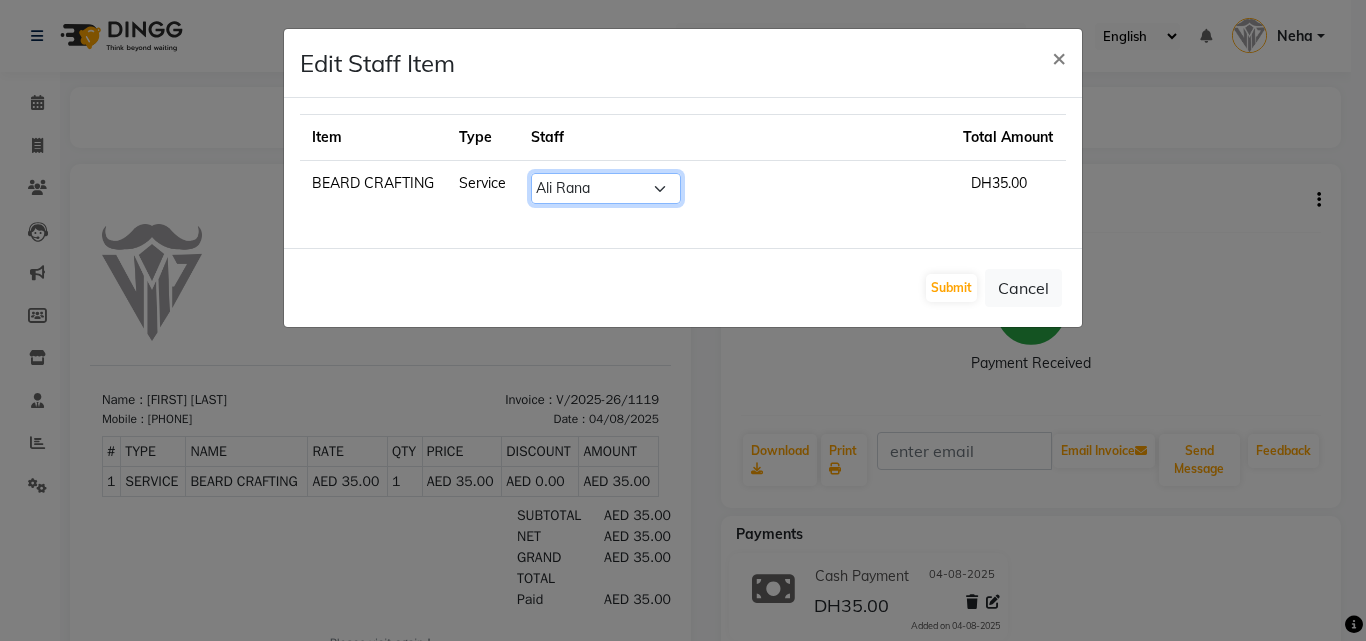 click on "Select  AHMED MOHAMED MOHAMED ELKHODARY ABDELHAMID   Alaseel Abdul Rahim   Ali Rana   Allauddin Anwar Ali   Ameen   Ayoub Lakhbizi   Jairah   Mr. Mohannad   Neha   Nelson   Ricalyn Colcol   Riffat Magdy   Taufeeq Anwar Ali   Tauseef  Akhilaque   Zoya Bhatti." 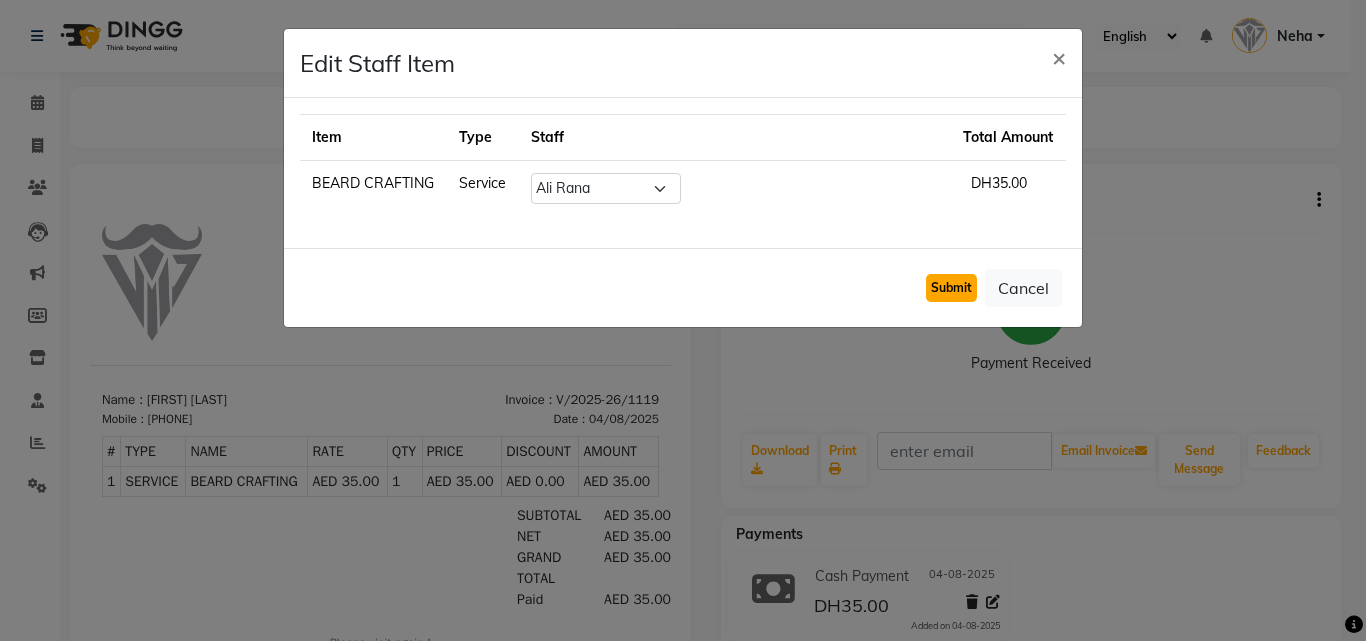 click on "Submit" 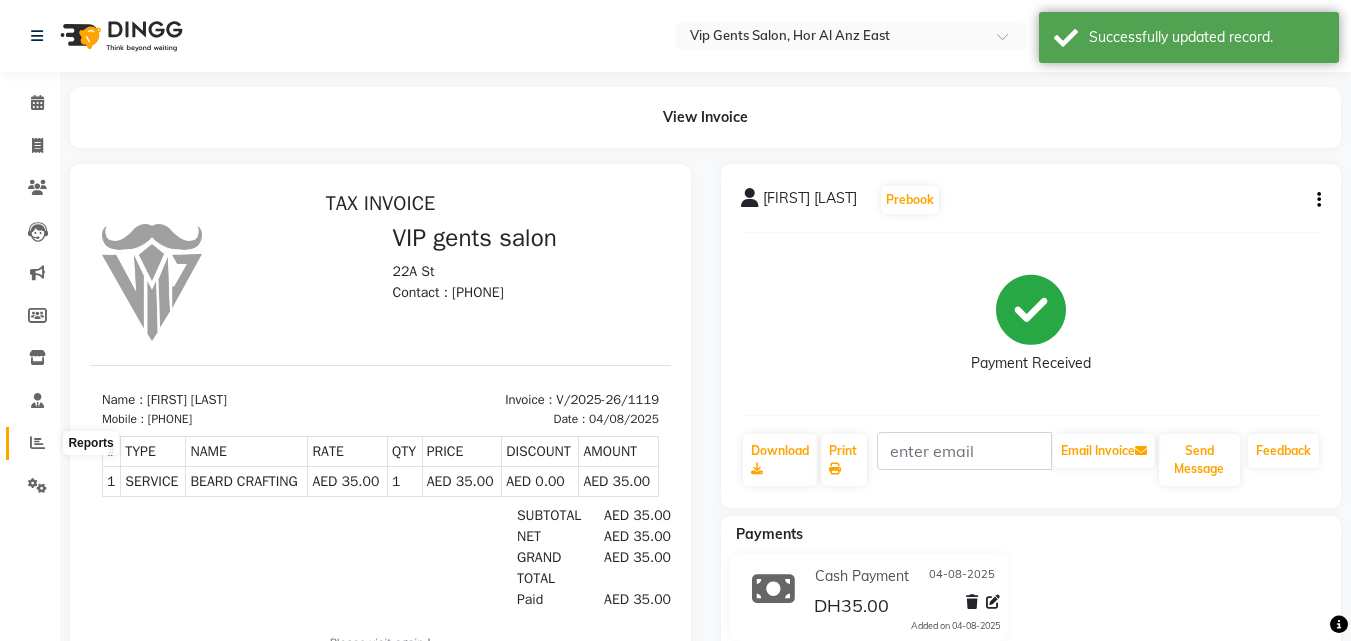 click 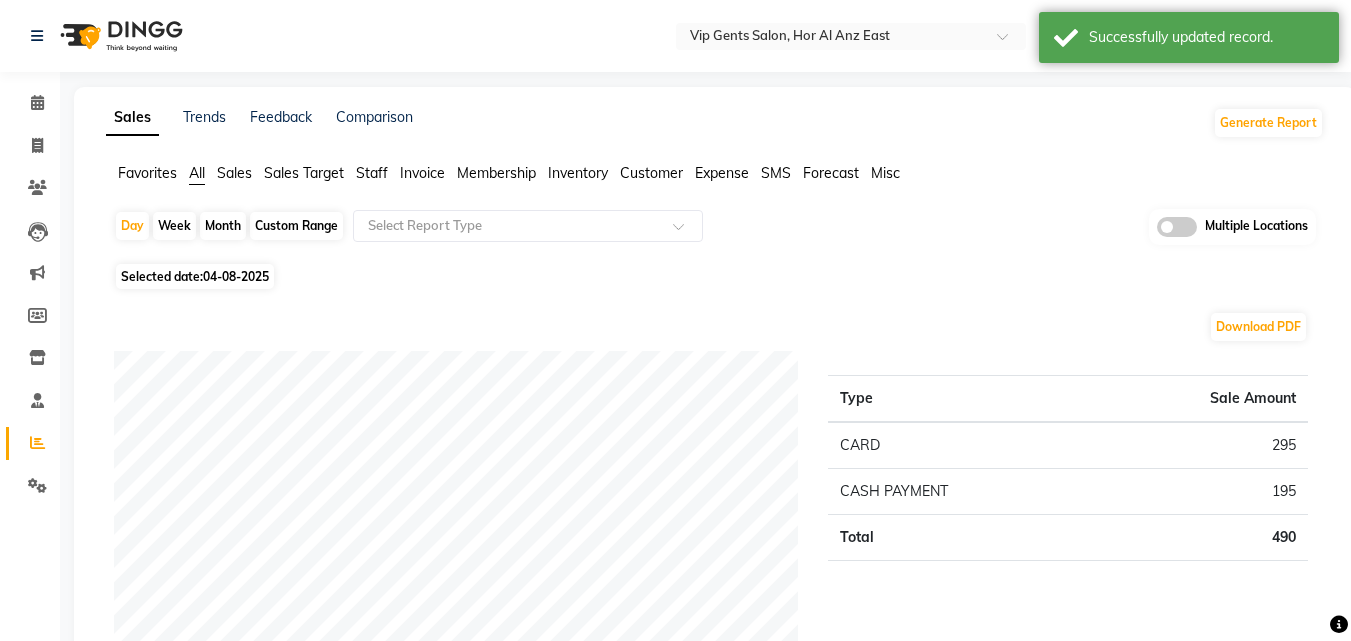 click on "Day   Week   Month   Custom Range  Select Report Type Multiple Locations" 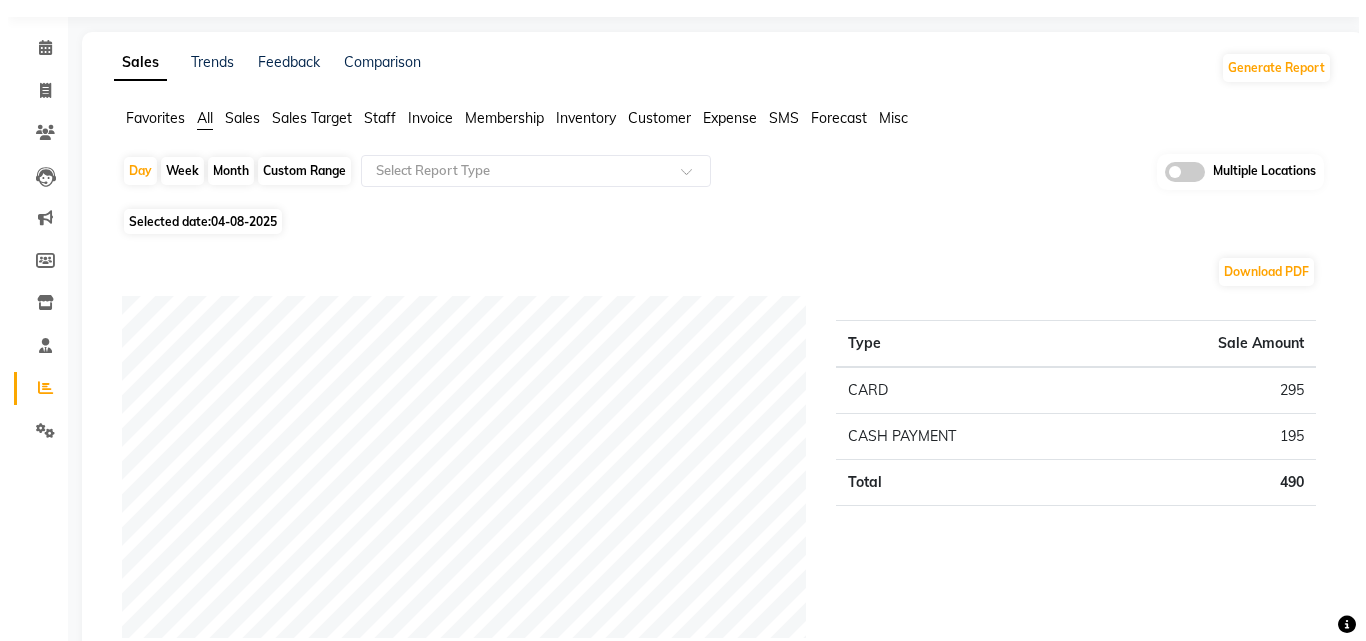 scroll, scrollTop: 0, scrollLeft: 0, axis: both 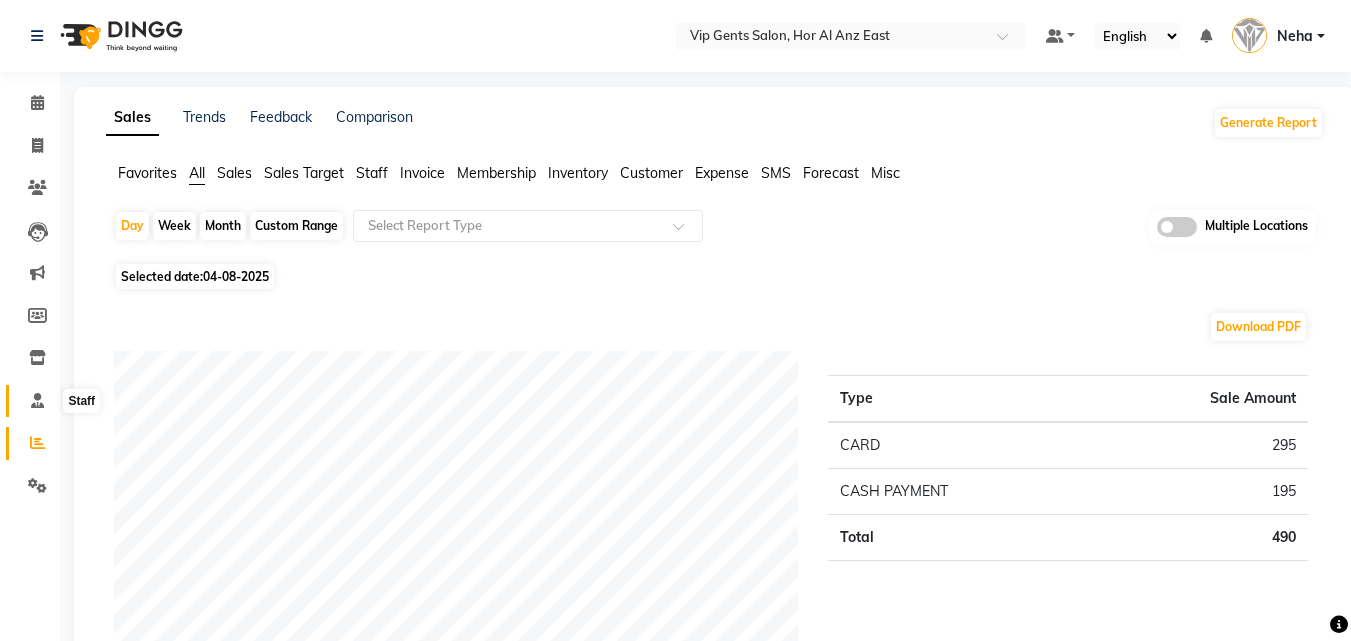 click 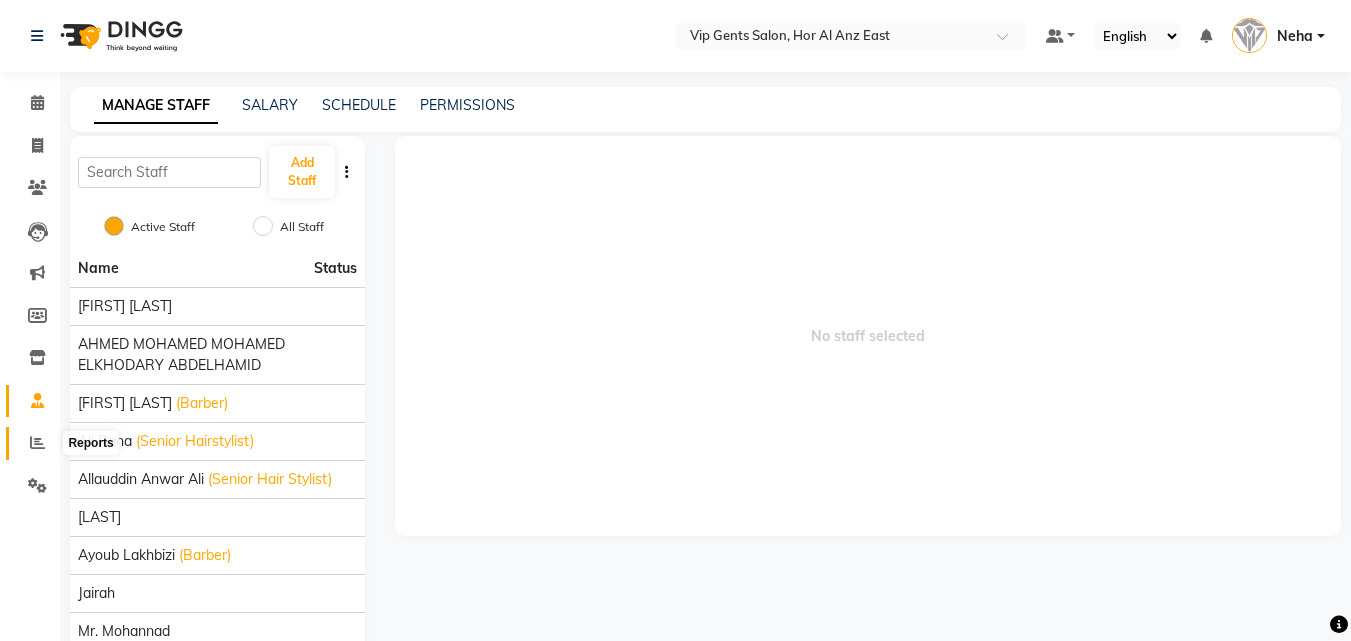 click 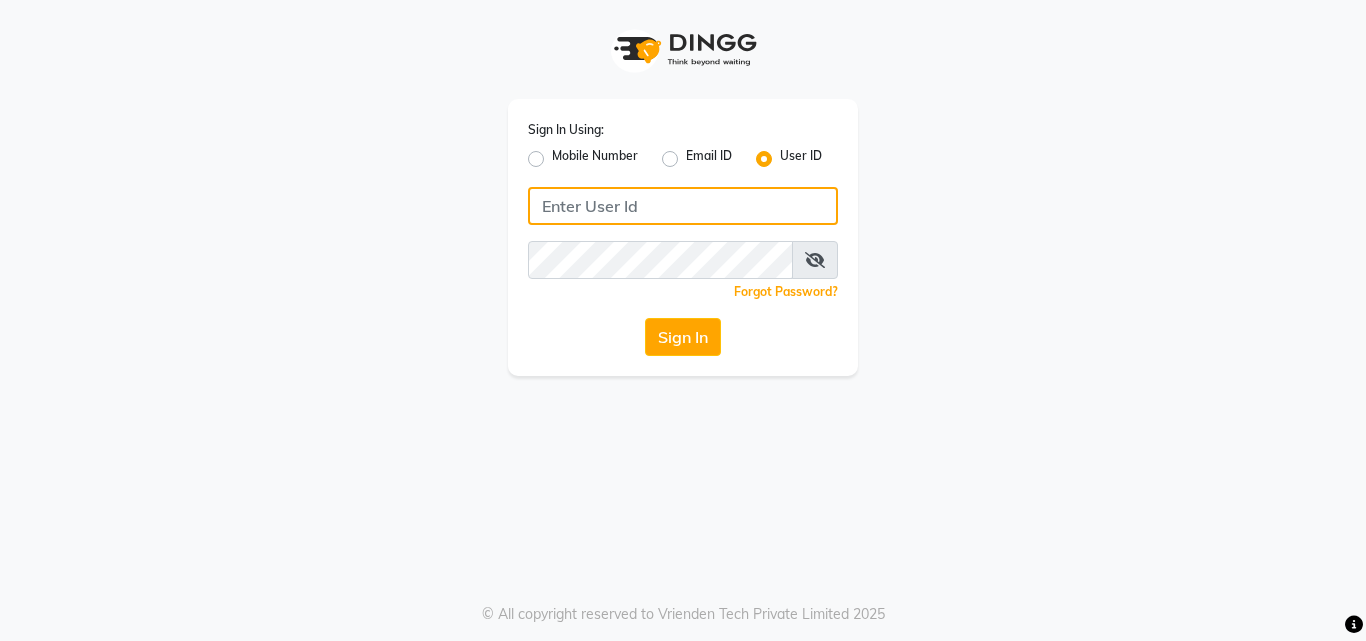 type on "e3732-12" 